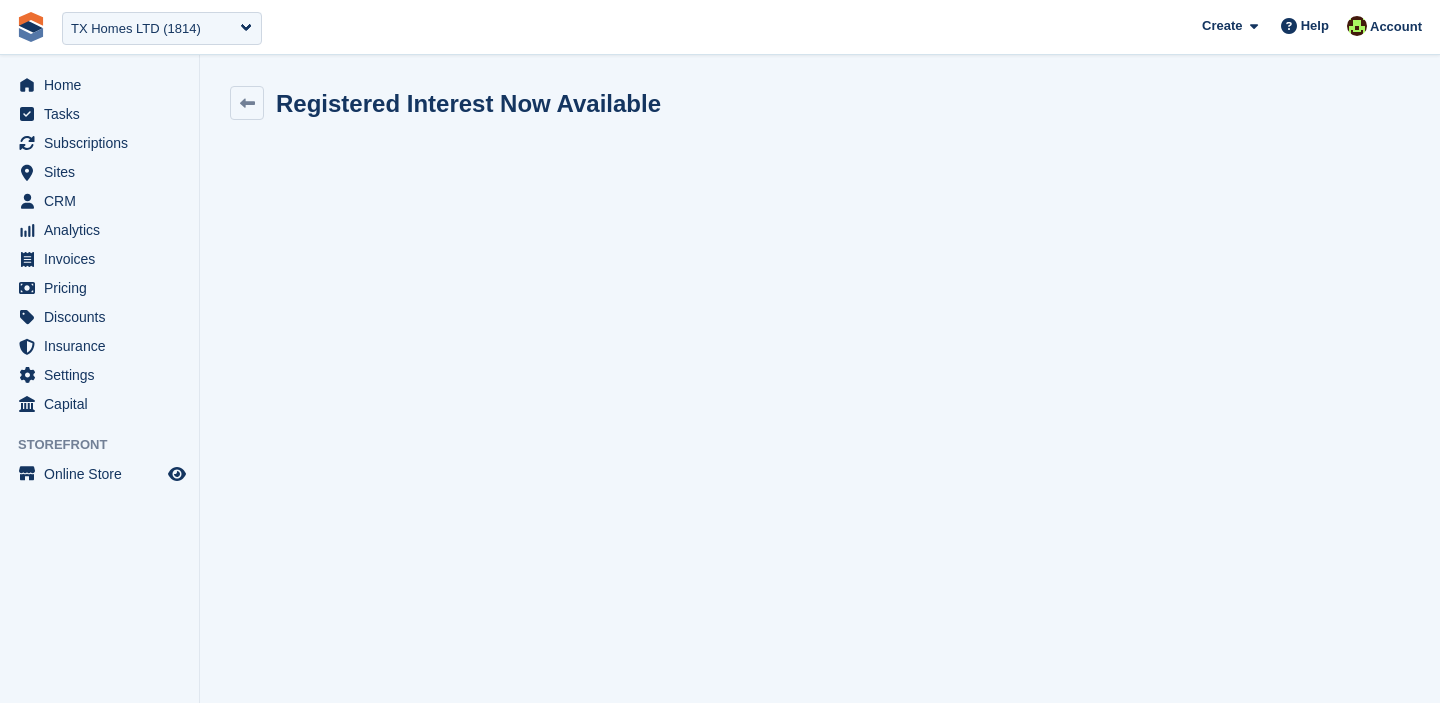 scroll, scrollTop: 0, scrollLeft: 0, axis: both 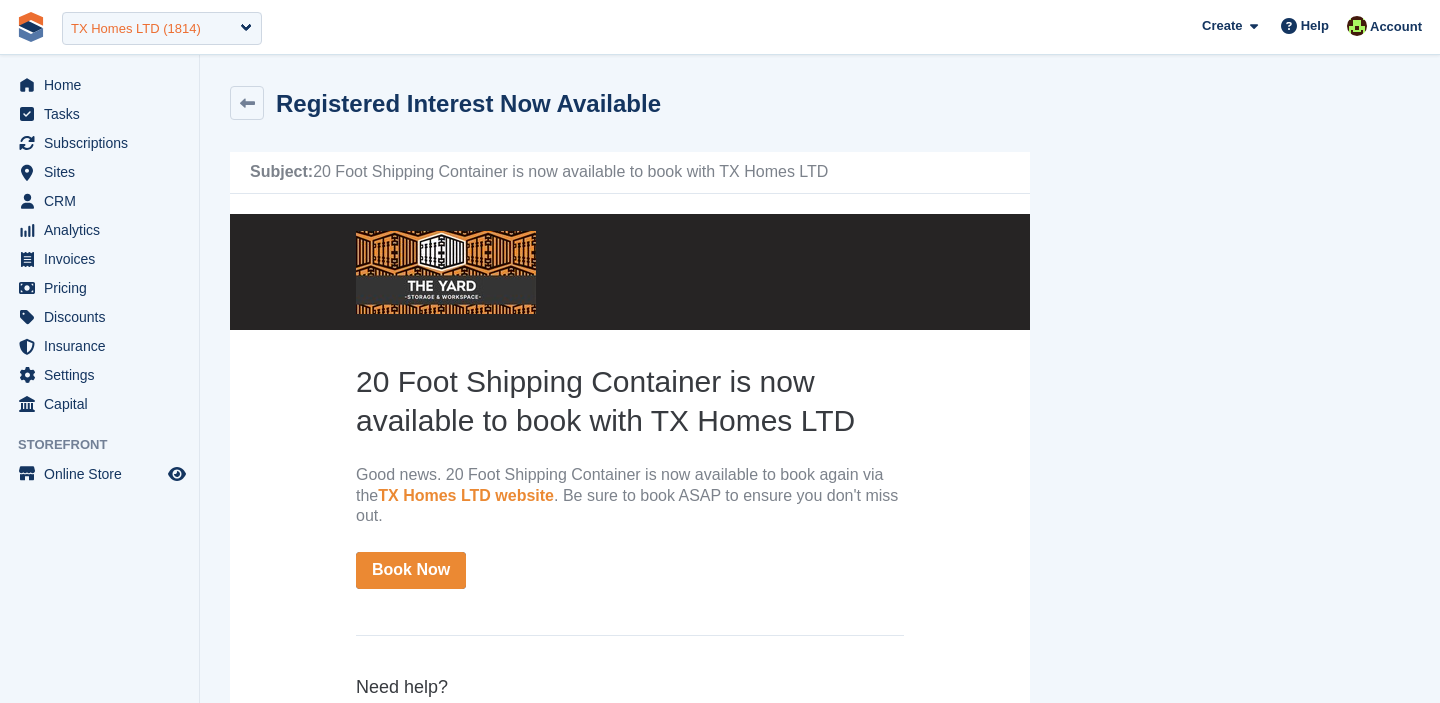 click on "TX Homes LTD (1814)" at bounding box center (136, 29) 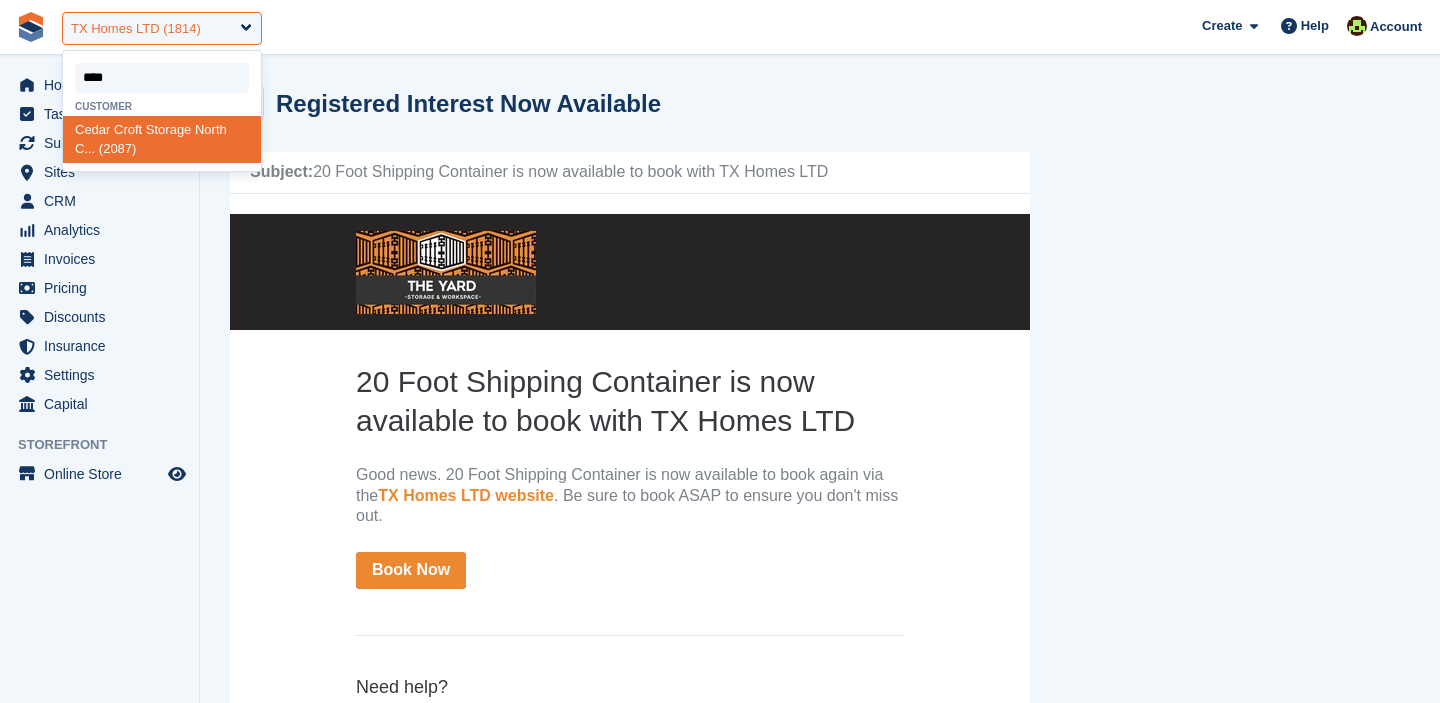 type on "*****" 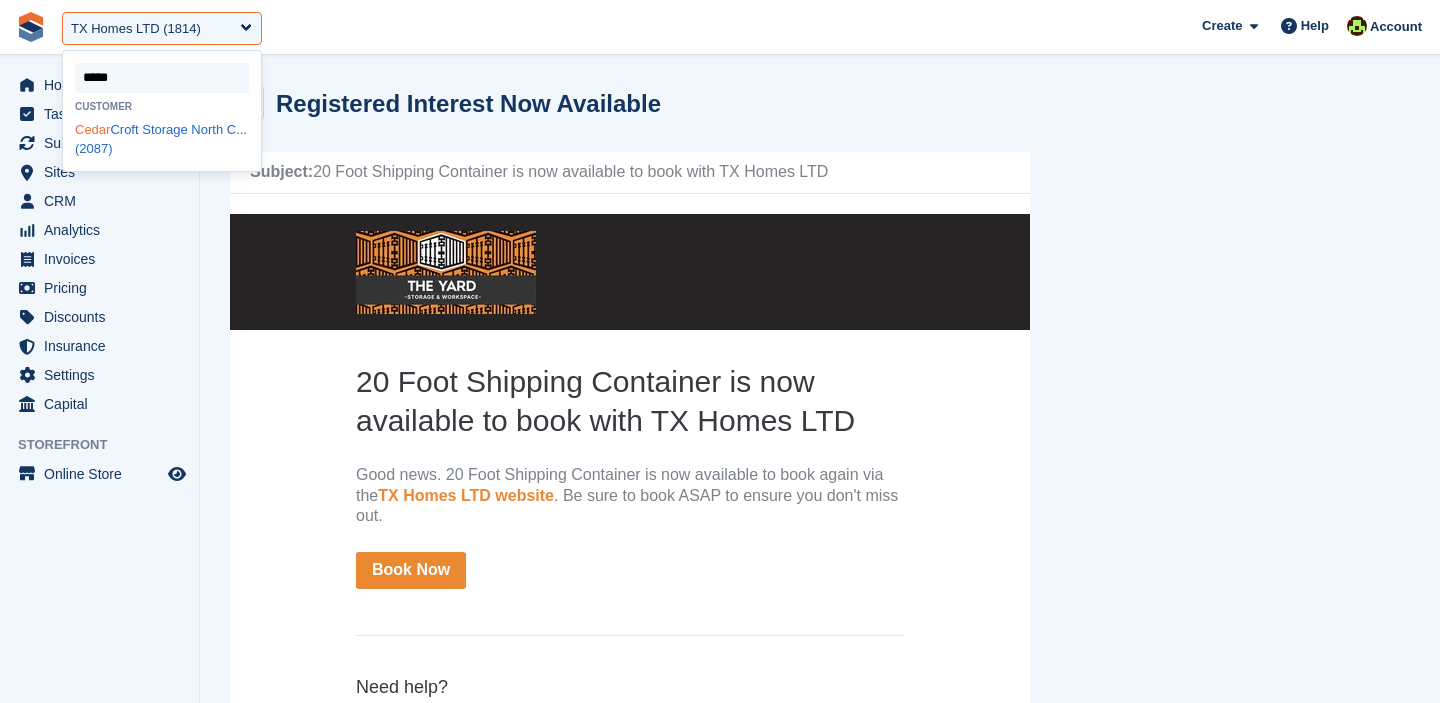 click on "Cedar  Croft Storage North C... (2087)" at bounding box center (162, 139) 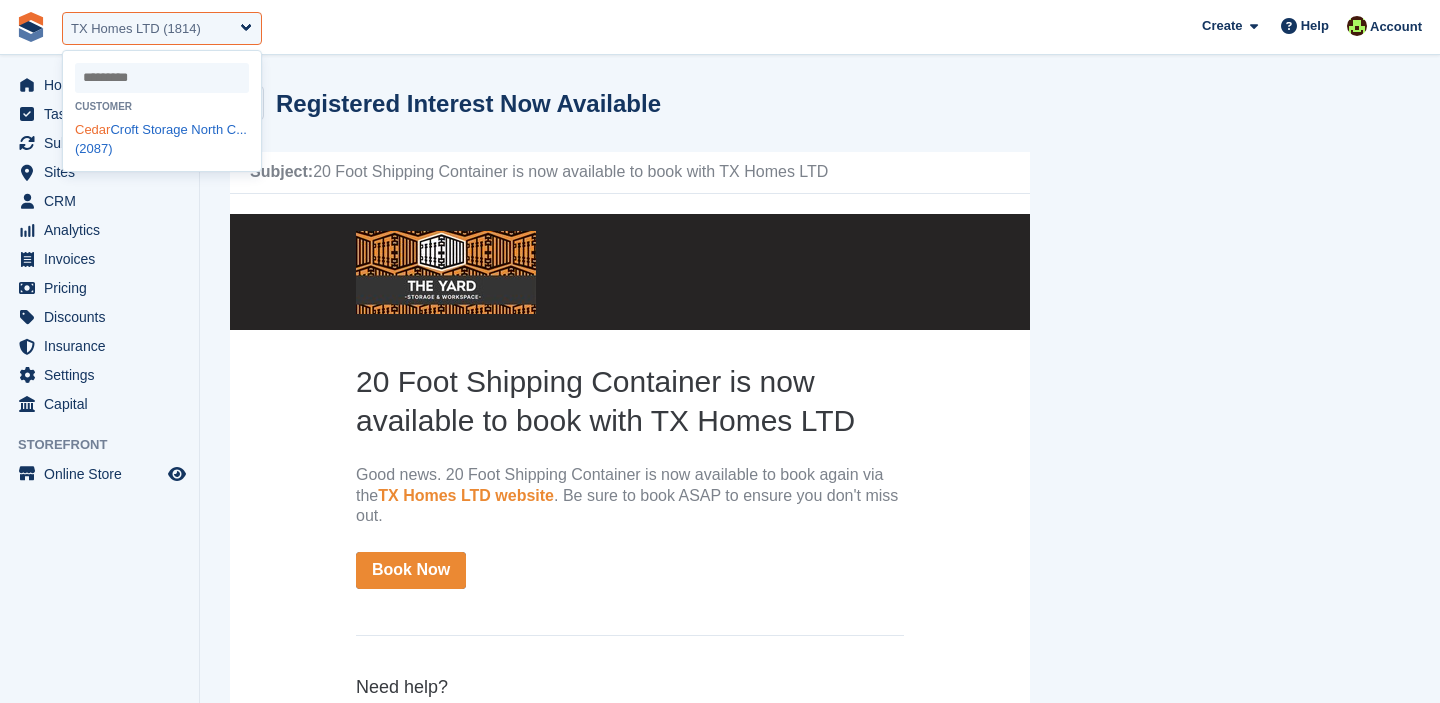 select on "****" 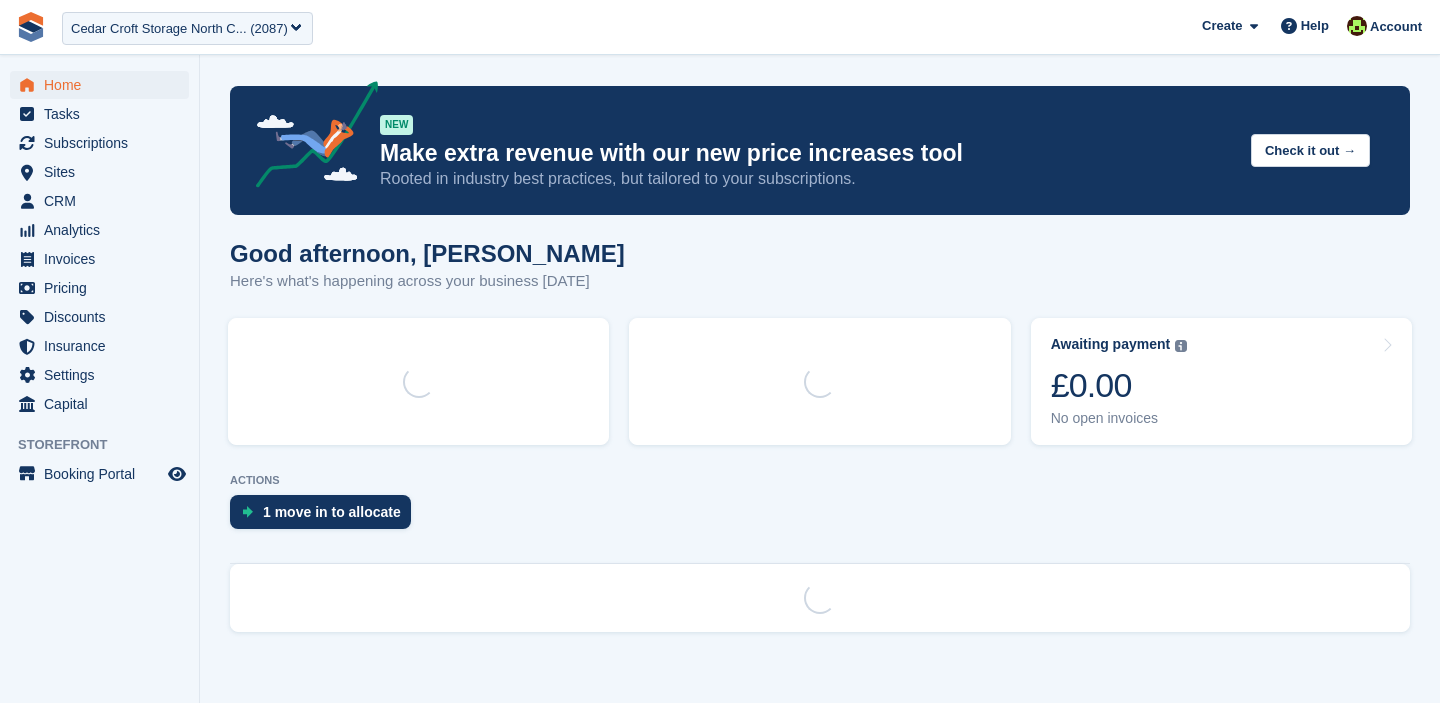 scroll, scrollTop: 0, scrollLeft: 0, axis: both 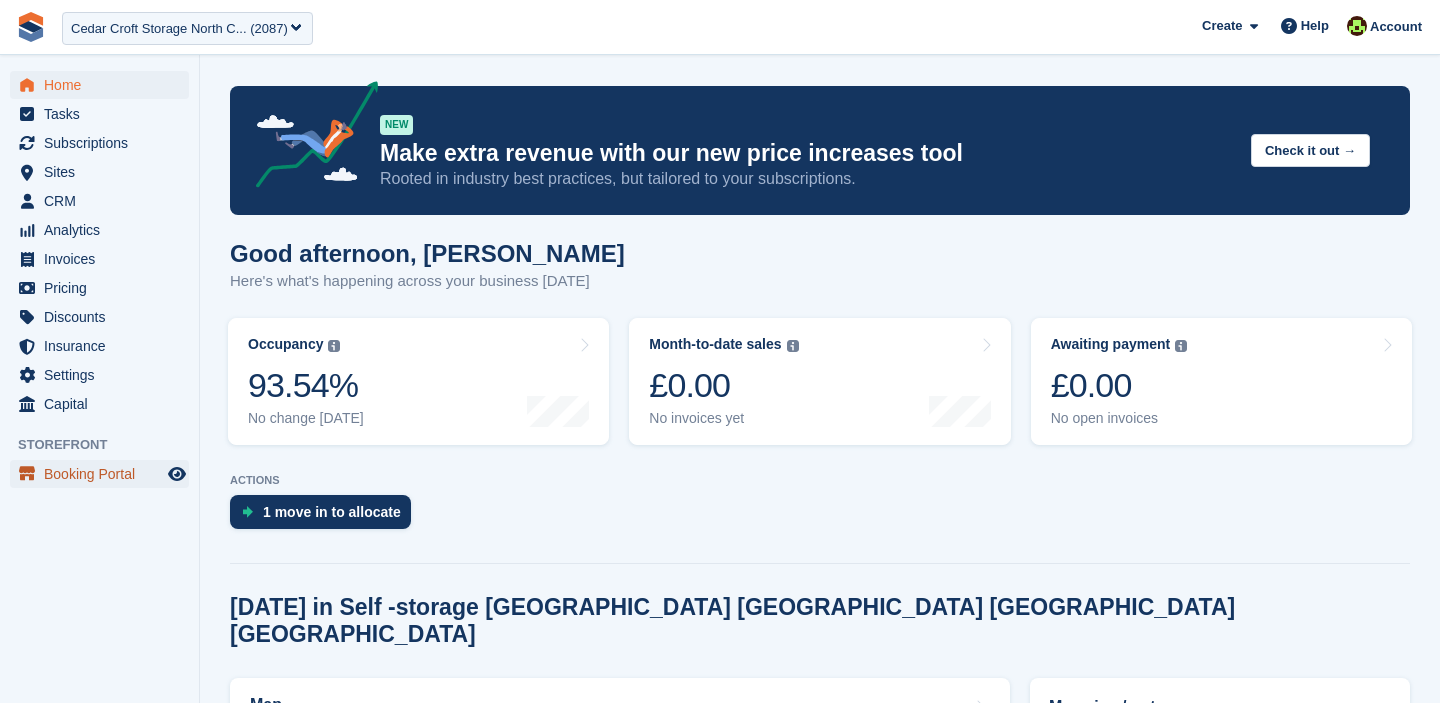 click on "Booking Portal" at bounding box center (104, 474) 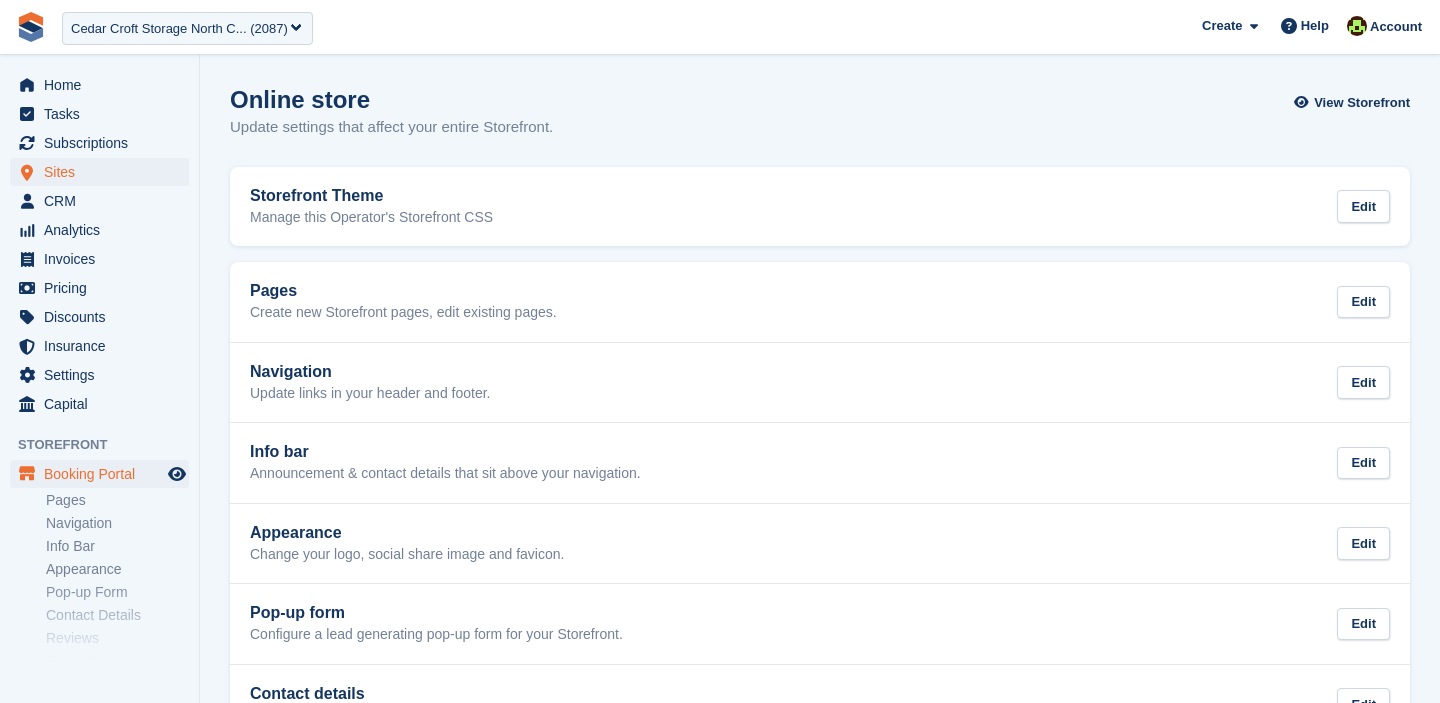 scroll, scrollTop: 0, scrollLeft: 0, axis: both 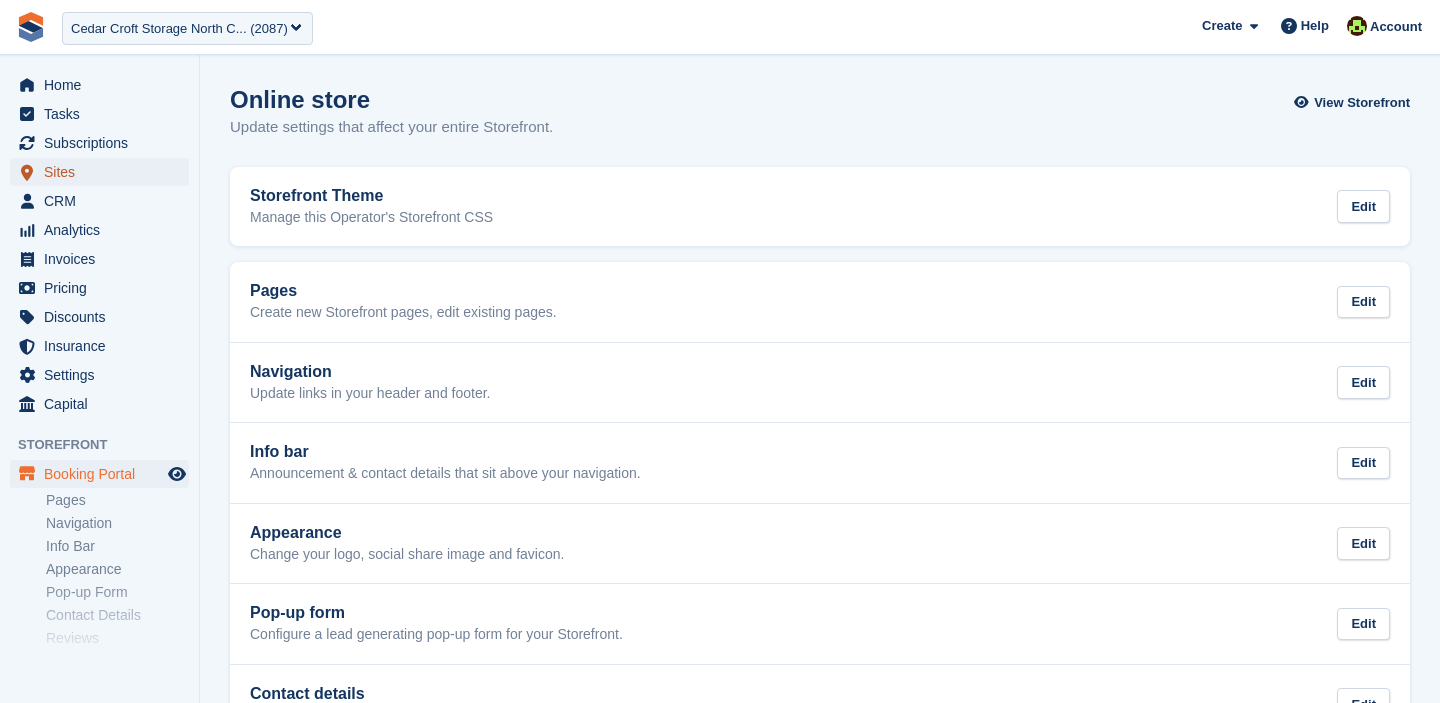 click on "Sites" at bounding box center [104, 172] 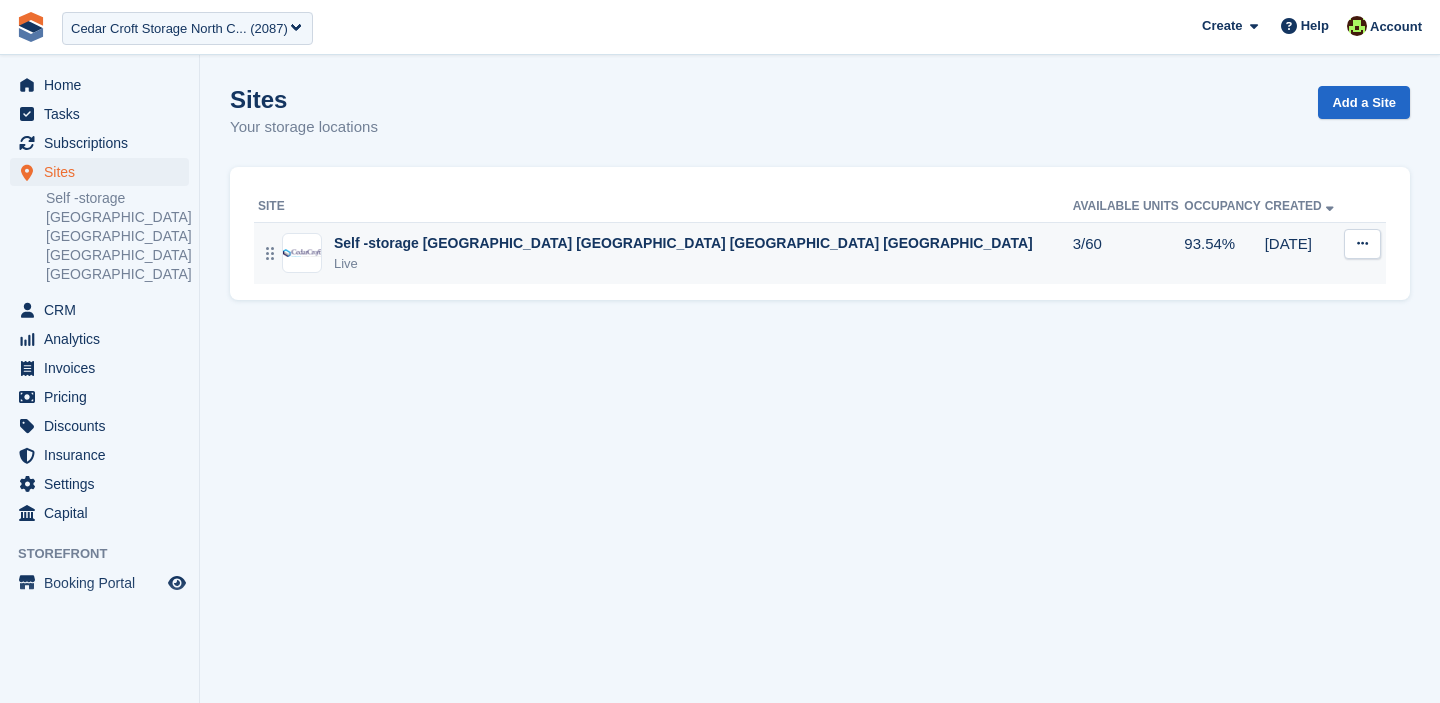 click at bounding box center (1362, 244) 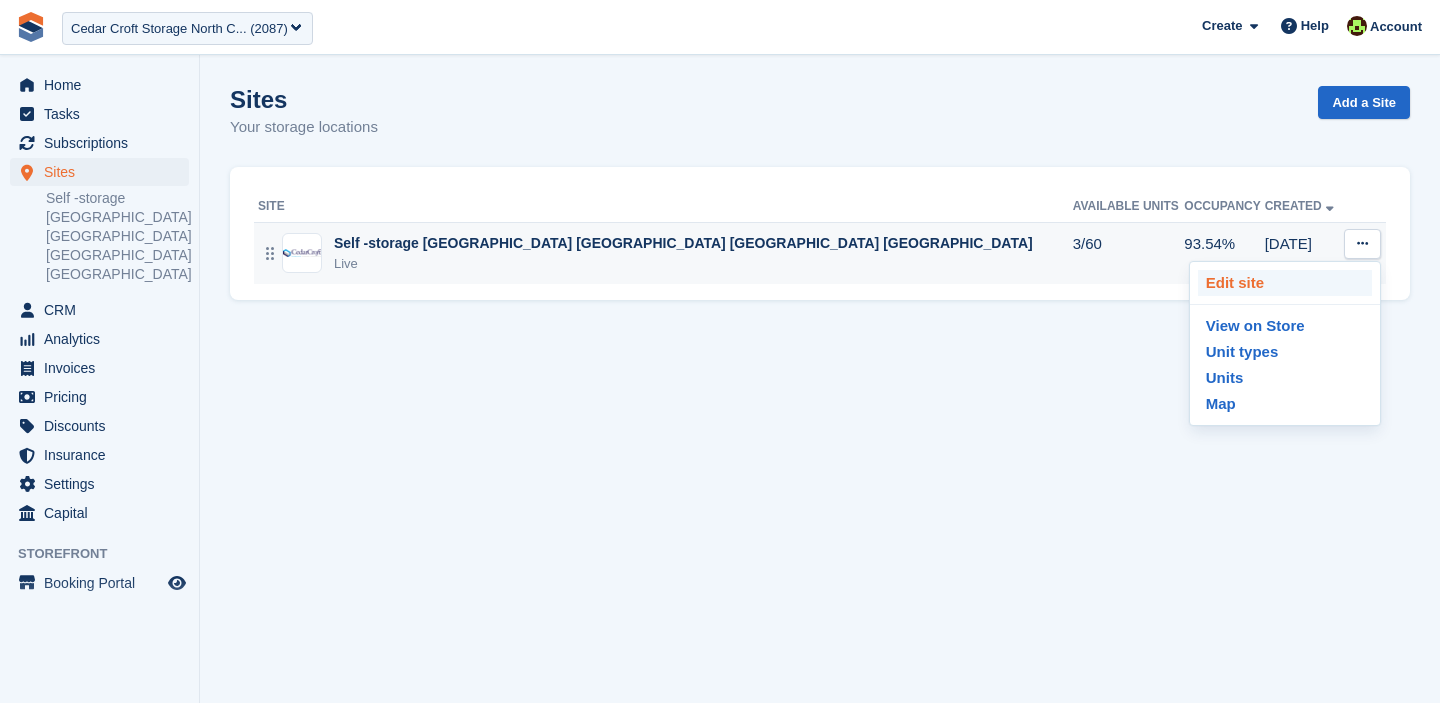 click on "Edit site" at bounding box center [1285, 283] 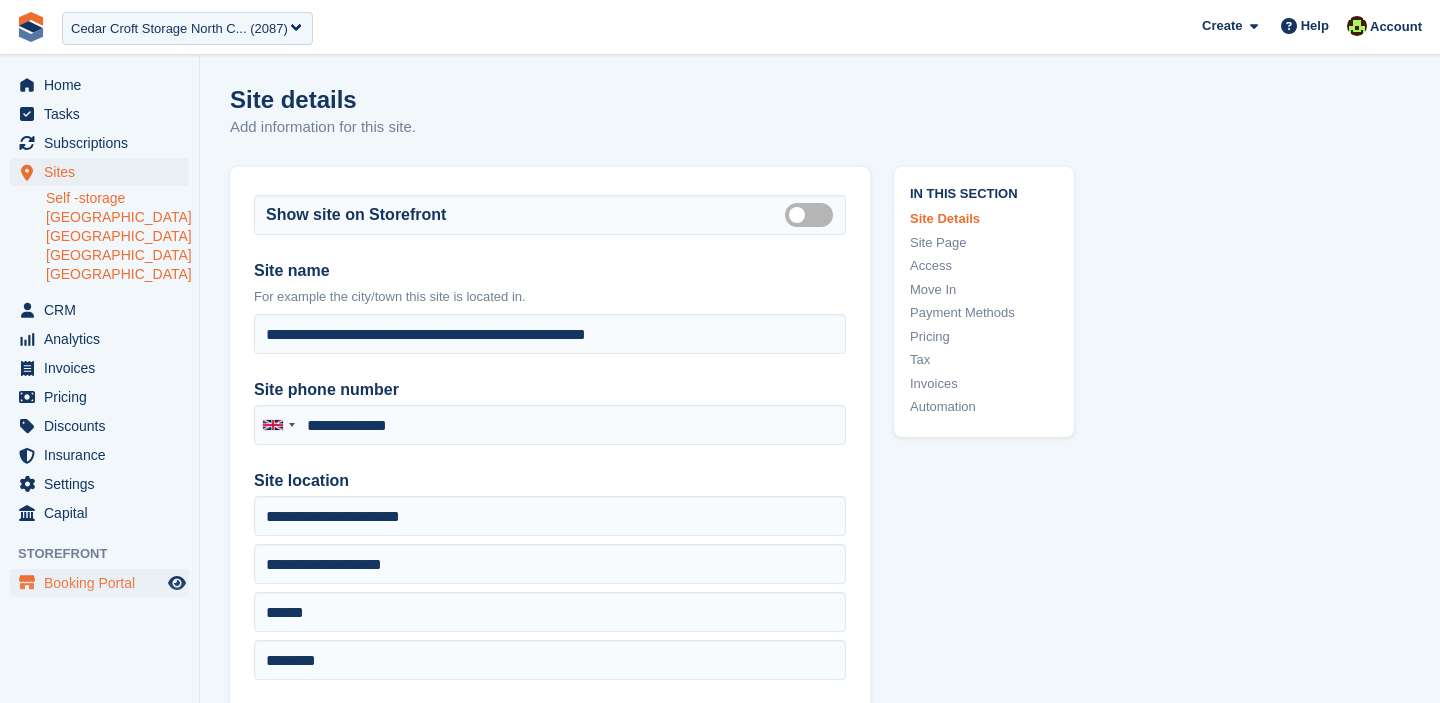 type on "**********" 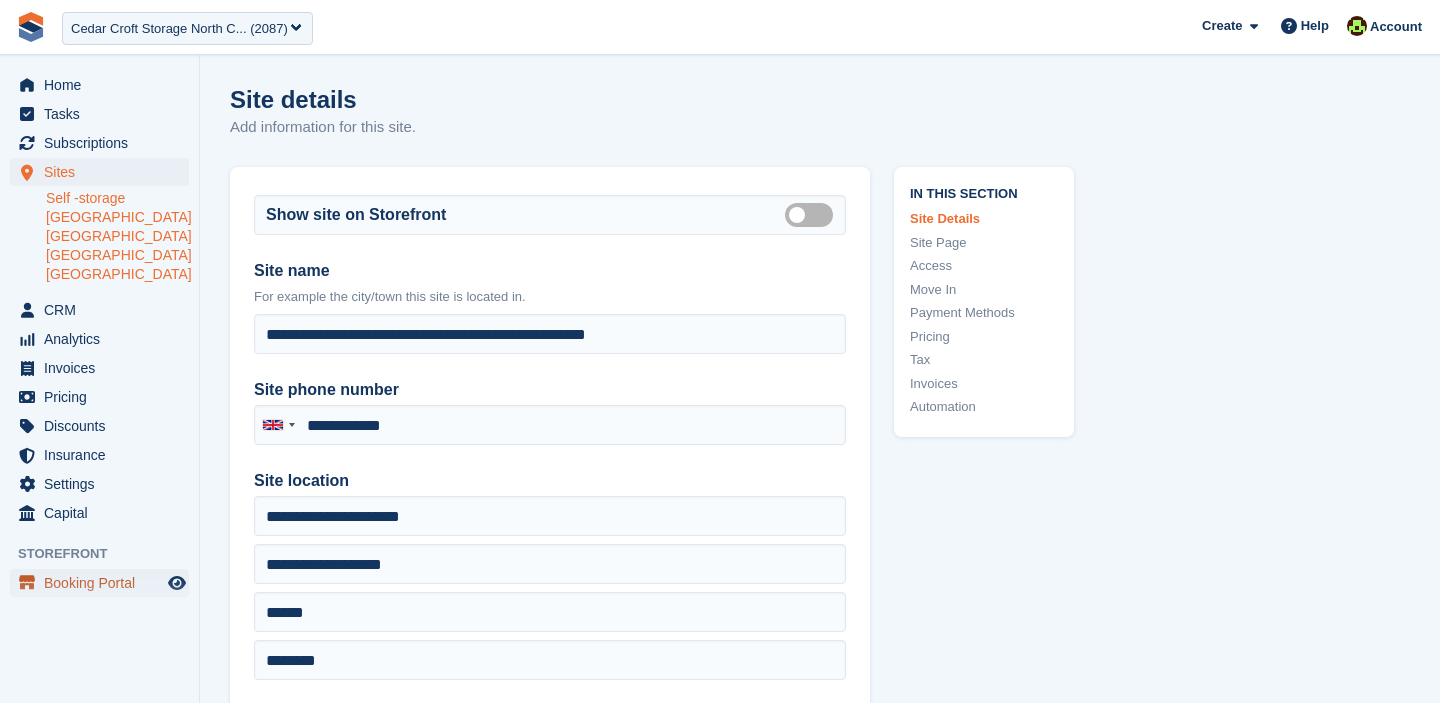 click on "Booking Portal" at bounding box center [104, 583] 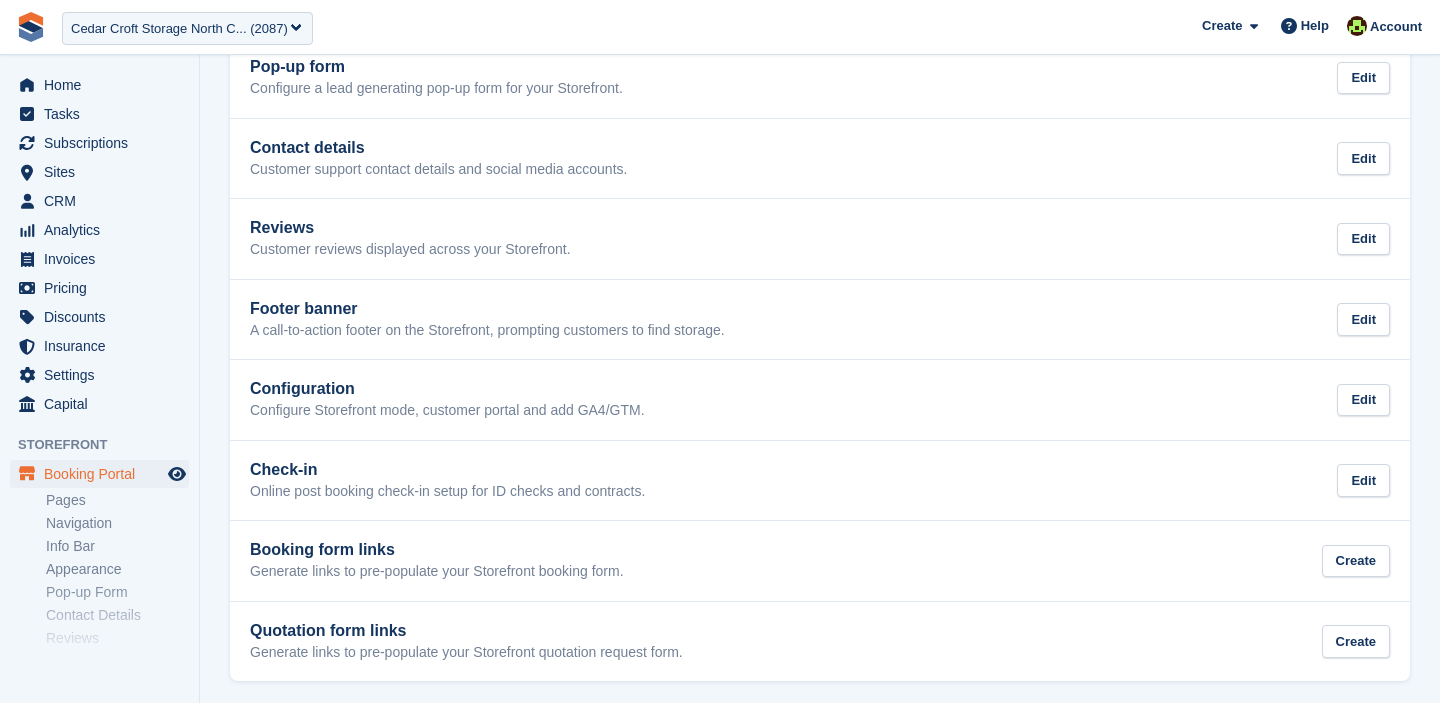 scroll, scrollTop: 554, scrollLeft: 0, axis: vertical 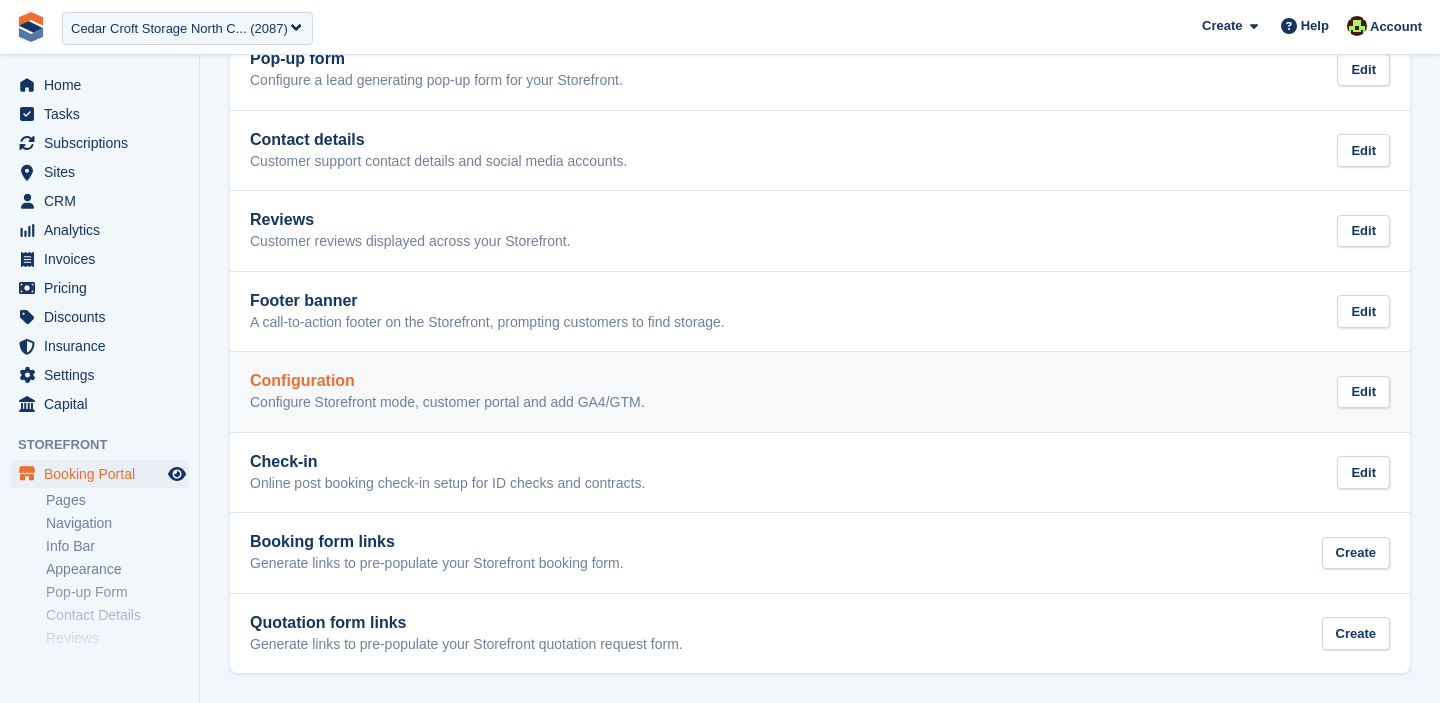 click on "Configure Storefront mode, customer portal and add GA4/GTM." at bounding box center [447, 403] 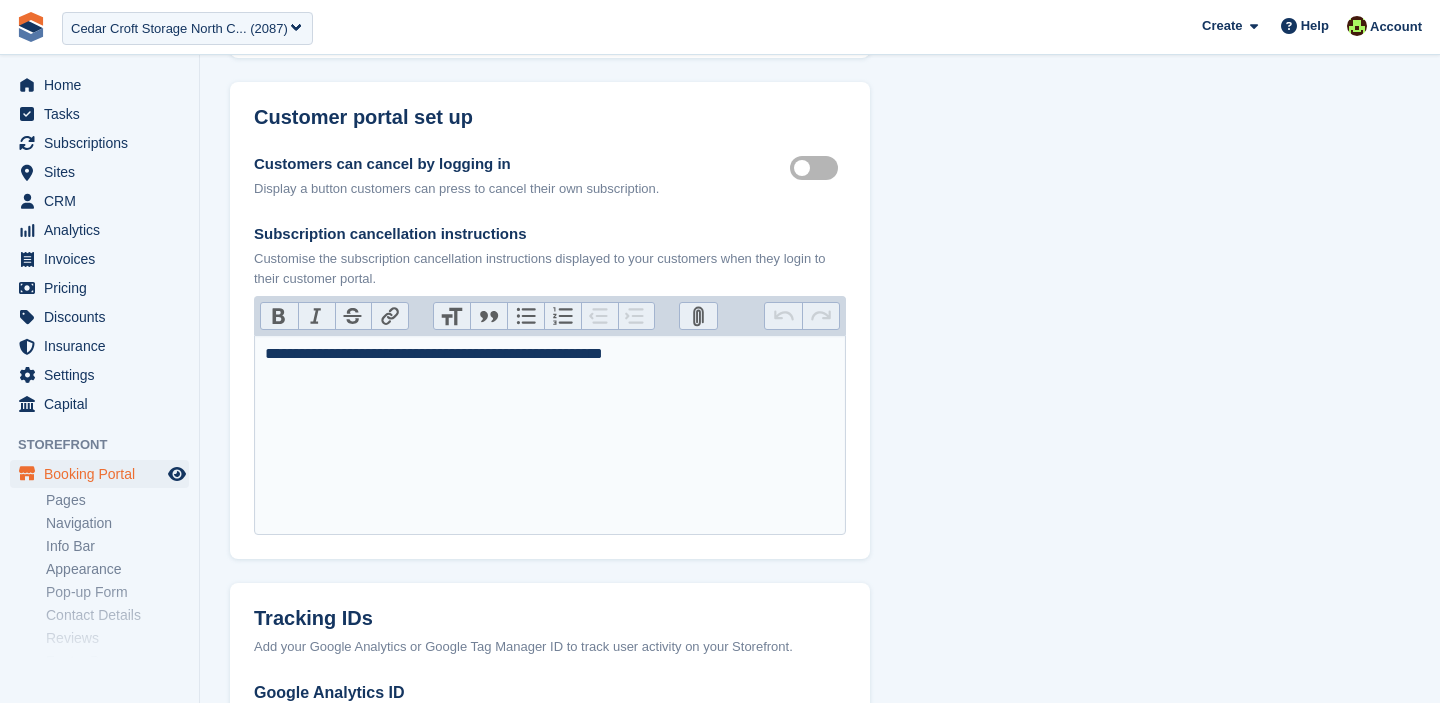 scroll, scrollTop: 0, scrollLeft: 0, axis: both 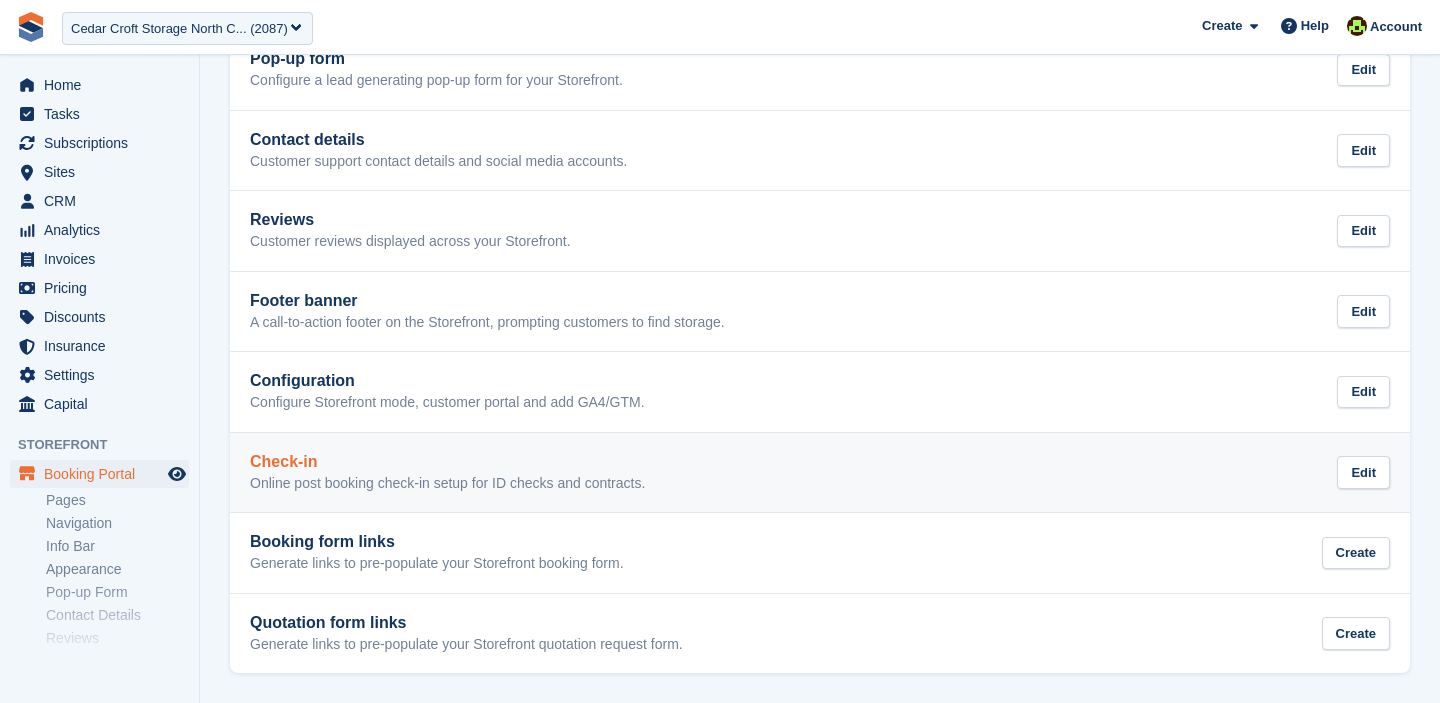 click on "Check-in
Online post booking check-in setup for ID checks and contracts.
Edit" at bounding box center (820, 473) 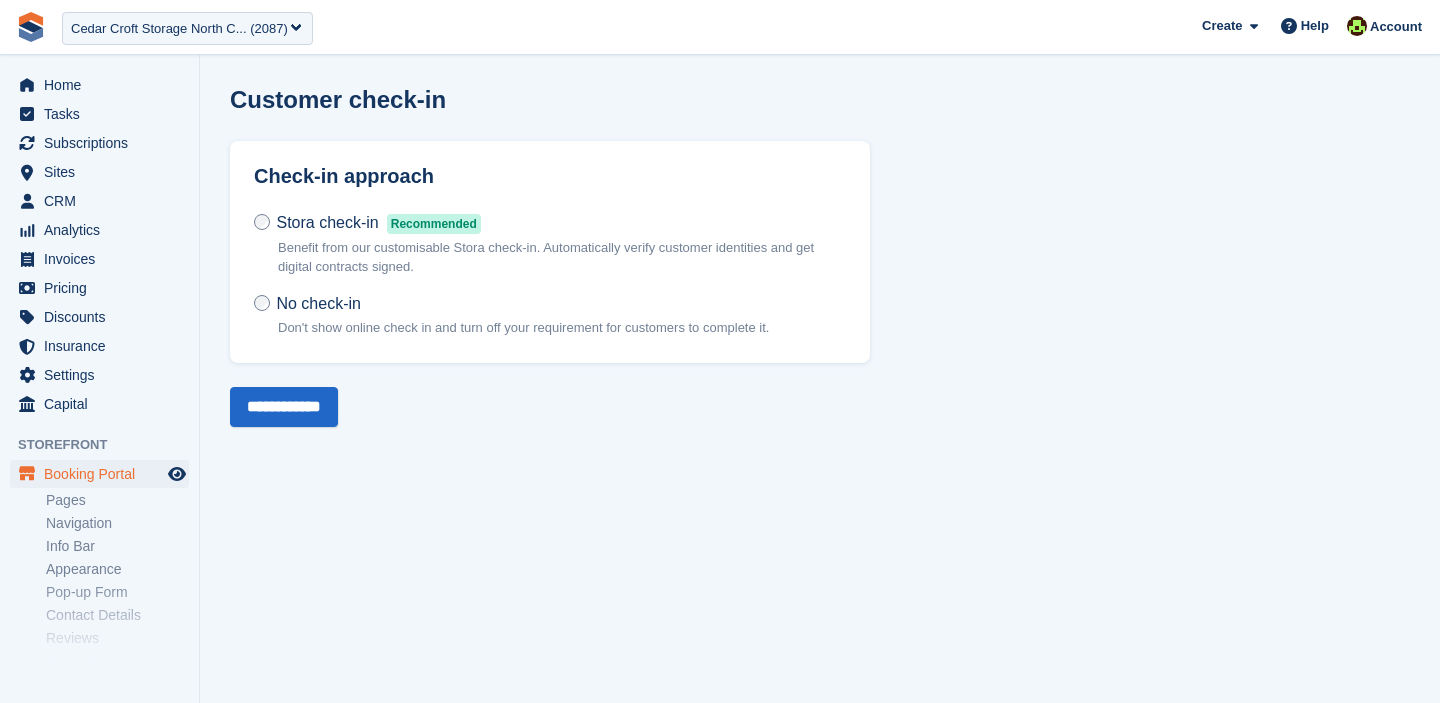 scroll, scrollTop: 0, scrollLeft: 0, axis: both 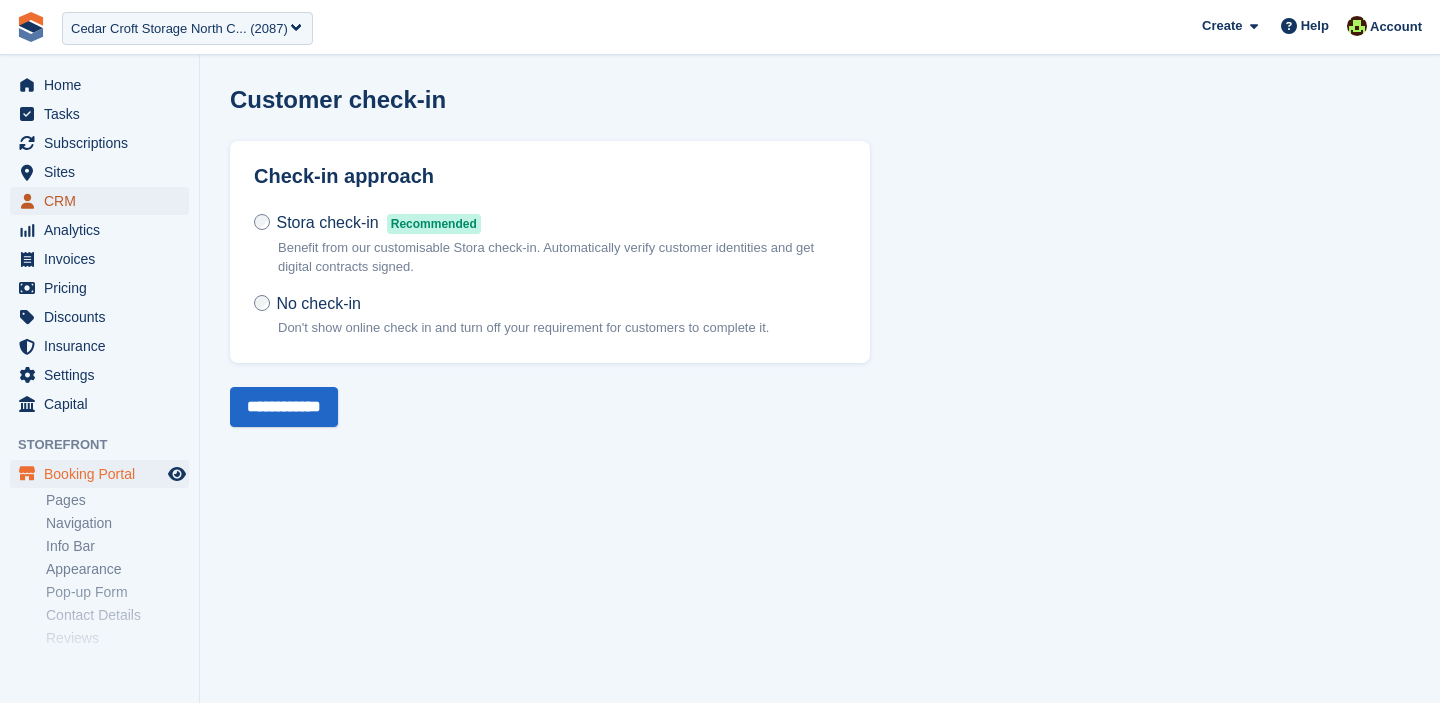 click on "CRM" at bounding box center (104, 201) 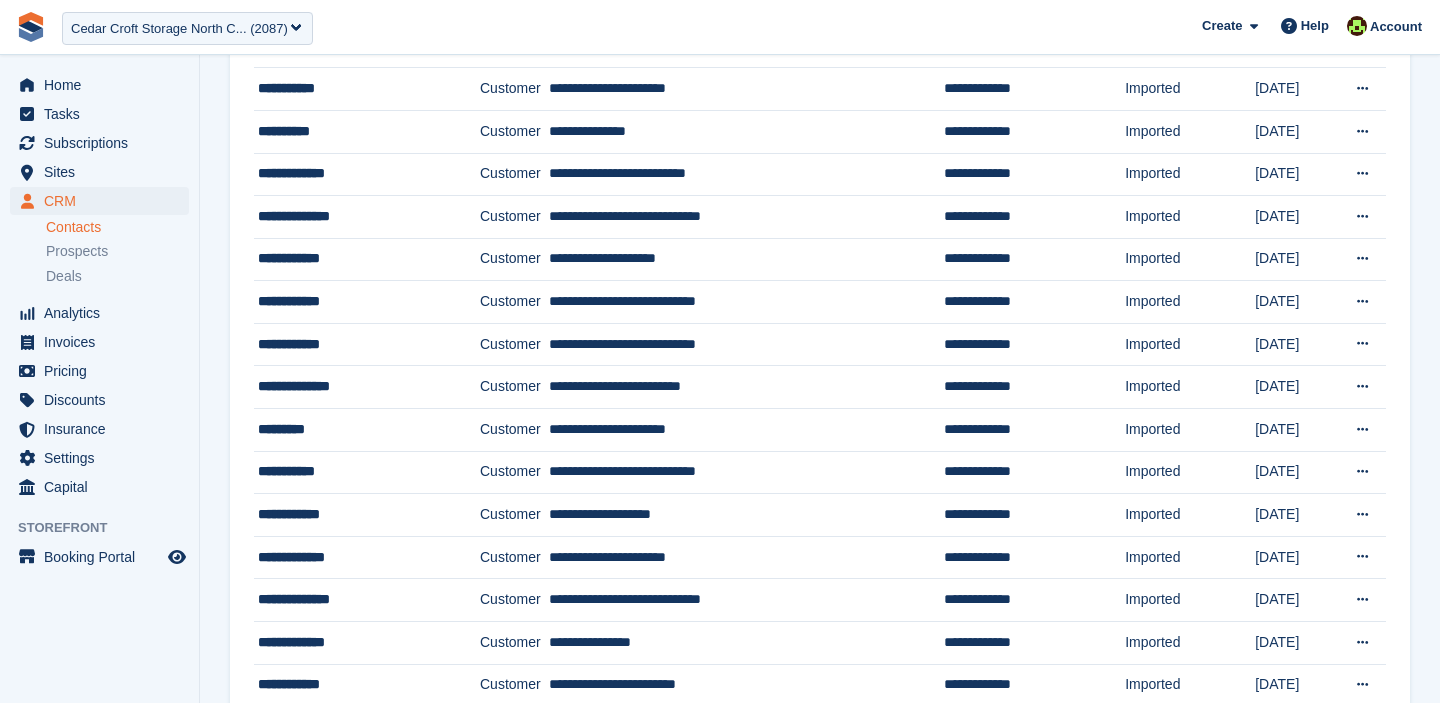 scroll, scrollTop: 705, scrollLeft: 0, axis: vertical 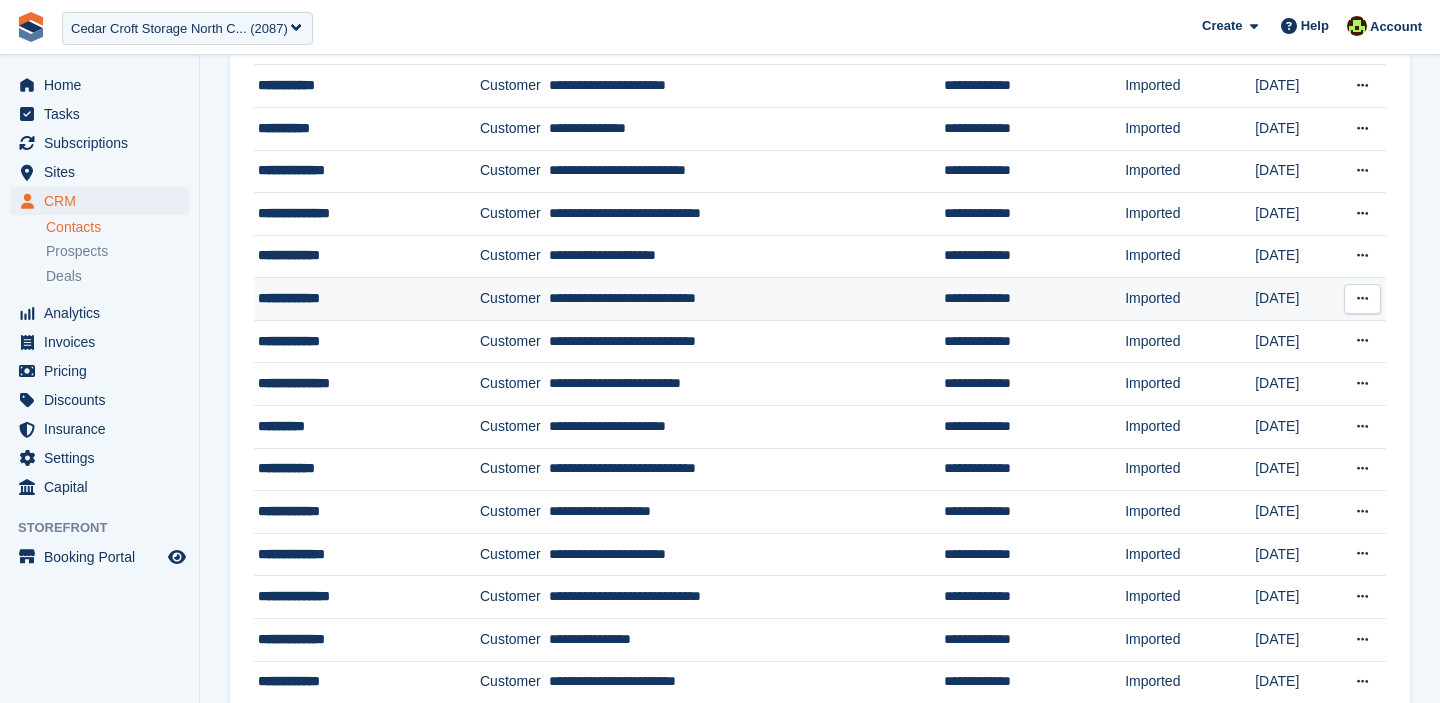 click on "**********" at bounding box center (746, 299) 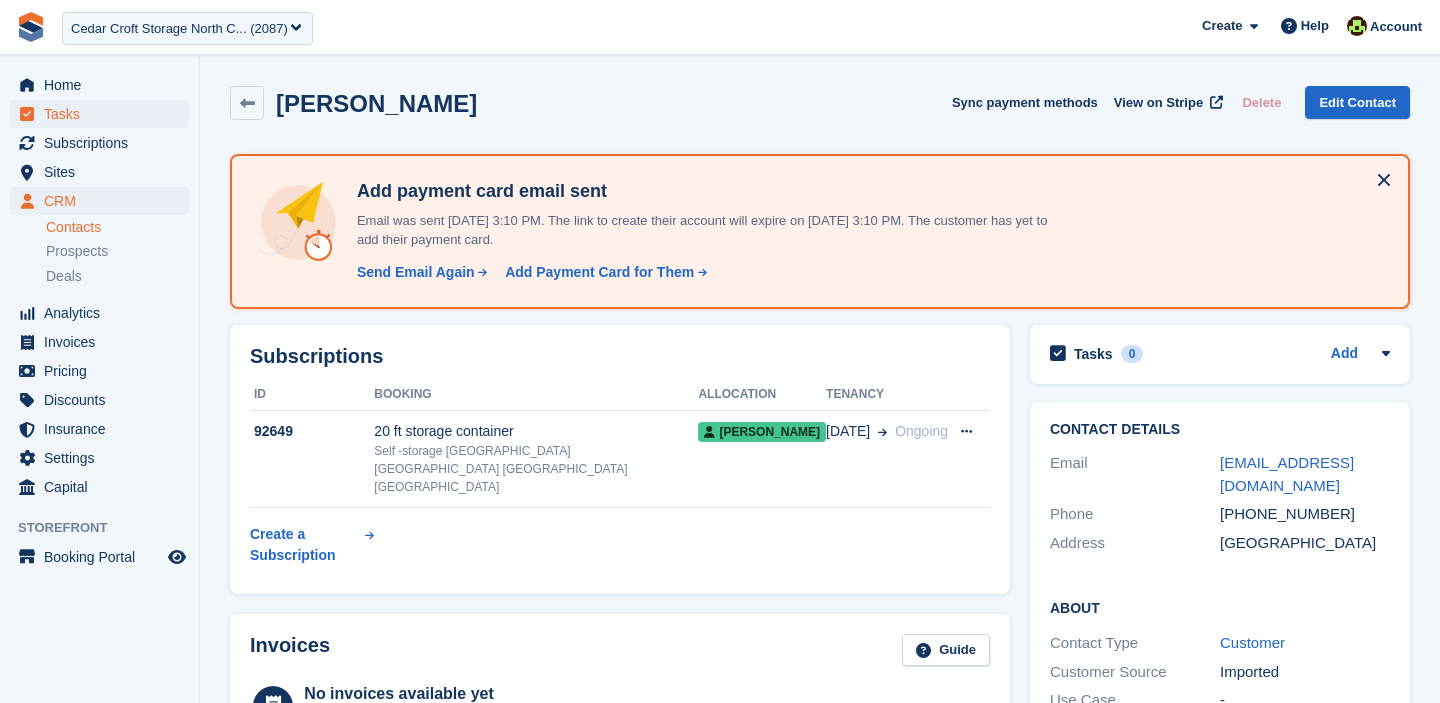 scroll, scrollTop: 0, scrollLeft: 0, axis: both 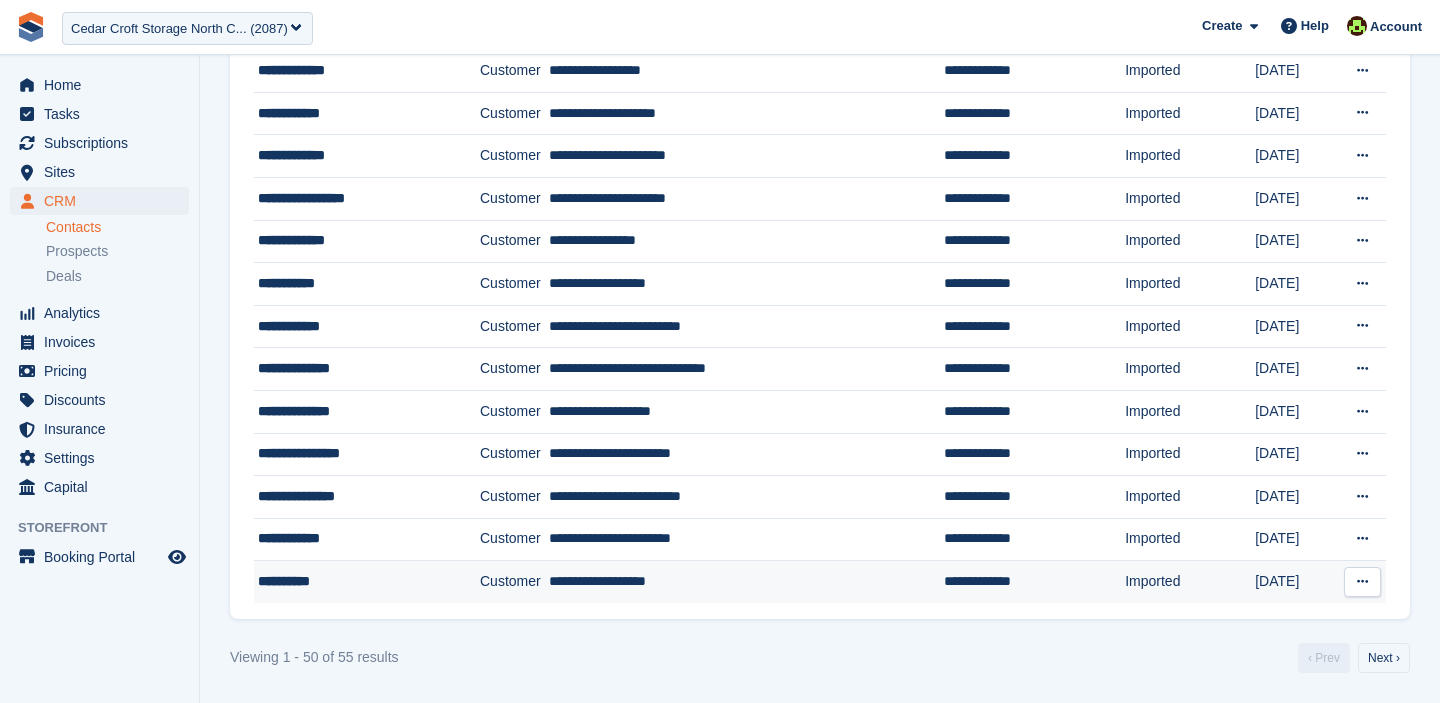 click on "**********" at bounding box center (746, 582) 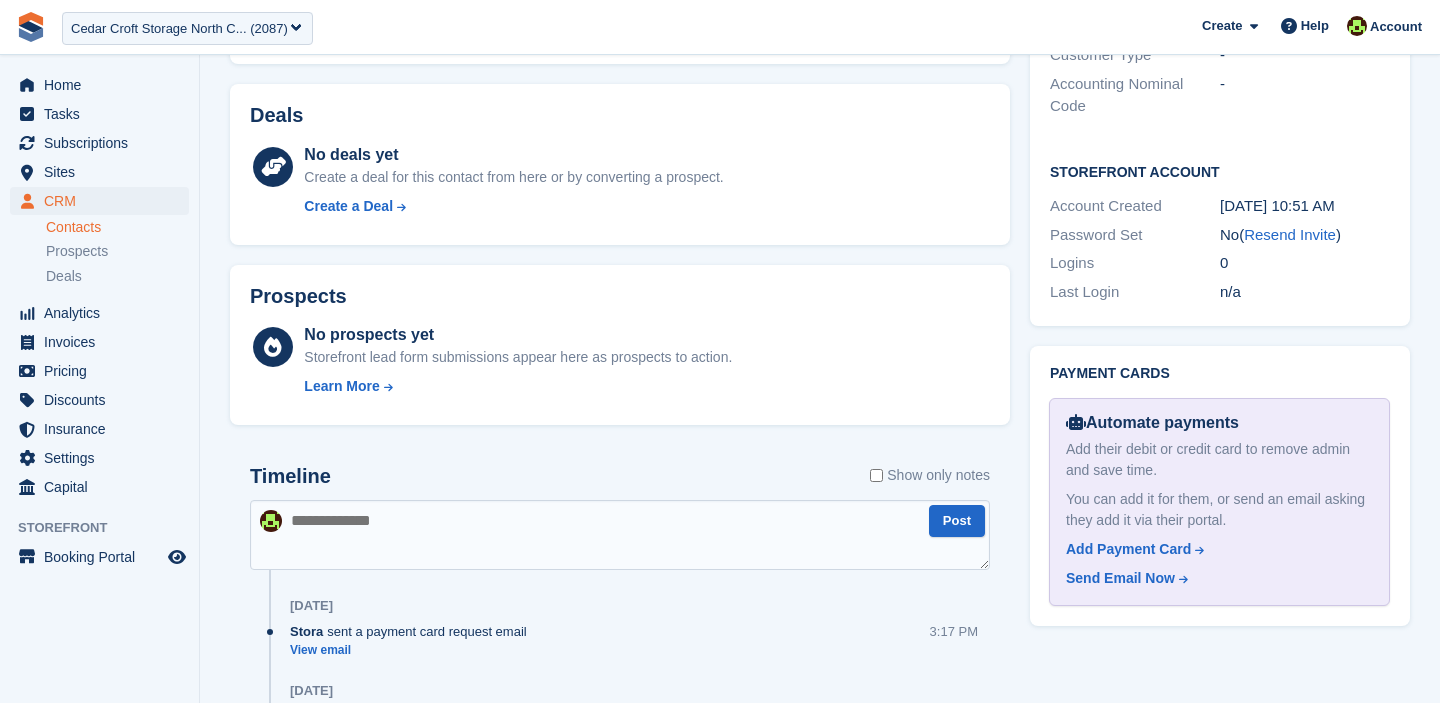 scroll, scrollTop: 0, scrollLeft: 0, axis: both 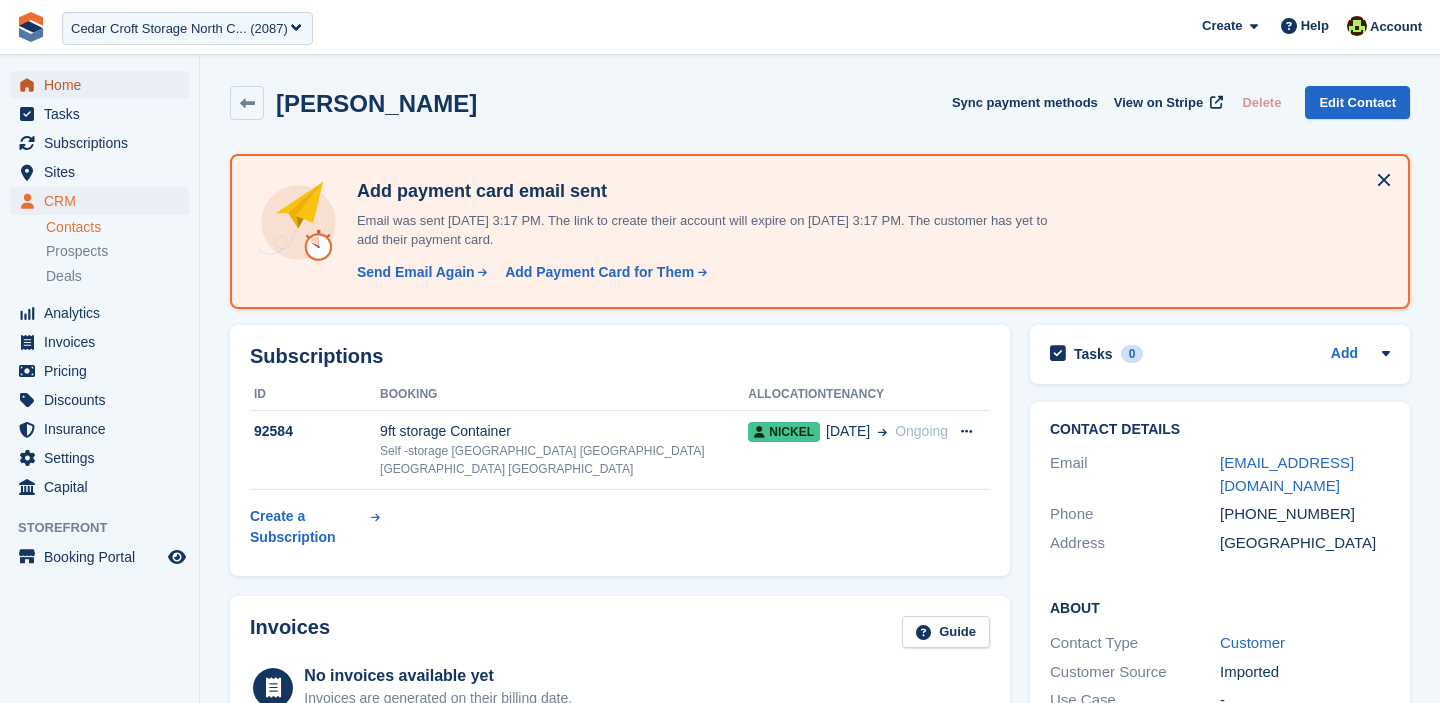 click on "Home" at bounding box center (104, 85) 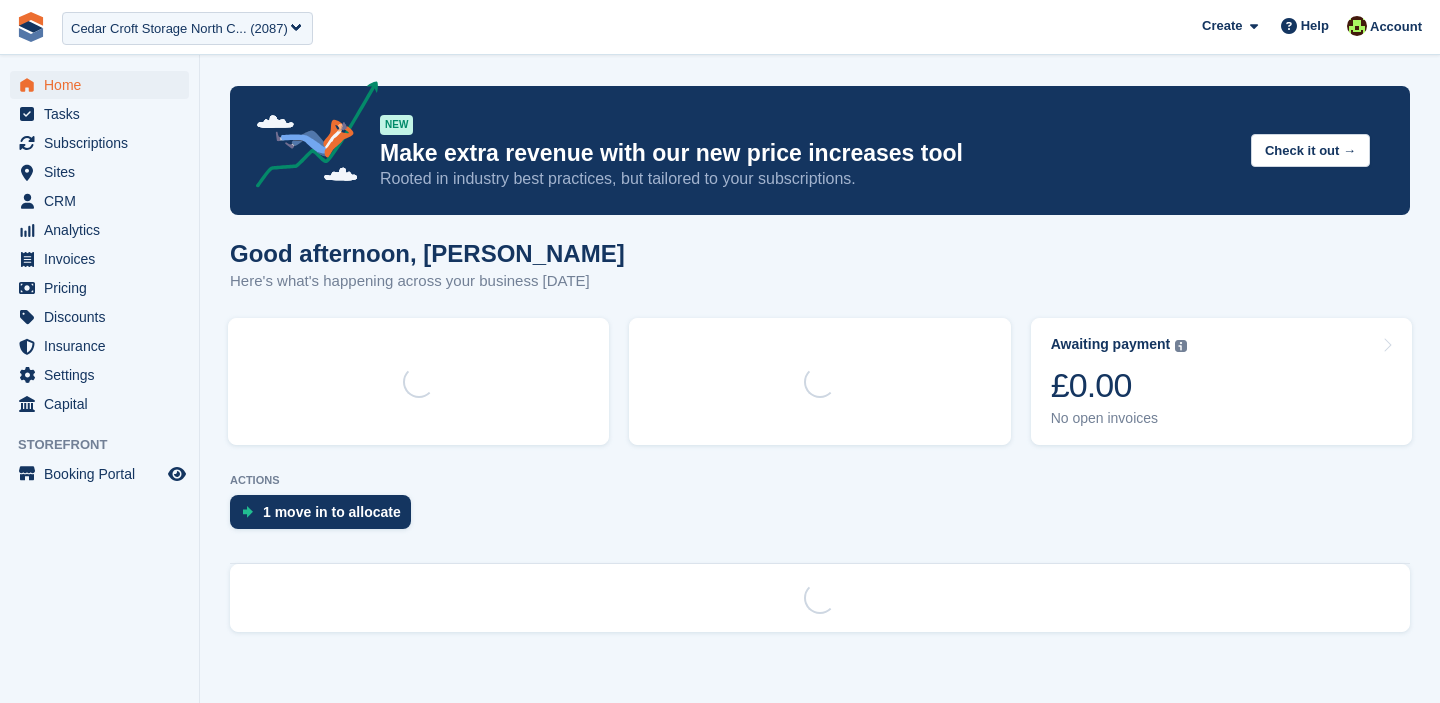 scroll, scrollTop: 0, scrollLeft: 0, axis: both 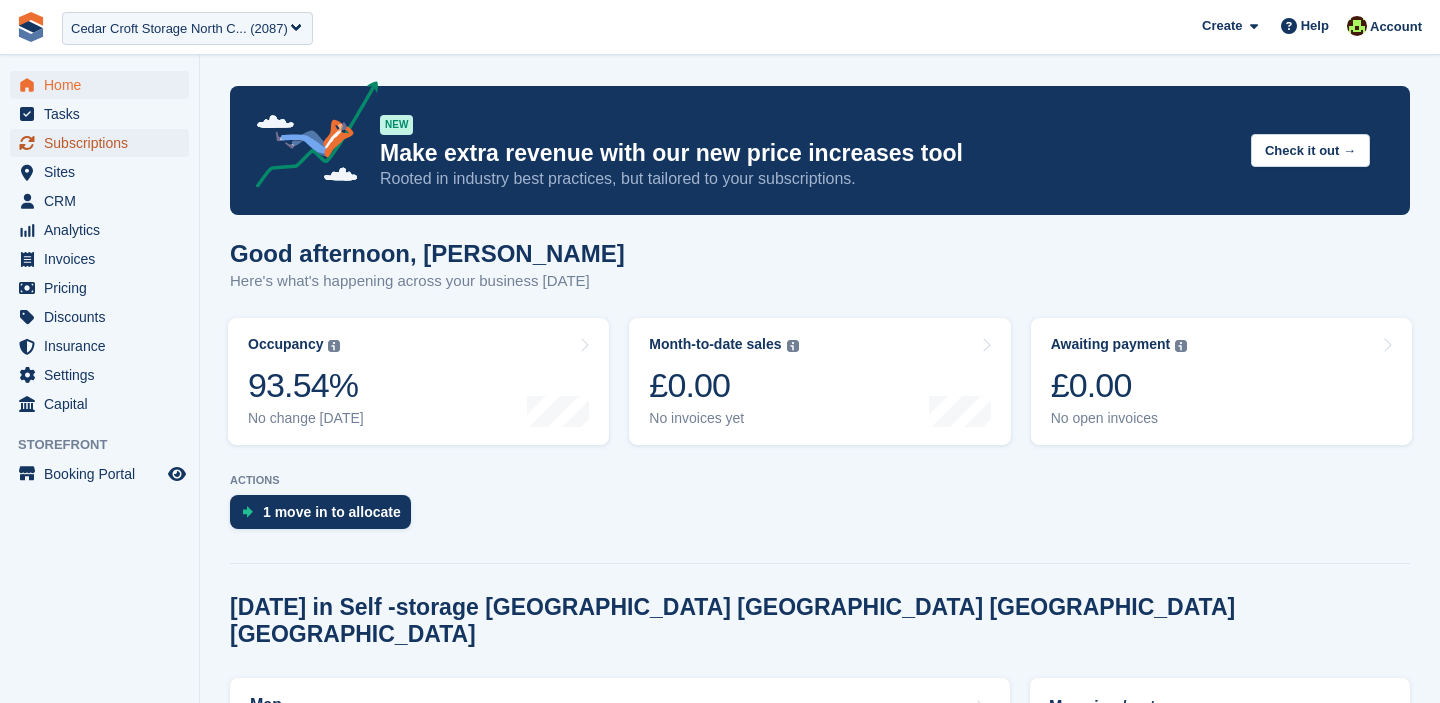 click on "Subscriptions" at bounding box center [104, 143] 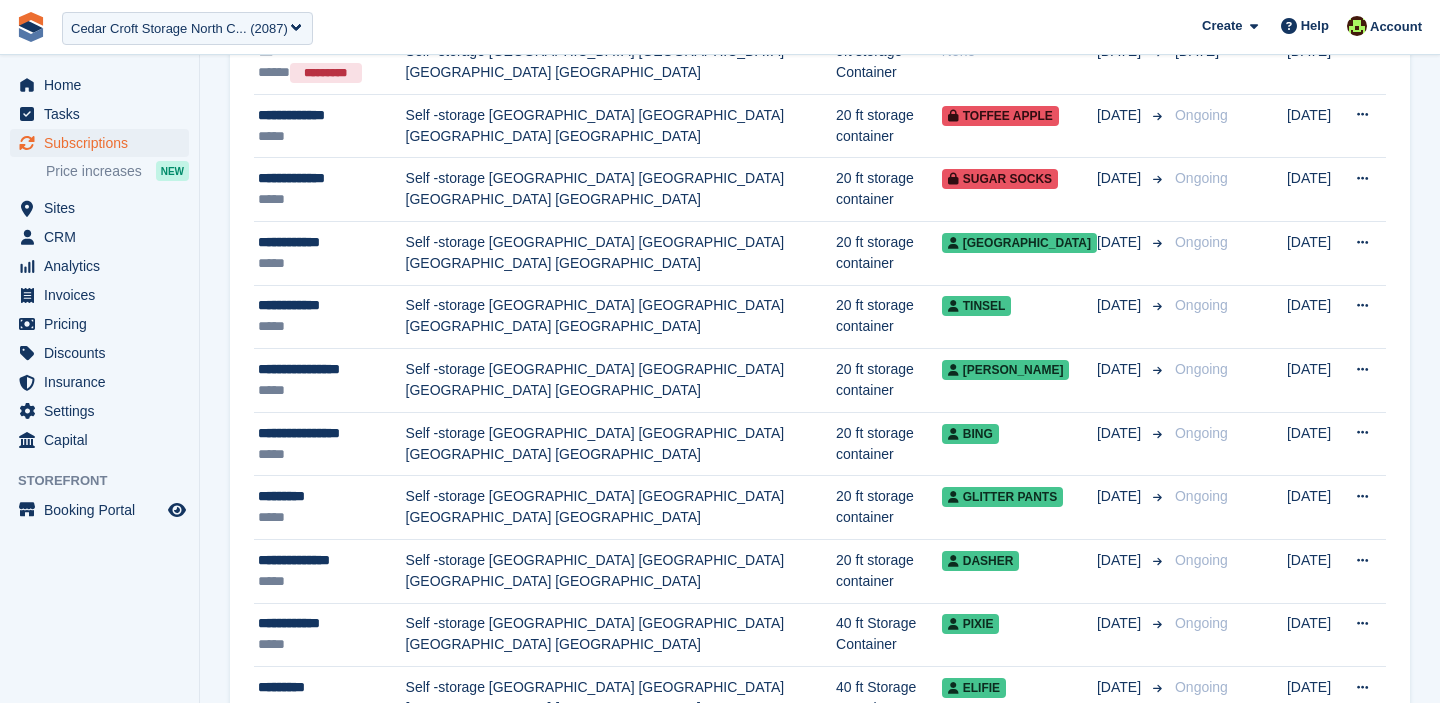 scroll, scrollTop: 394, scrollLeft: 0, axis: vertical 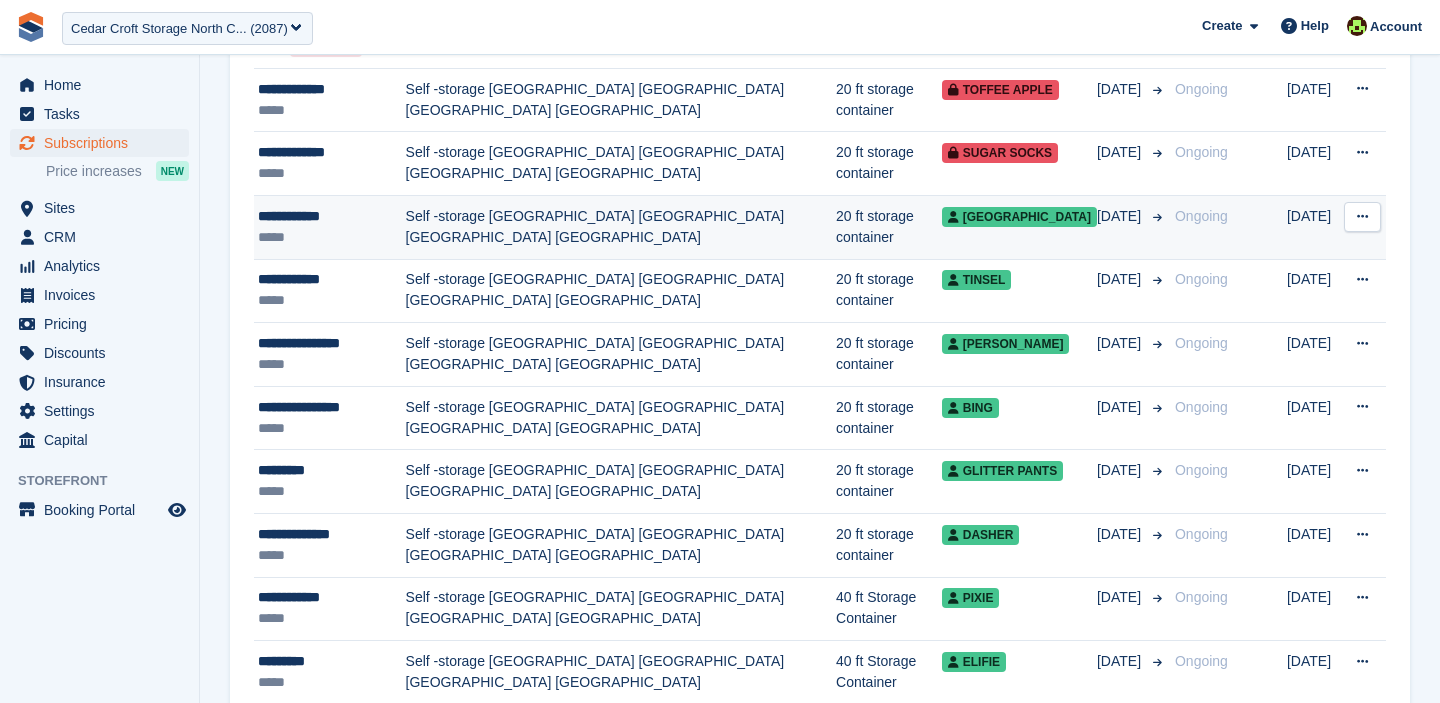 click on "Self -storage [GEOGRAPHIC_DATA]  [GEOGRAPHIC_DATA] [GEOGRAPHIC_DATA] [GEOGRAPHIC_DATA]" at bounding box center (621, 228) 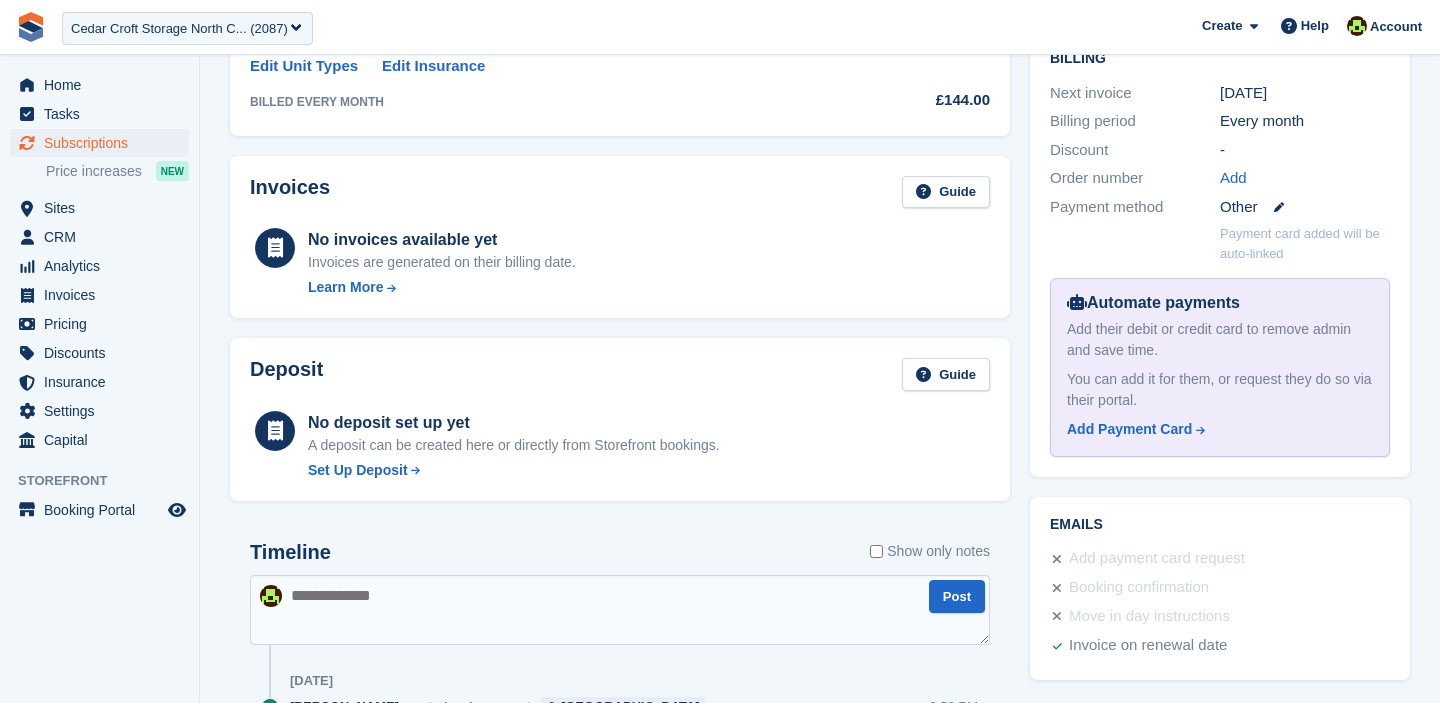 scroll, scrollTop: 0, scrollLeft: 0, axis: both 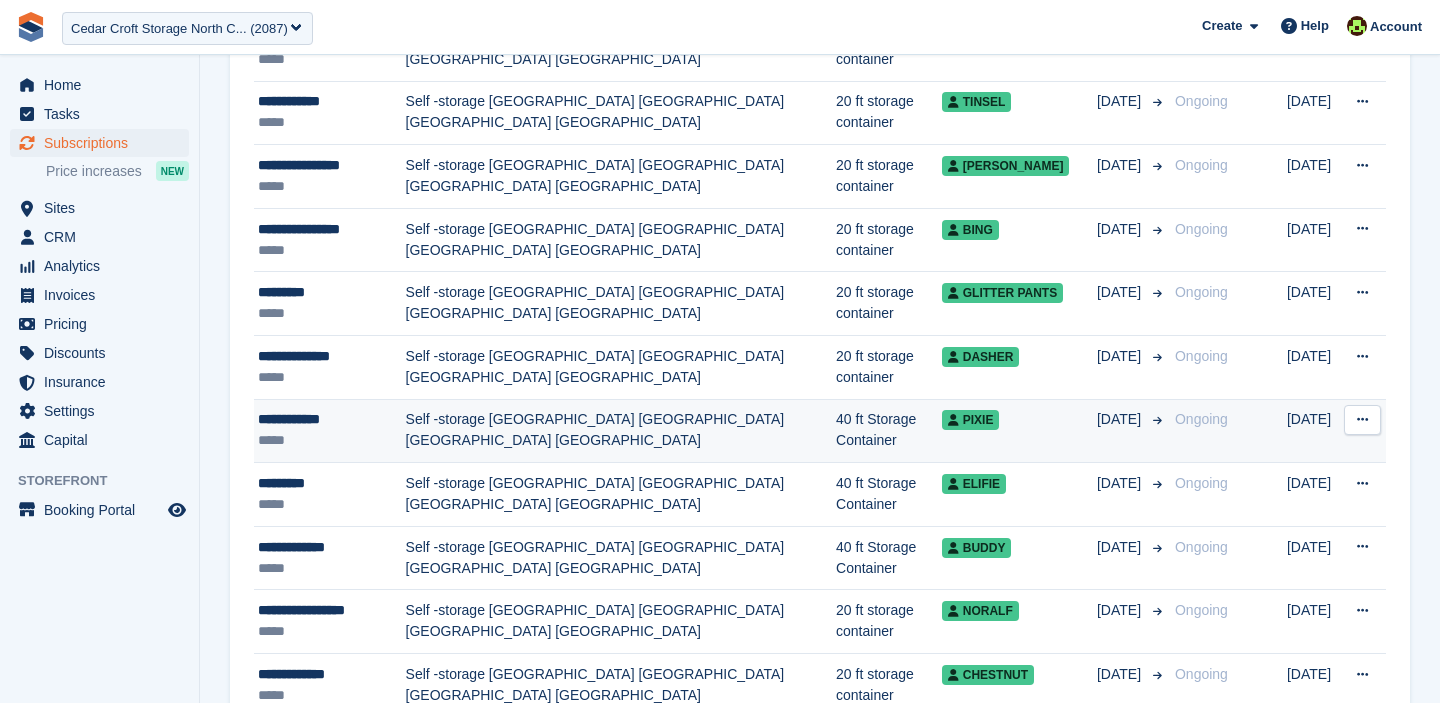 click on "Self -storage [GEOGRAPHIC_DATA]  [GEOGRAPHIC_DATA] [GEOGRAPHIC_DATA] [GEOGRAPHIC_DATA]" at bounding box center [621, 431] 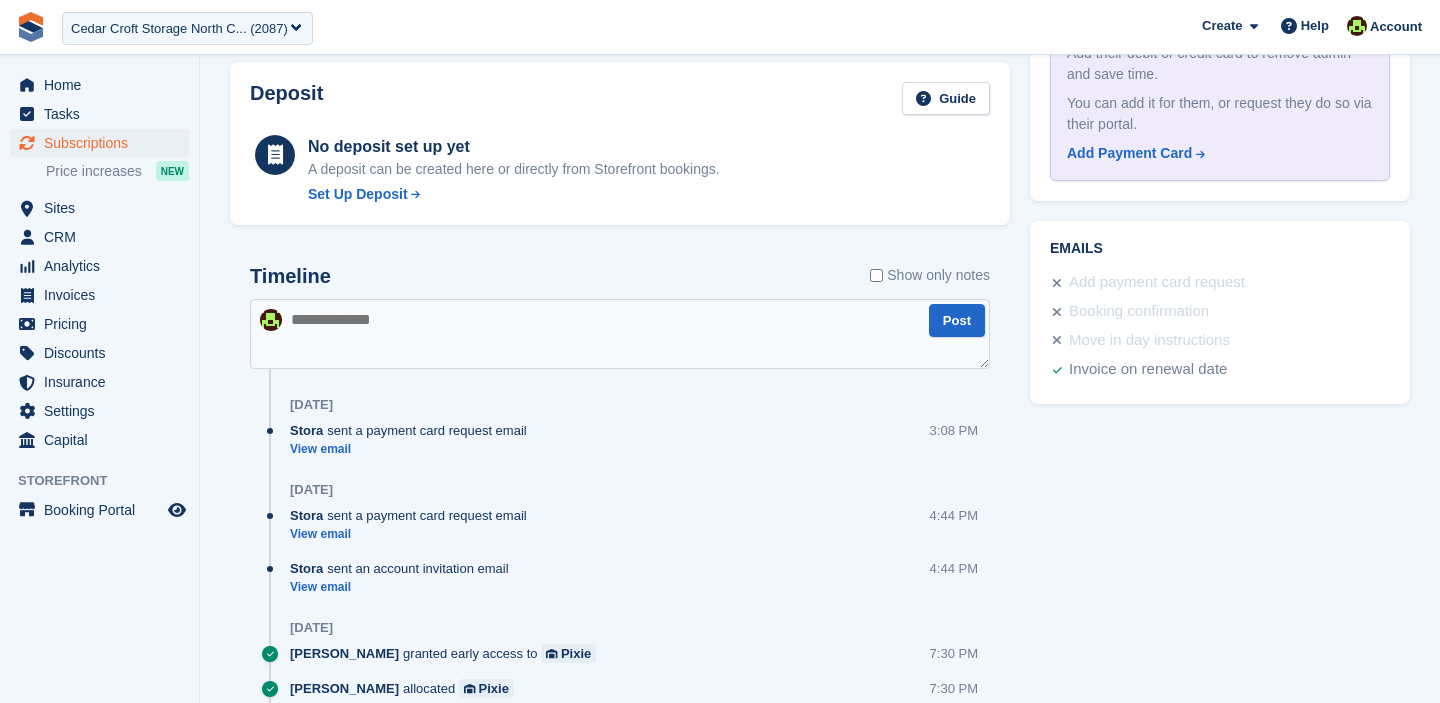 scroll, scrollTop: 1003, scrollLeft: 0, axis: vertical 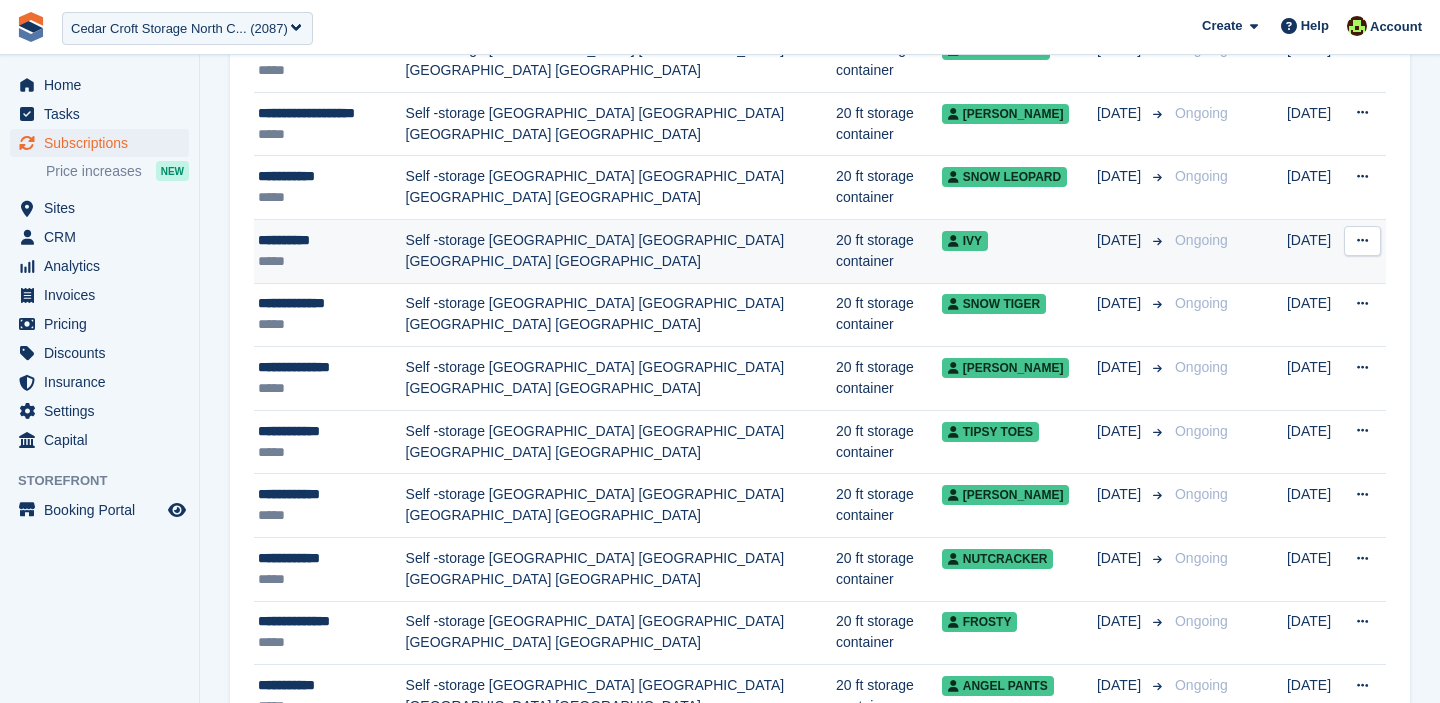 click on "Self -storage [GEOGRAPHIC_DATA]  [GEOGRAPHIC_DATA] [GEOGRAPHIC_DATA] [GEOGRAPHIC_DATA]" at bounding box center [621, 251] 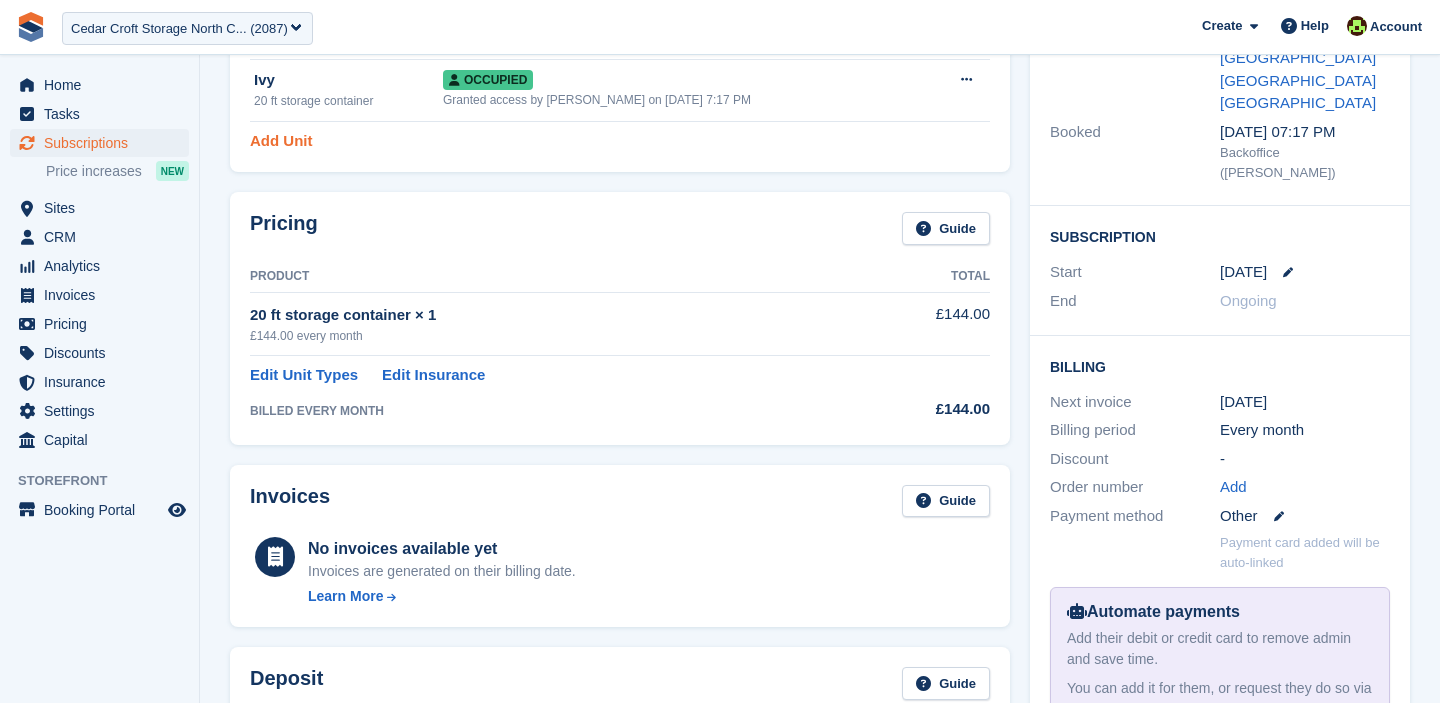 scroll, scrollTop: 1003, scrollLeft: 0, axis: vertical 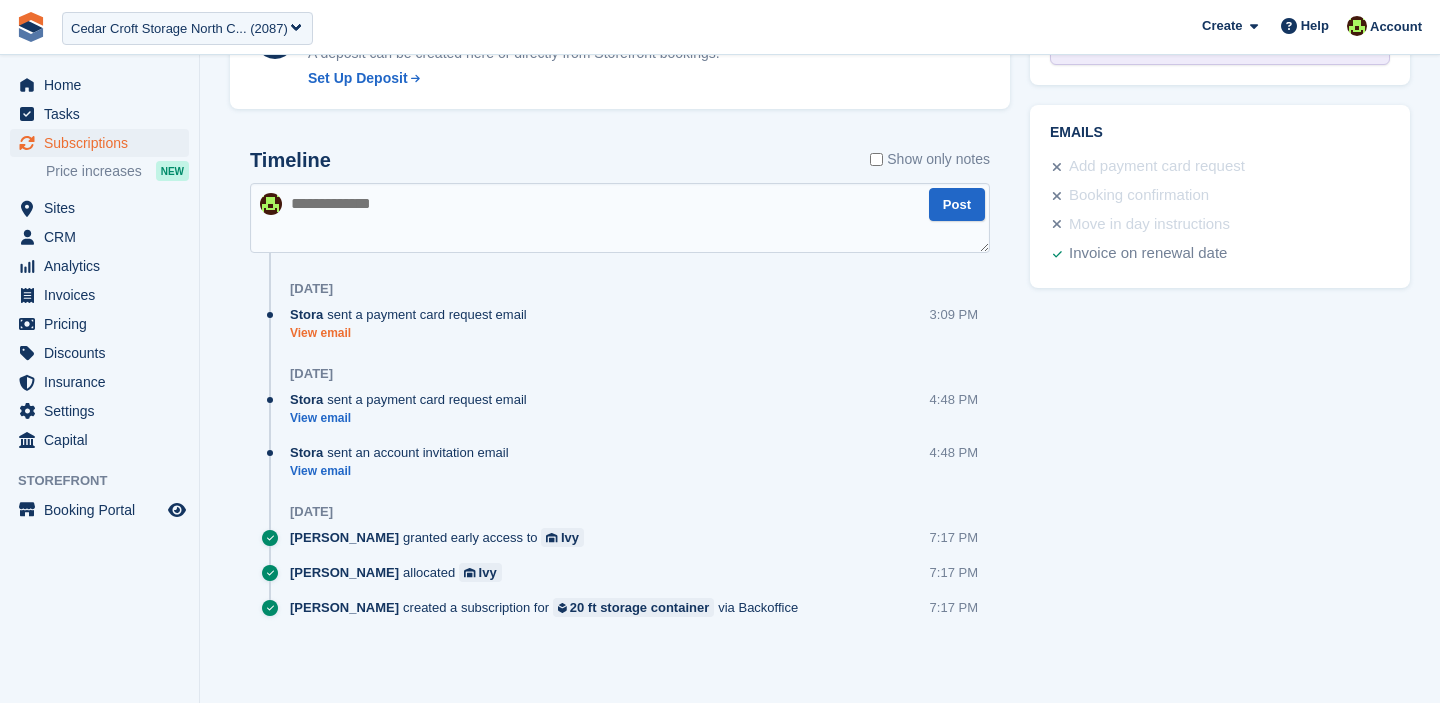 click on "View email" at bounding box center [413, 333] 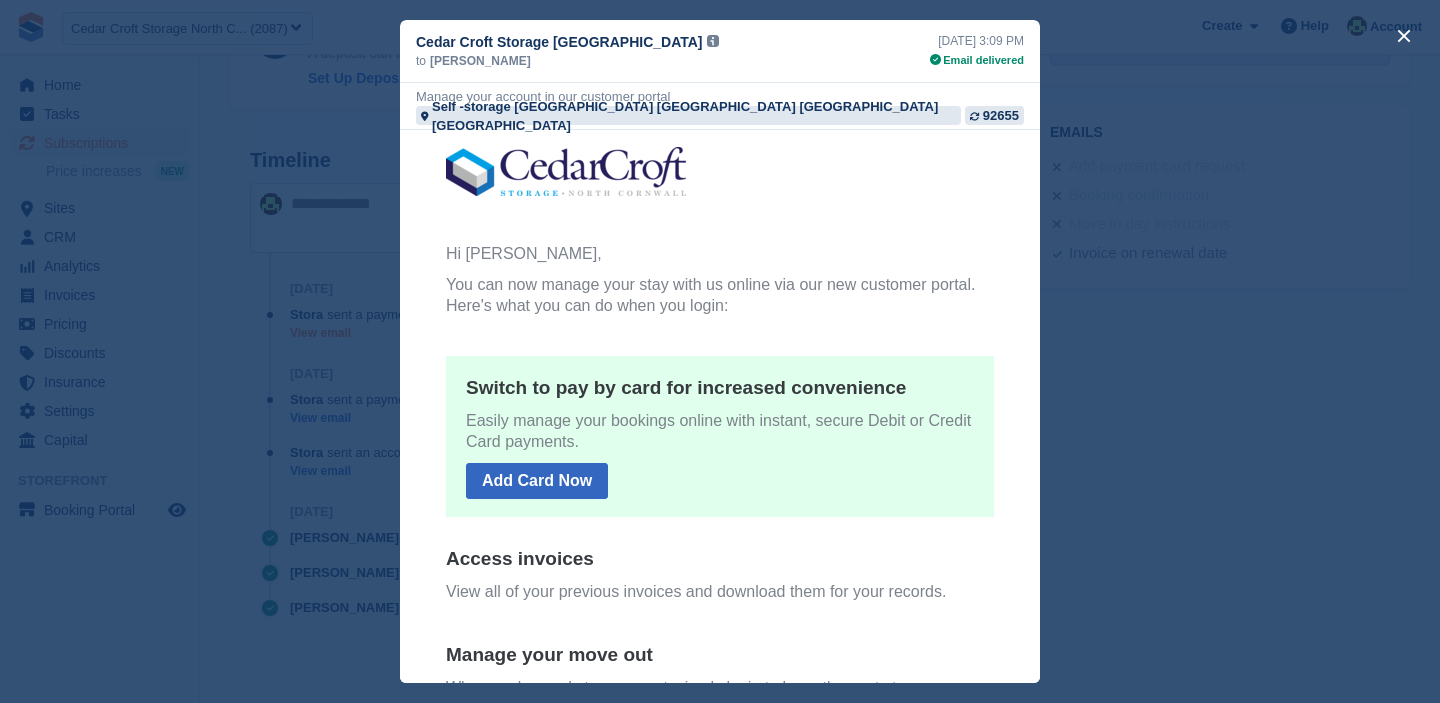 scroll, scrollTop: 0, scrollLeft: 0, axis: both 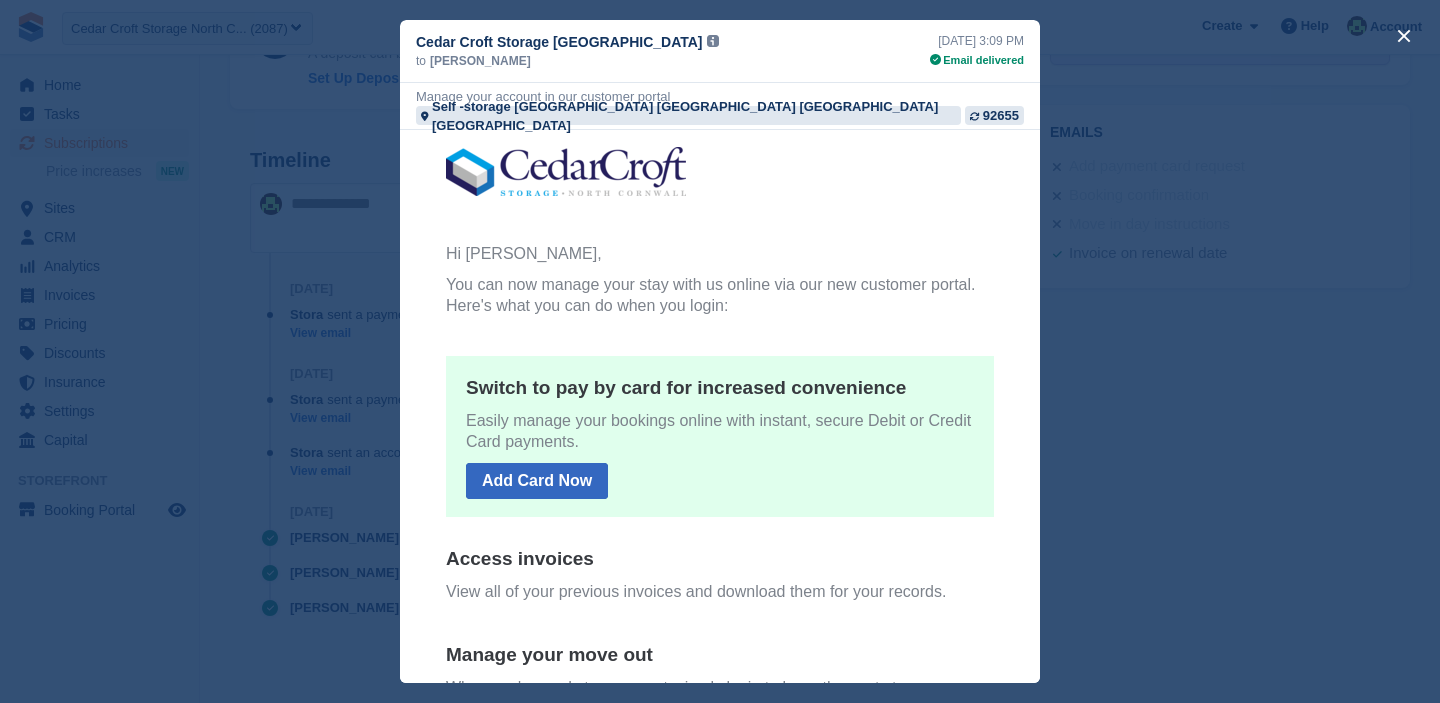 click on "Add Card Now" at bounding box center [537, 481] 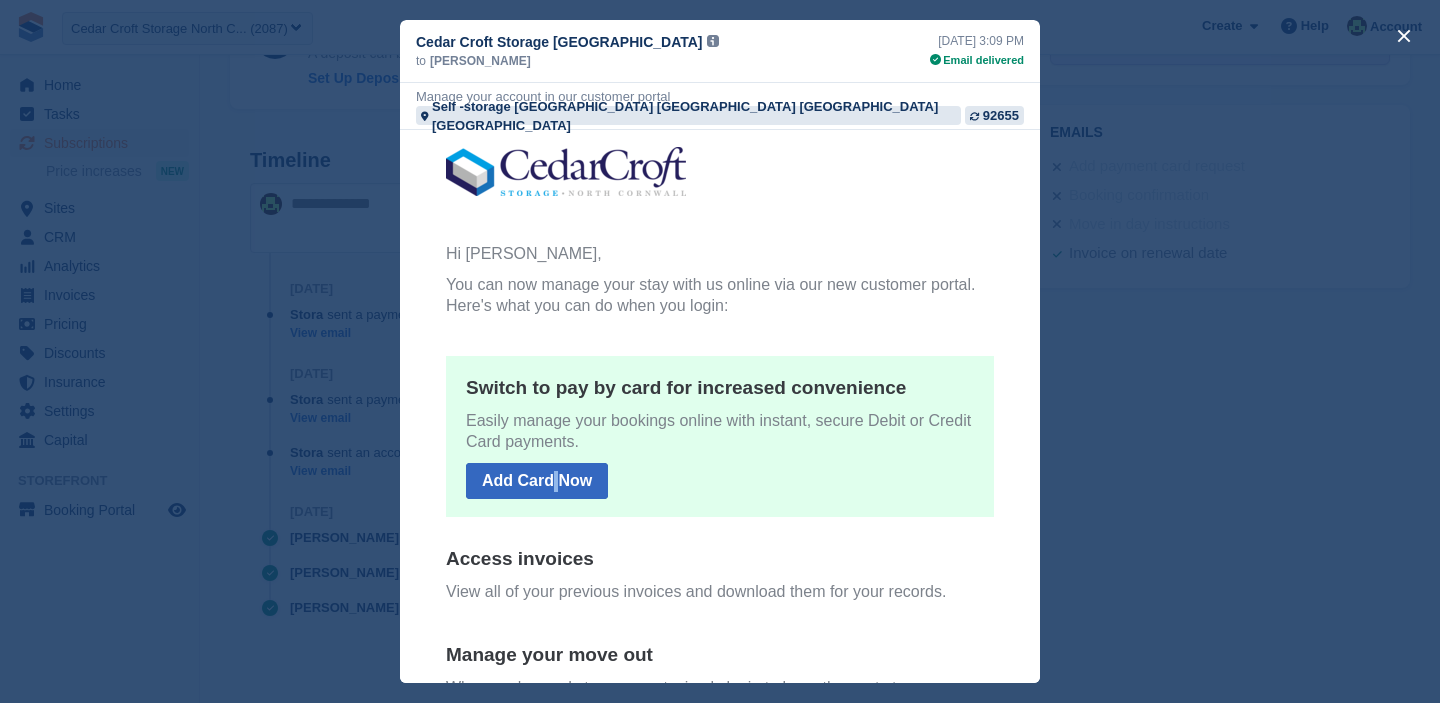 click on "Add Card Now" at bounding box center [537, 481] 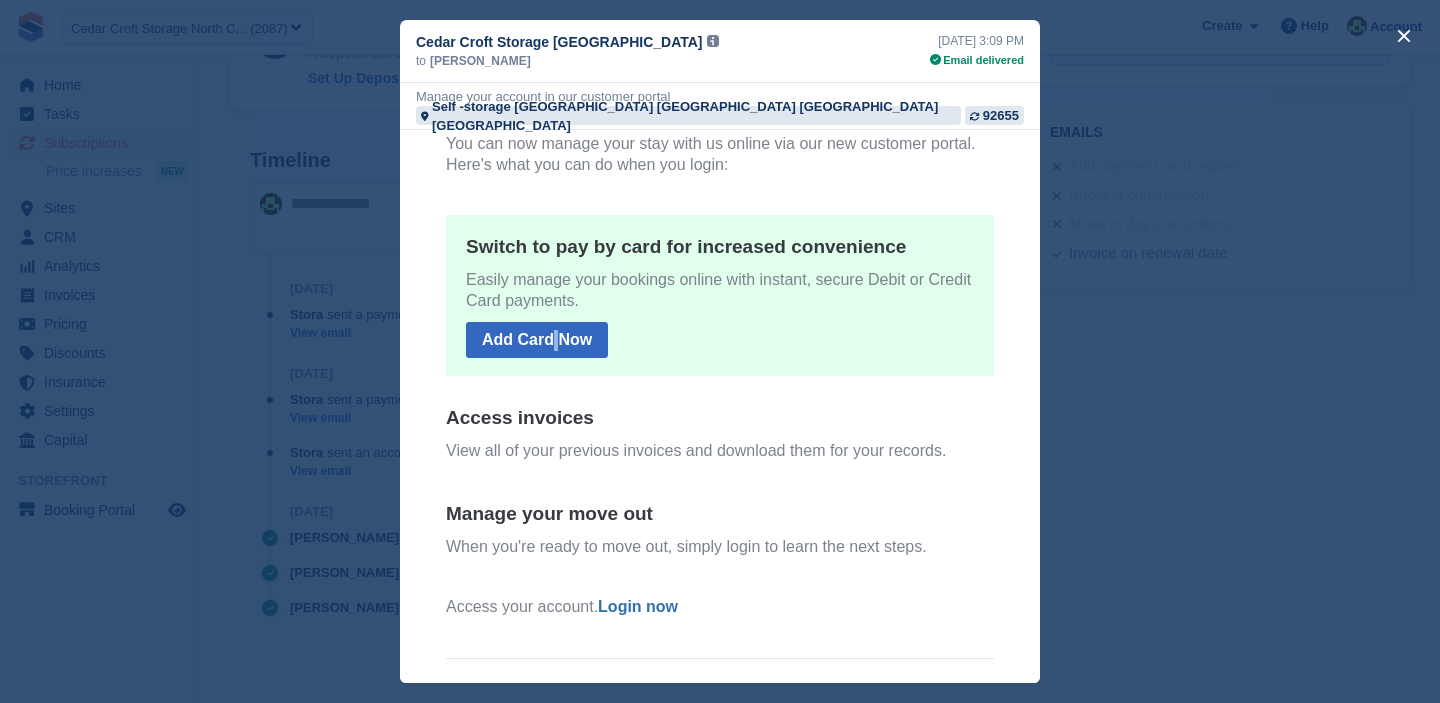 scroll, scrollTop: 0, scrollLeft: 0, axis: both 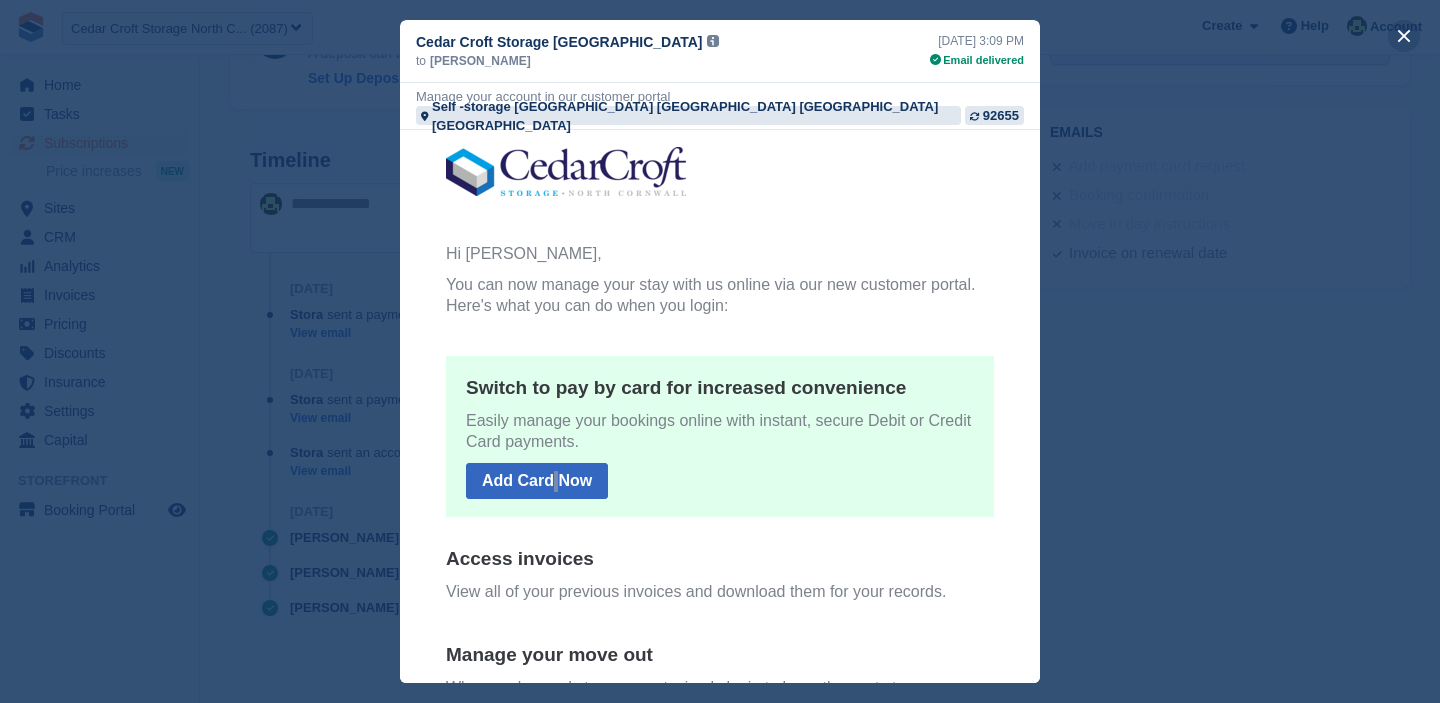 click at bounding box center [1404, 36] 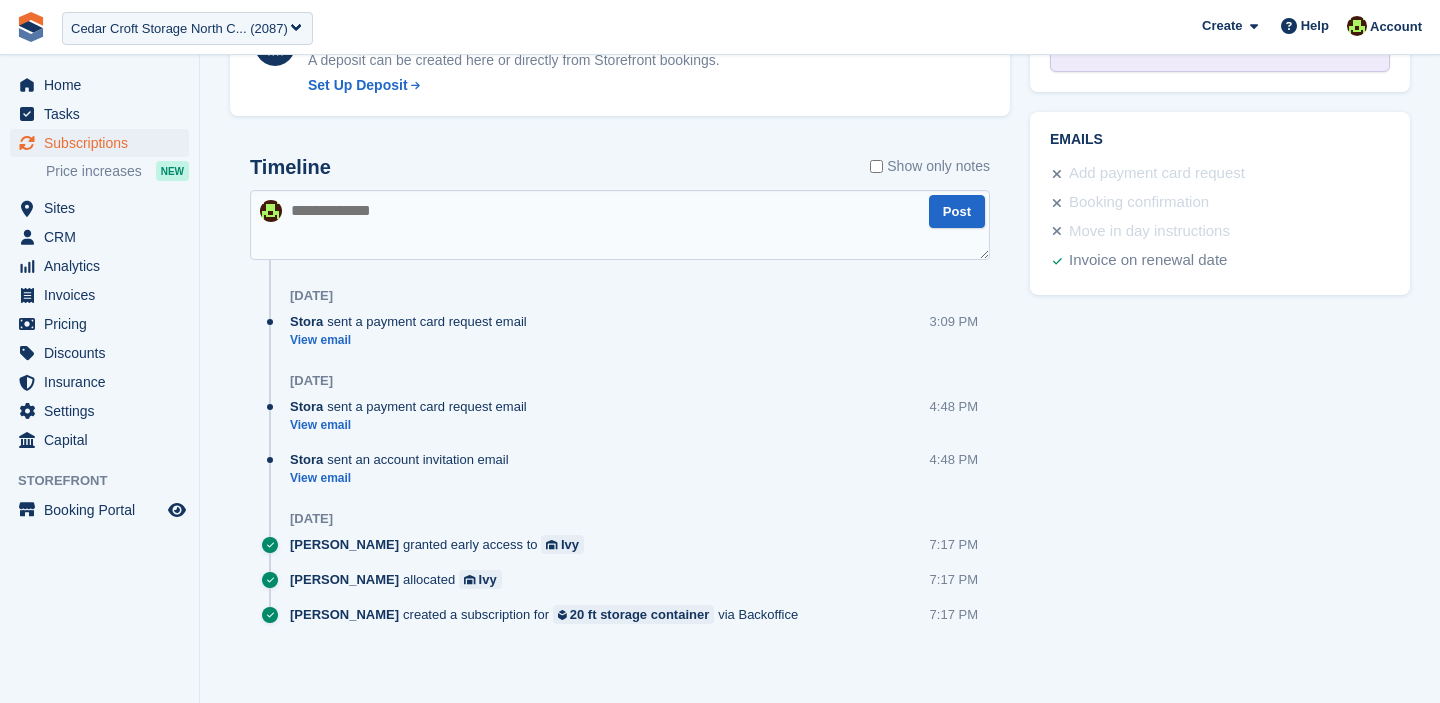 scroll, scrollTop: 1003, scrollLeft: 0, axis: vertical 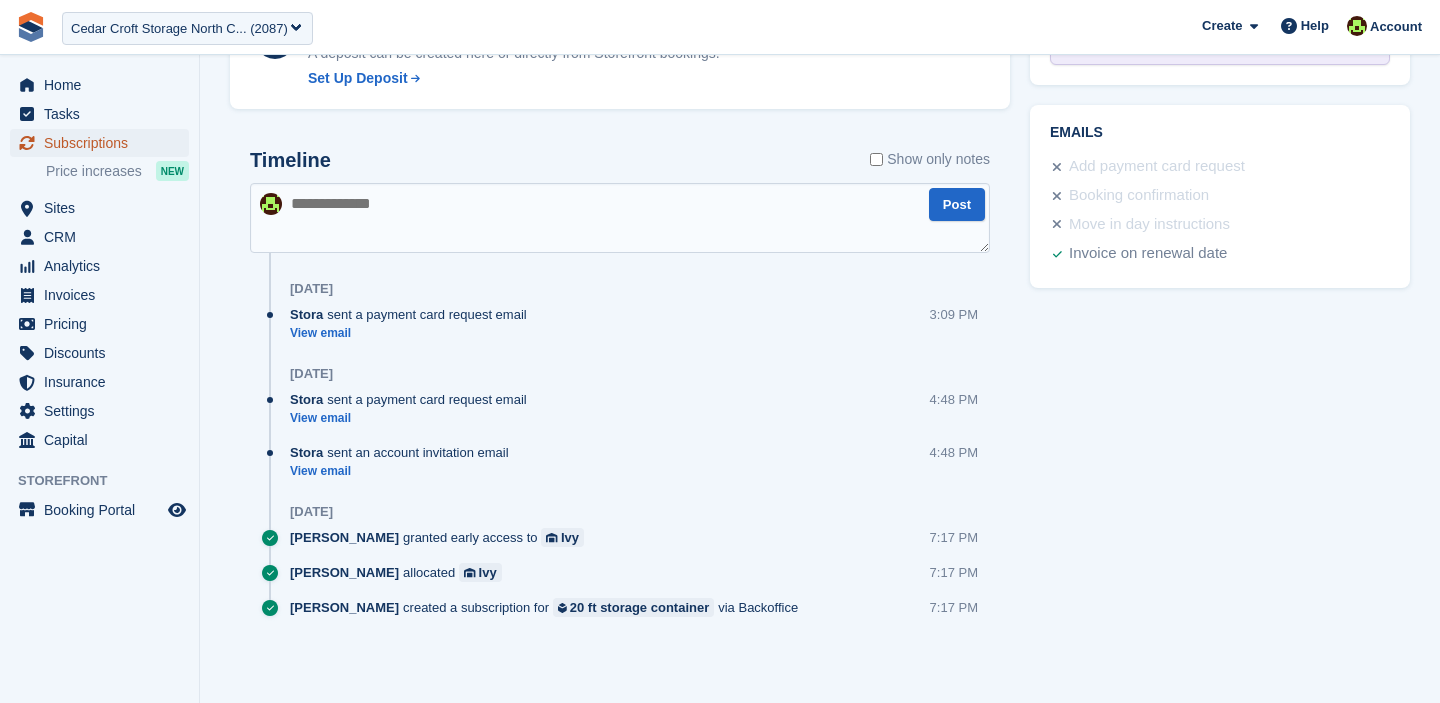 click on "Subscriptions" at bounding box center [104, 143] 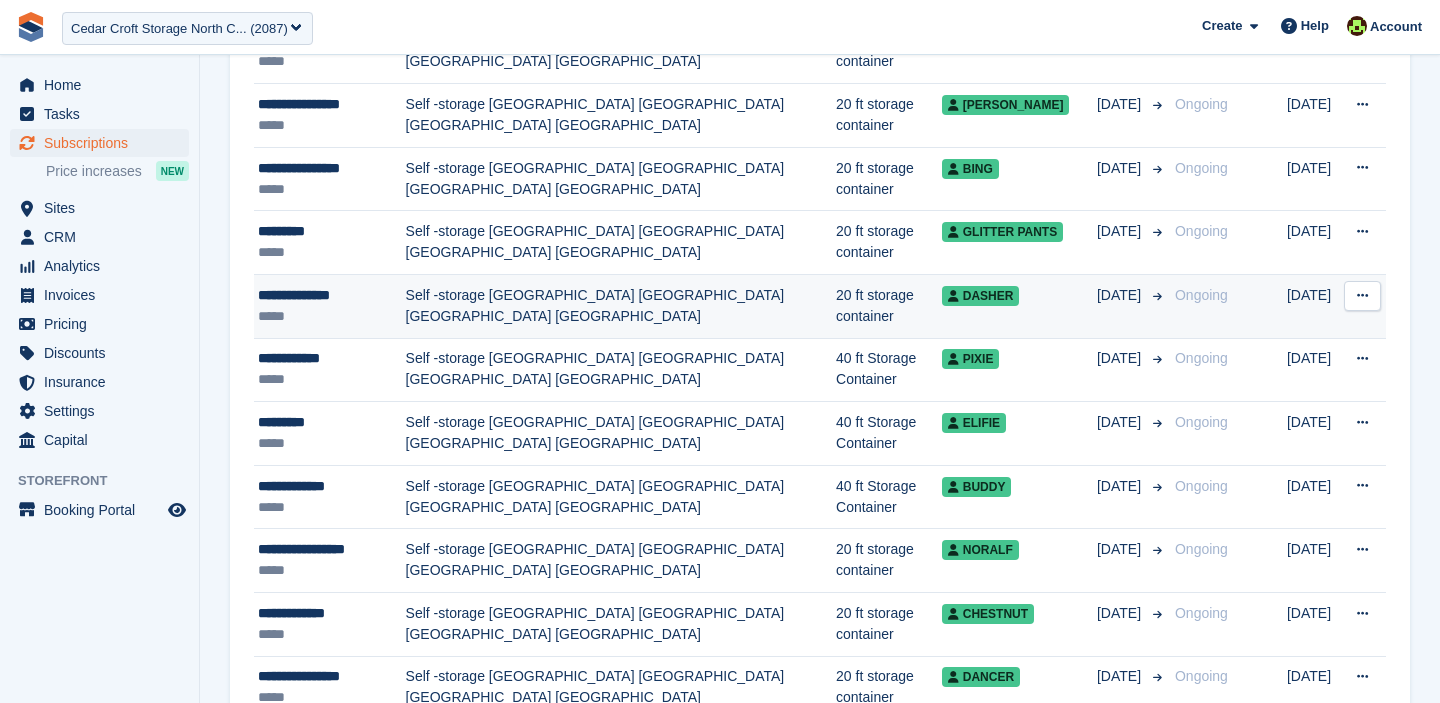 scroll, scrollTop: 634, scrollLeft: 0, axis: vertical 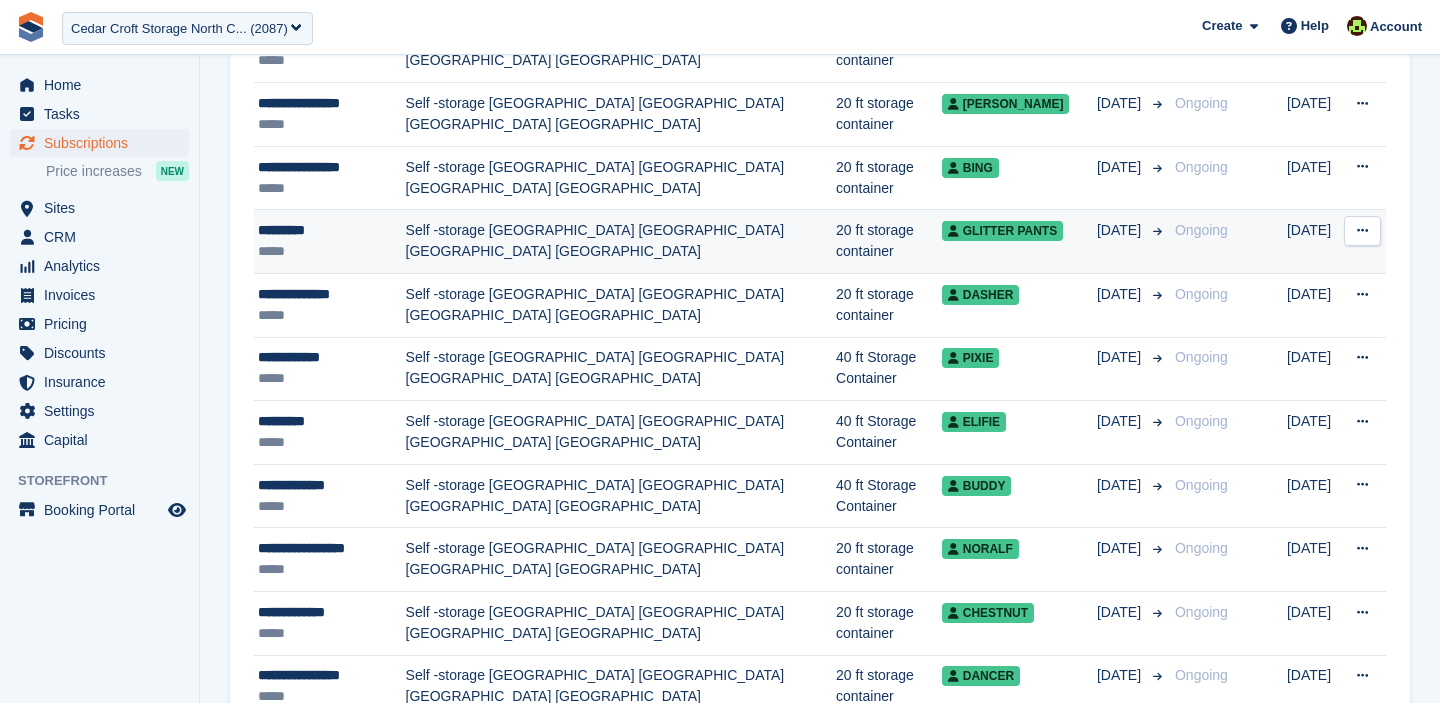 click on "Self -storage [GEOGRAPHIC_DATA]  [GEOGRAPHIC_DATA] [GEOGRAPHIC_DATA] [GEOGRAPHIC_DATA]" at bounding box center (621, 242) 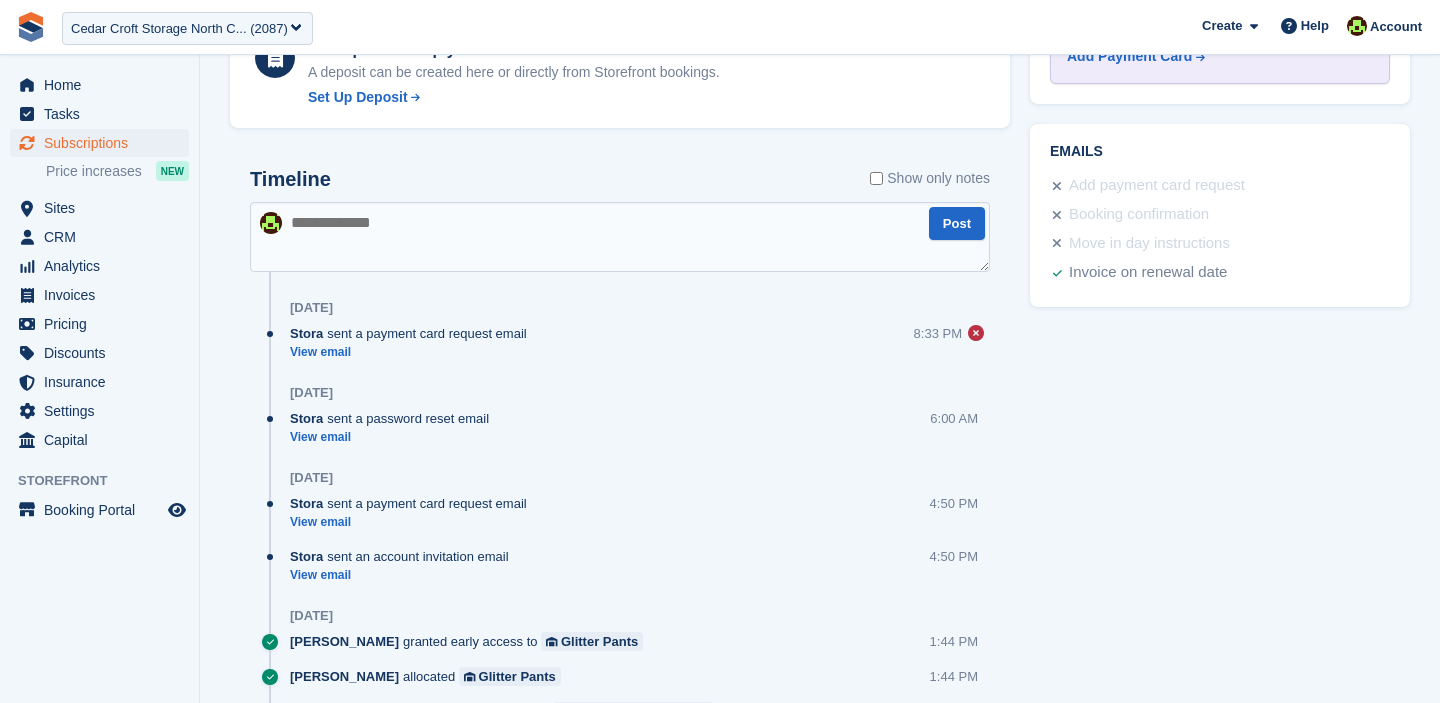 scroll, scrollTop: 987, scrollLeft: 0, axis: vertical 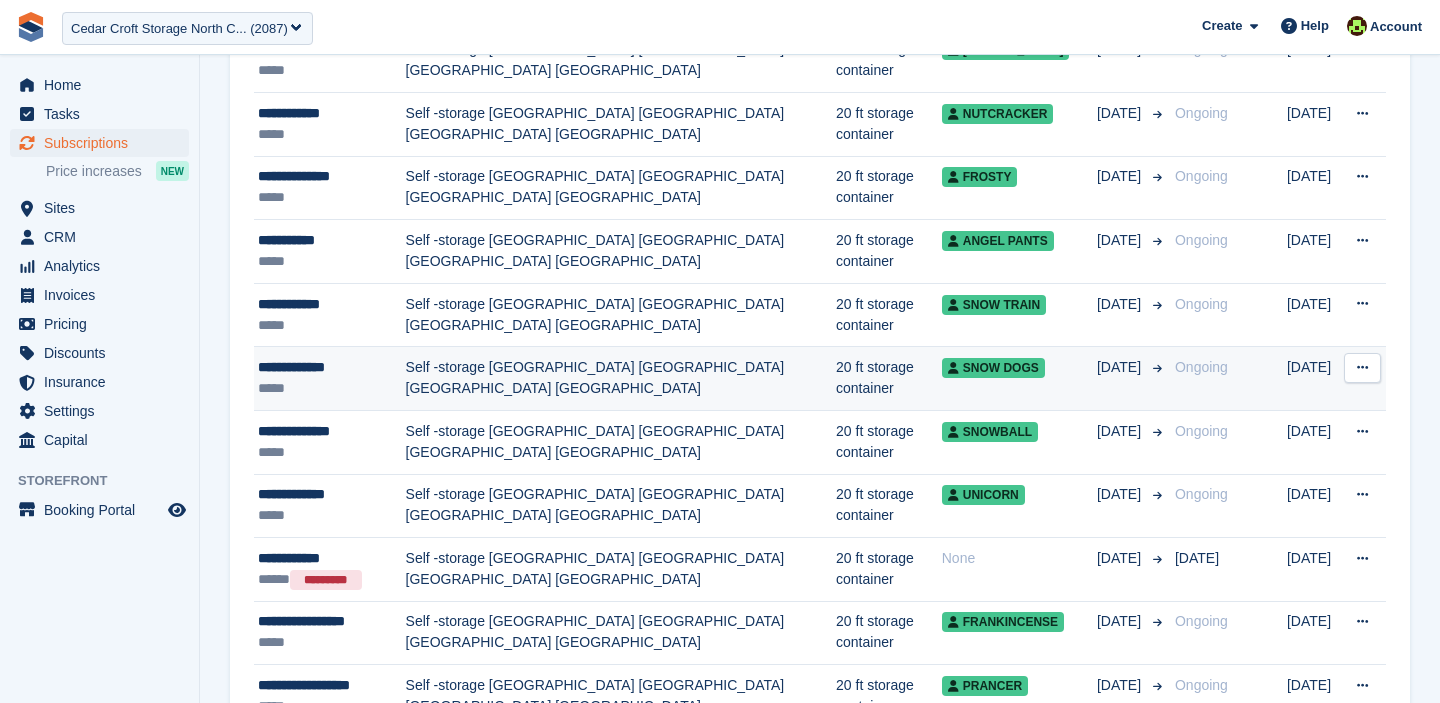 click on "Self -storage [GEOGRAPHIC_DATA]  [GEOGRAPHIC_DATA] [GEOGRAPHIC_DATA] [GEOGRAPHIC_DATA]" at bounding box center (621, 379) 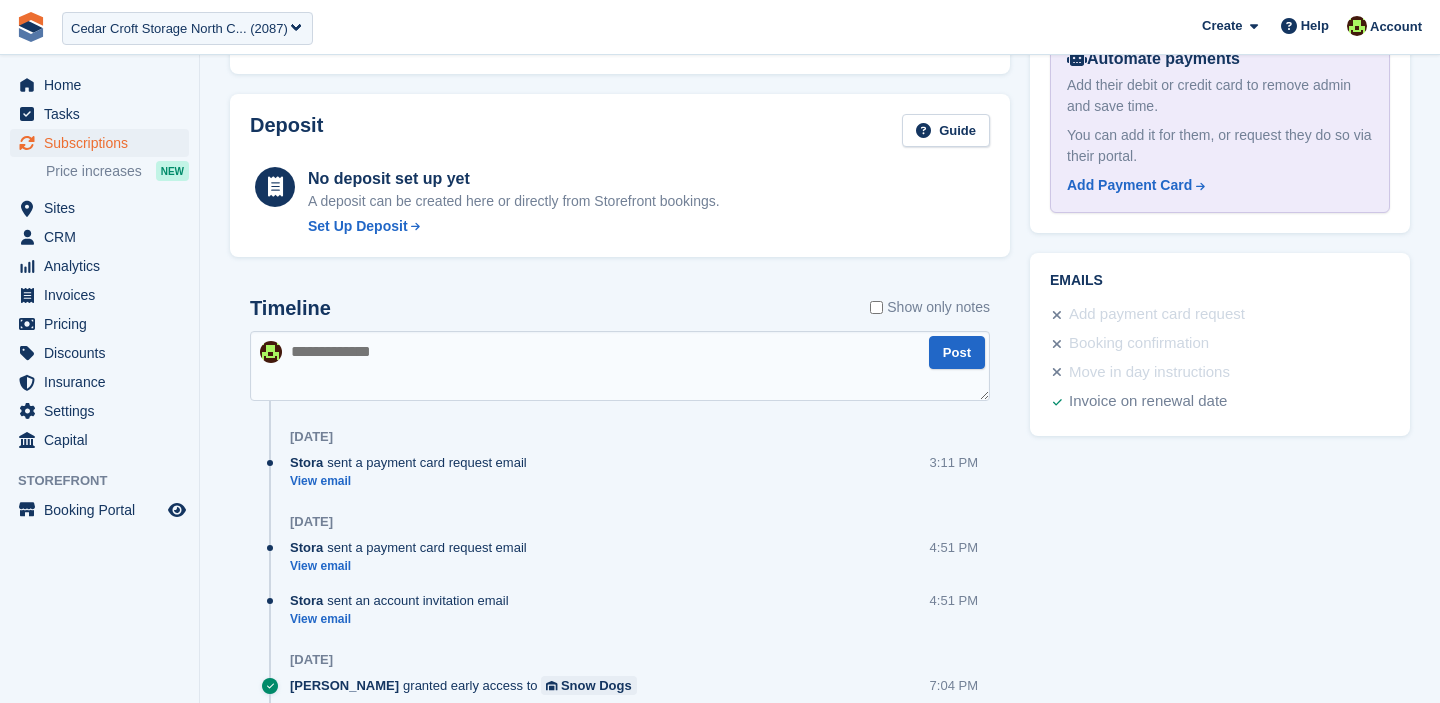 scroll, scrollTop: 1003, scrollLeft: 0, axis: vertical 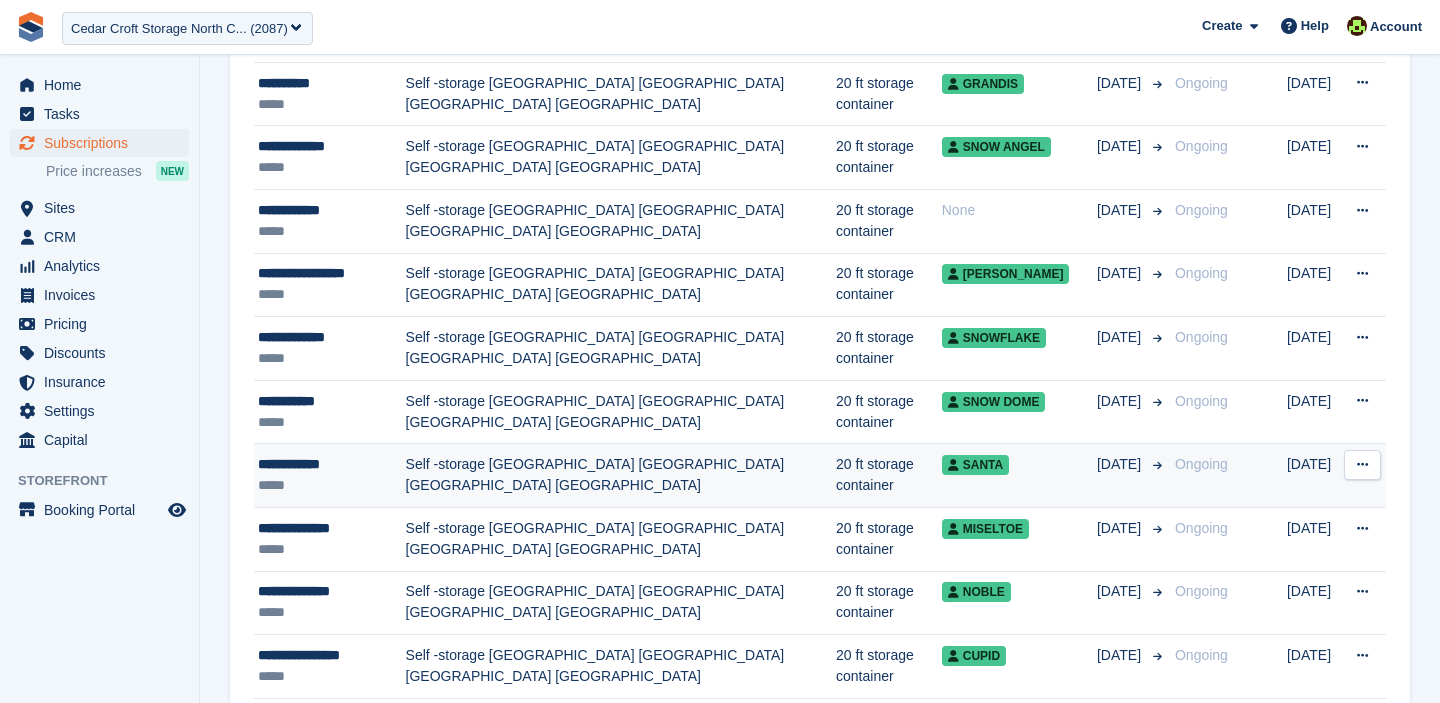click on "Self -storage [GEOGRAPHIC_DATA]  [GEOGRAPHIC_DATA] [GEOGRAPHIC_DATA] [GEOGRAPHIC_DATA]" at bounding box center (621, 476) 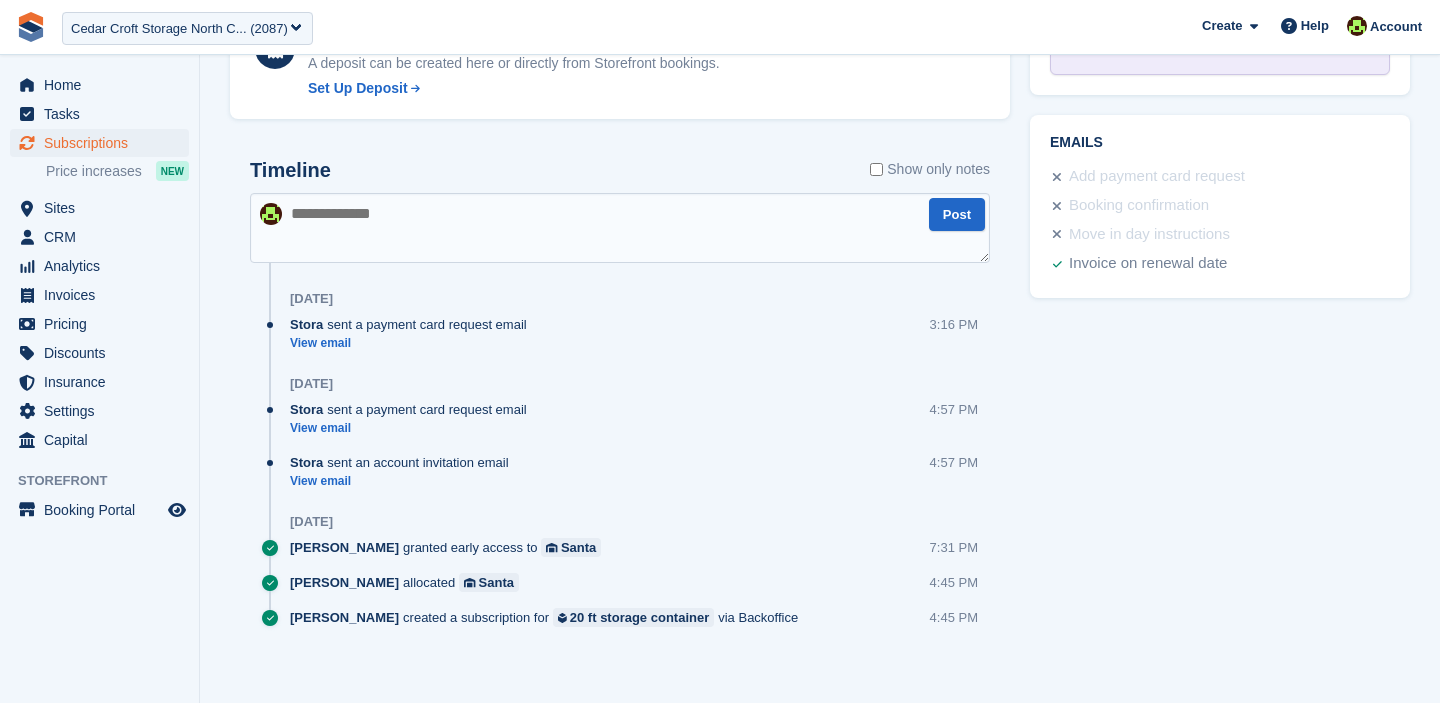 scroll, scrollTop: 1003, scrollLeft: 0, axis: vertical 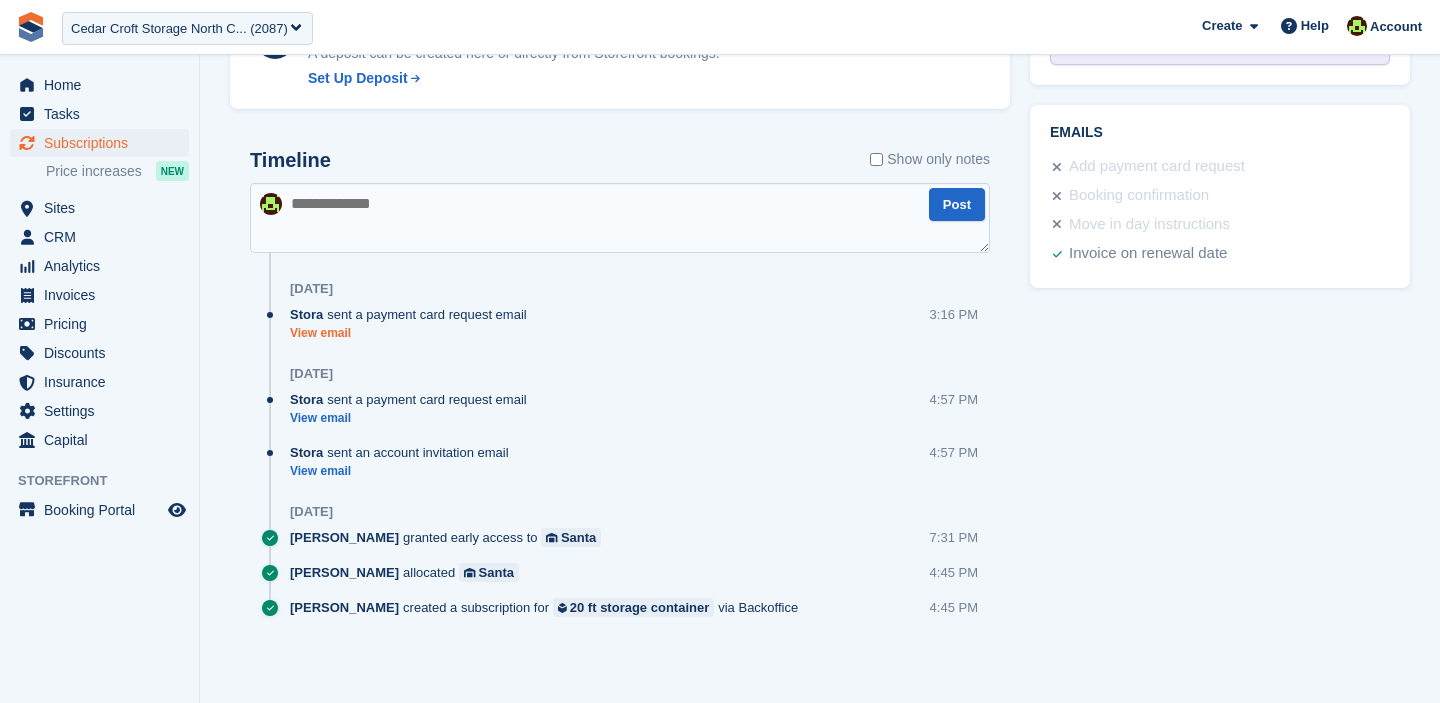 click on "View email" at bounding box center [413, 333] 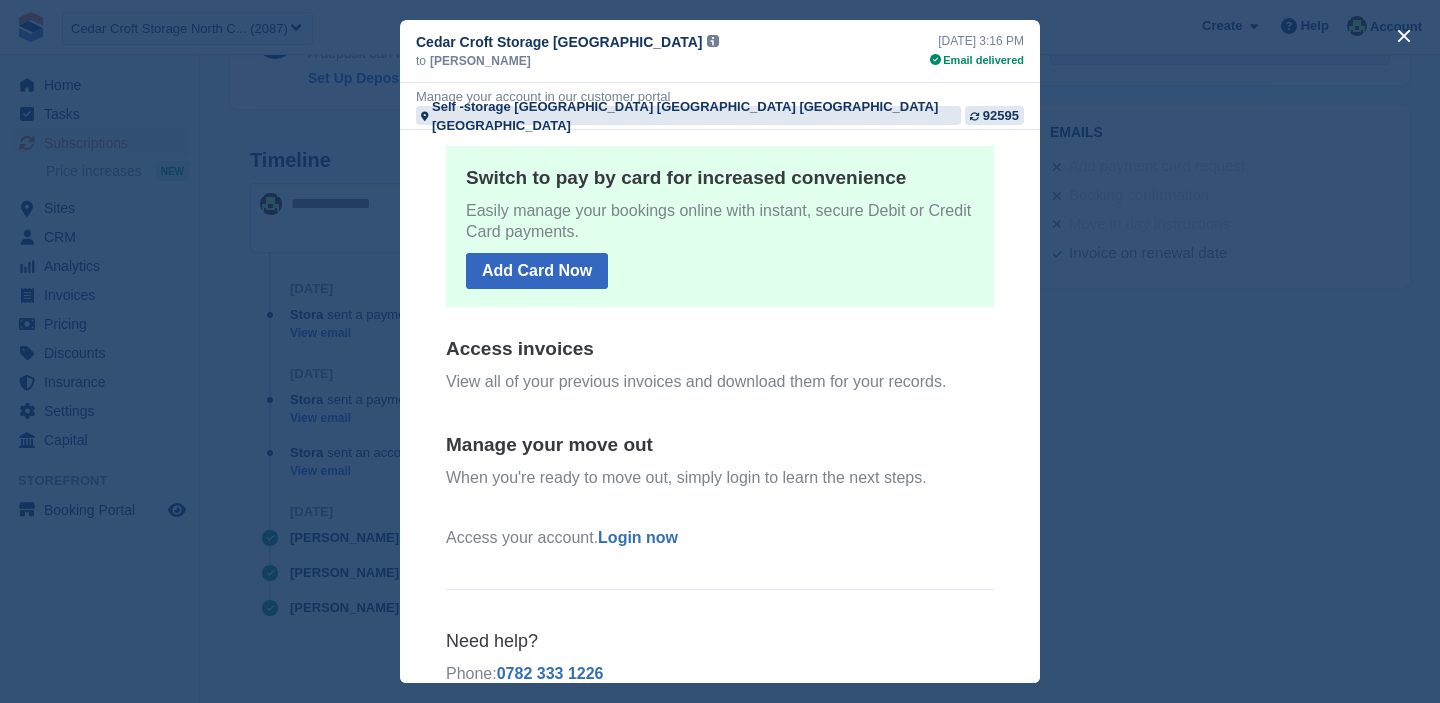 scroll, scrollTop: 221, scrollLeft: 0, axis: vertical 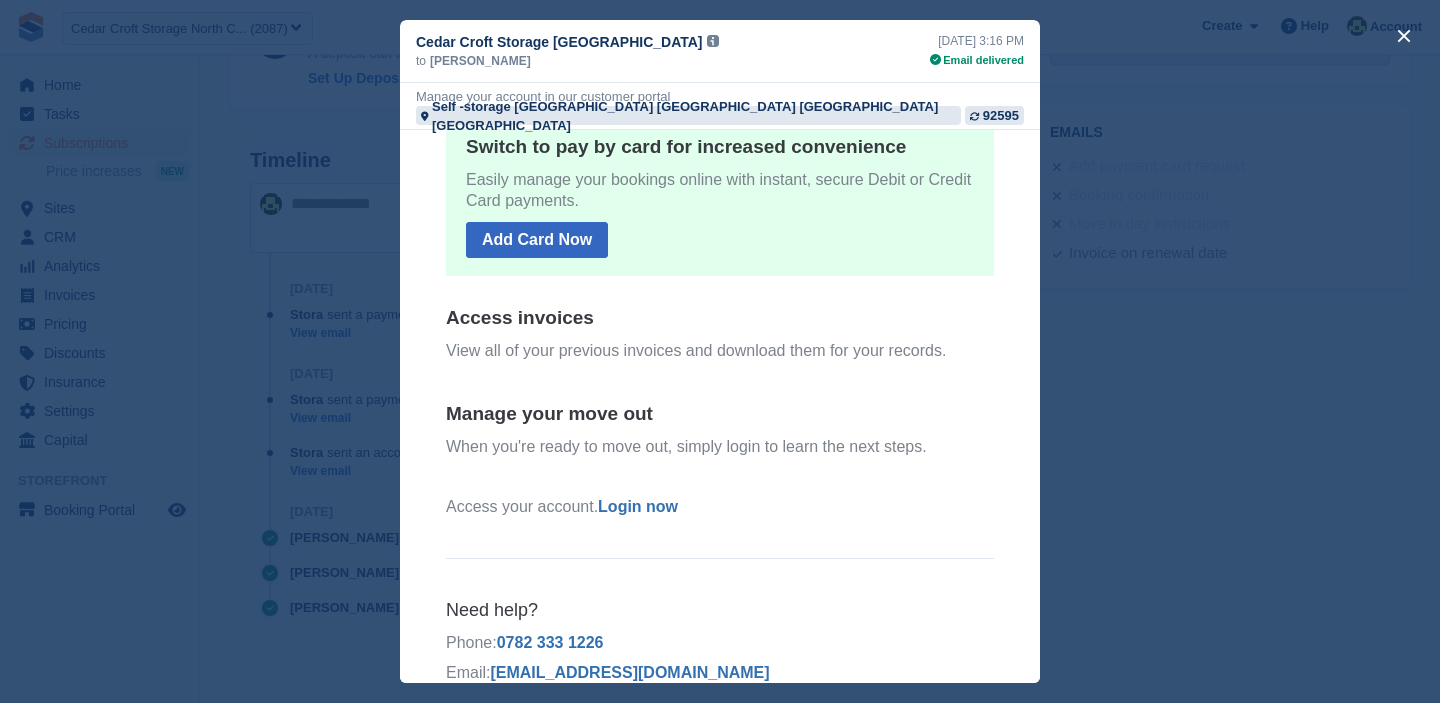 click on "Login now" at bounding box center (638, 506) 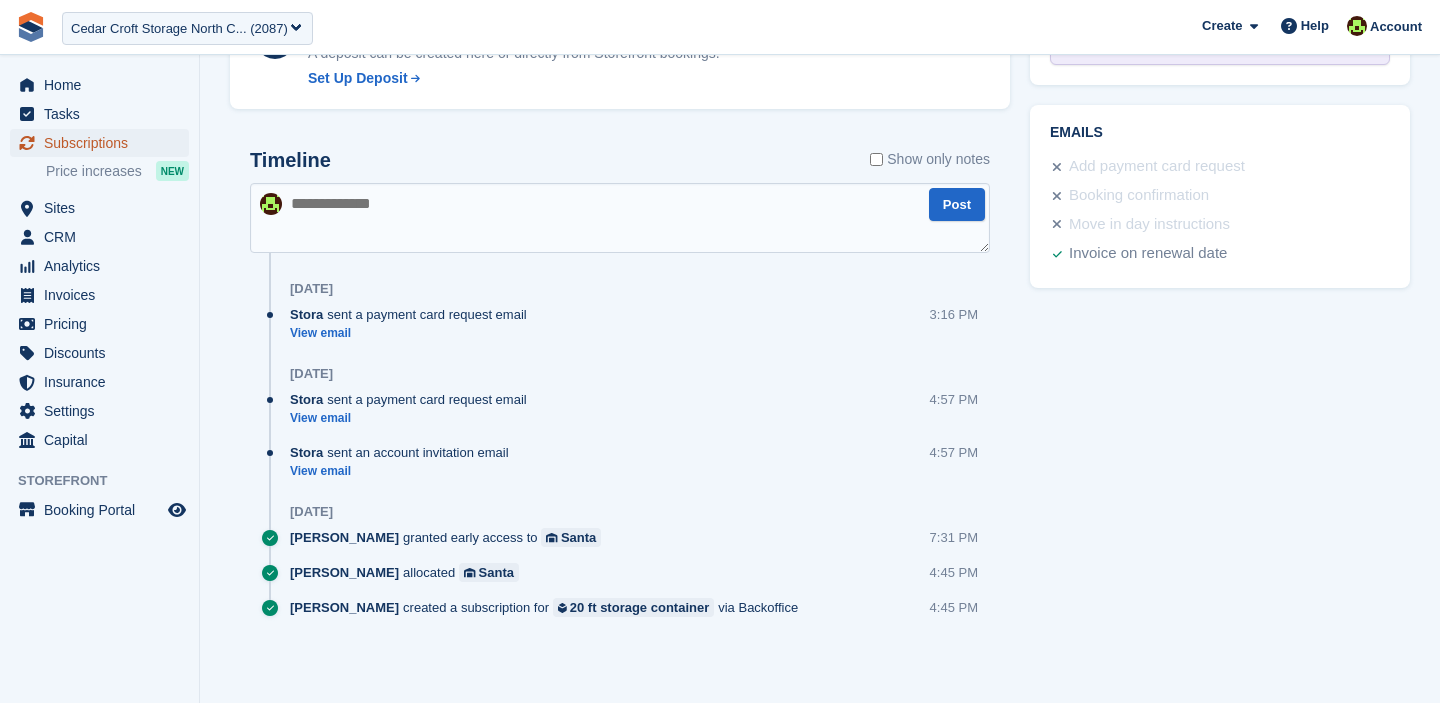 click on "Subscriptions" at bounding box center [104, 143] 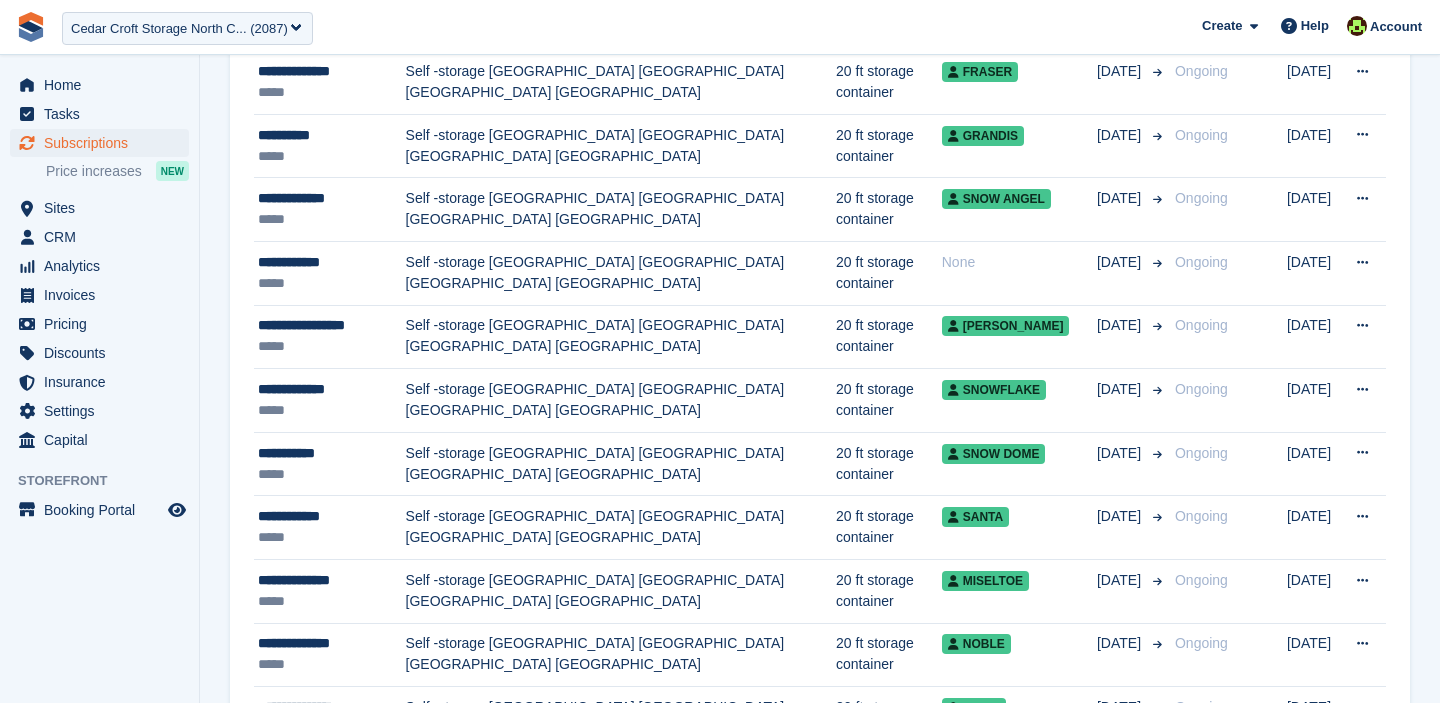 scroll, scrollTop: 2911, scrollLeft: 0, axis: vertical 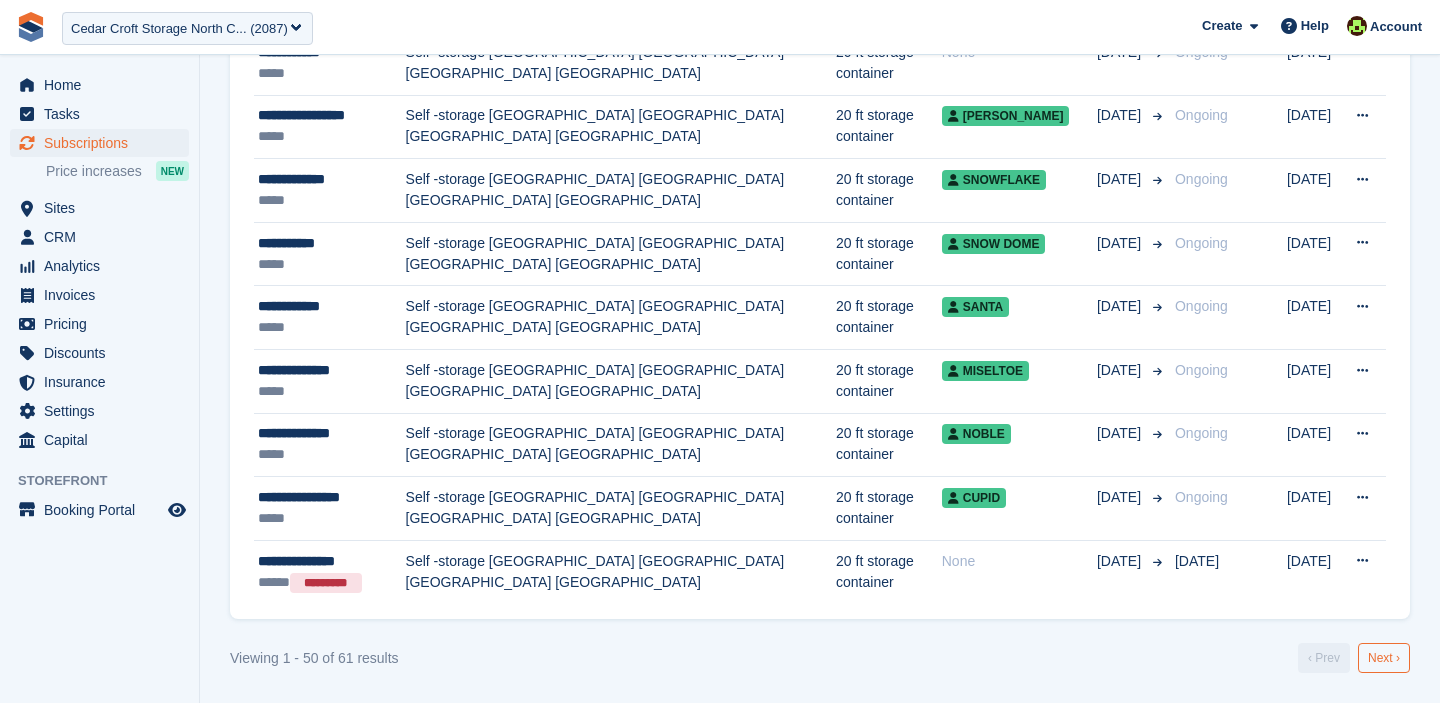 click on "Next ›" at bounding box center (1384, 658) 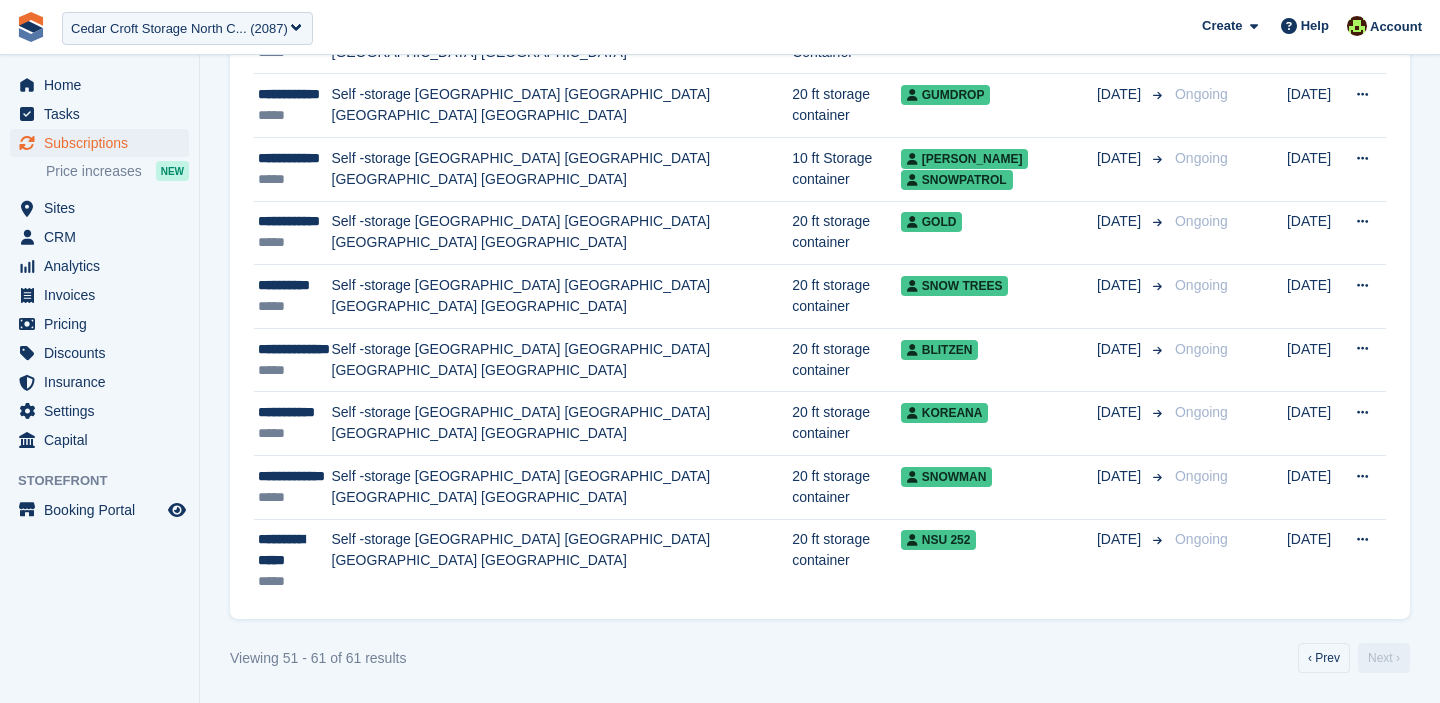 scroll, scrollTop: 0, scrollLeft: 0, axis: both 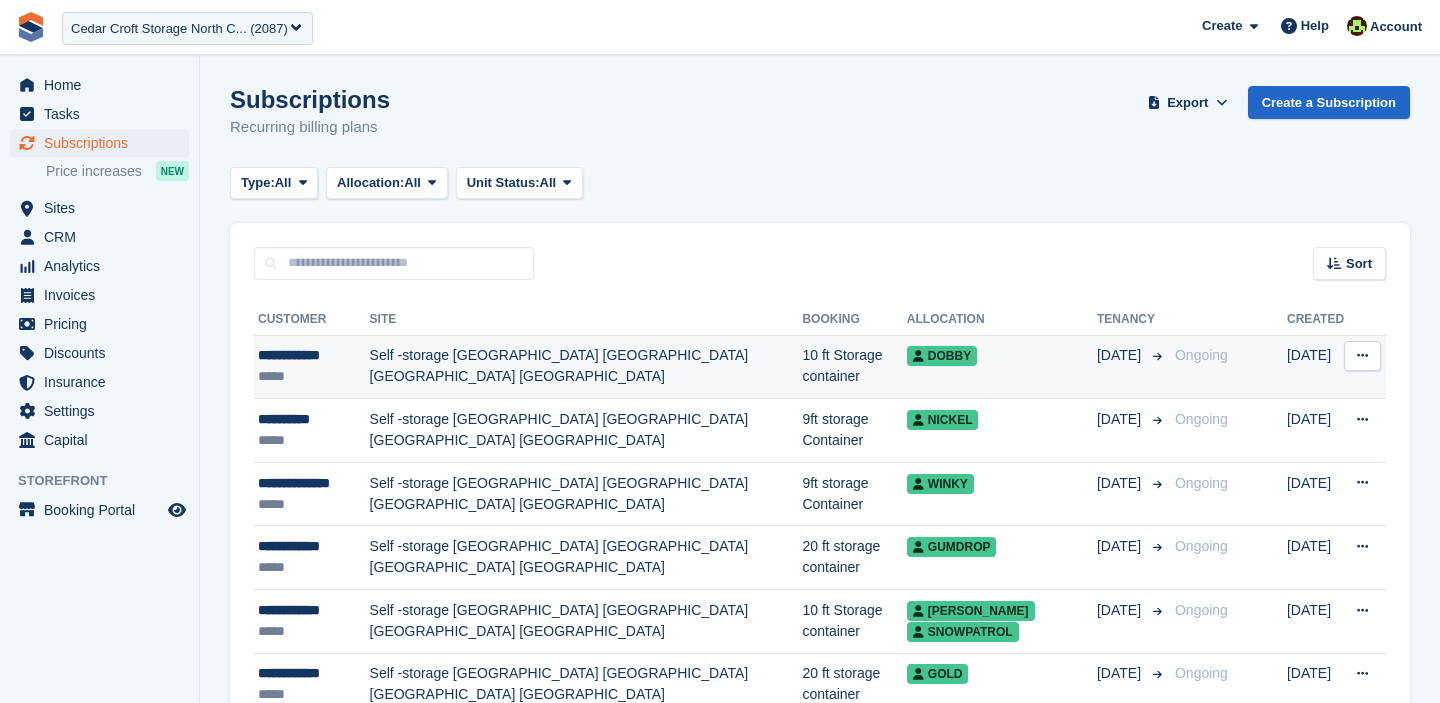 click on "Dobby" at bounding box center (942, 356) 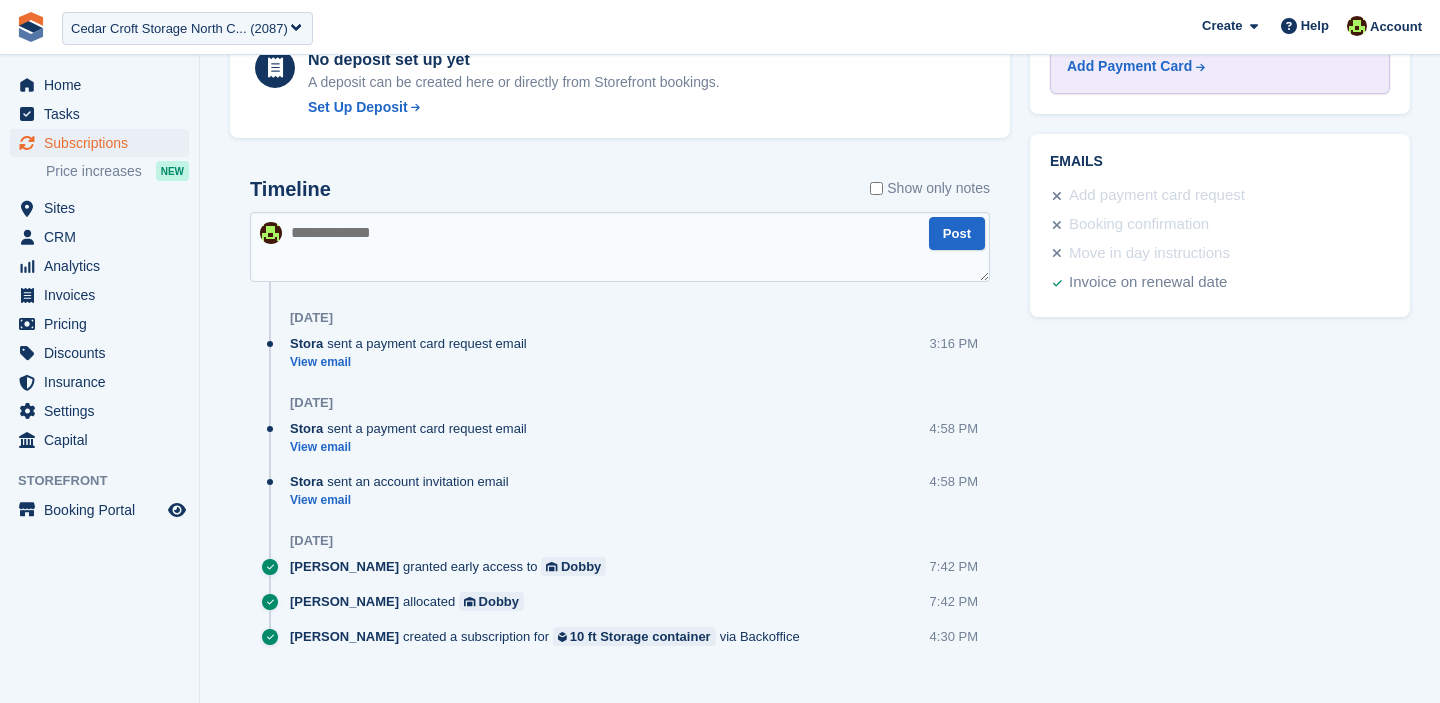 scroll, scrollTop: 987, scrollLeft: 0, axis: vertical 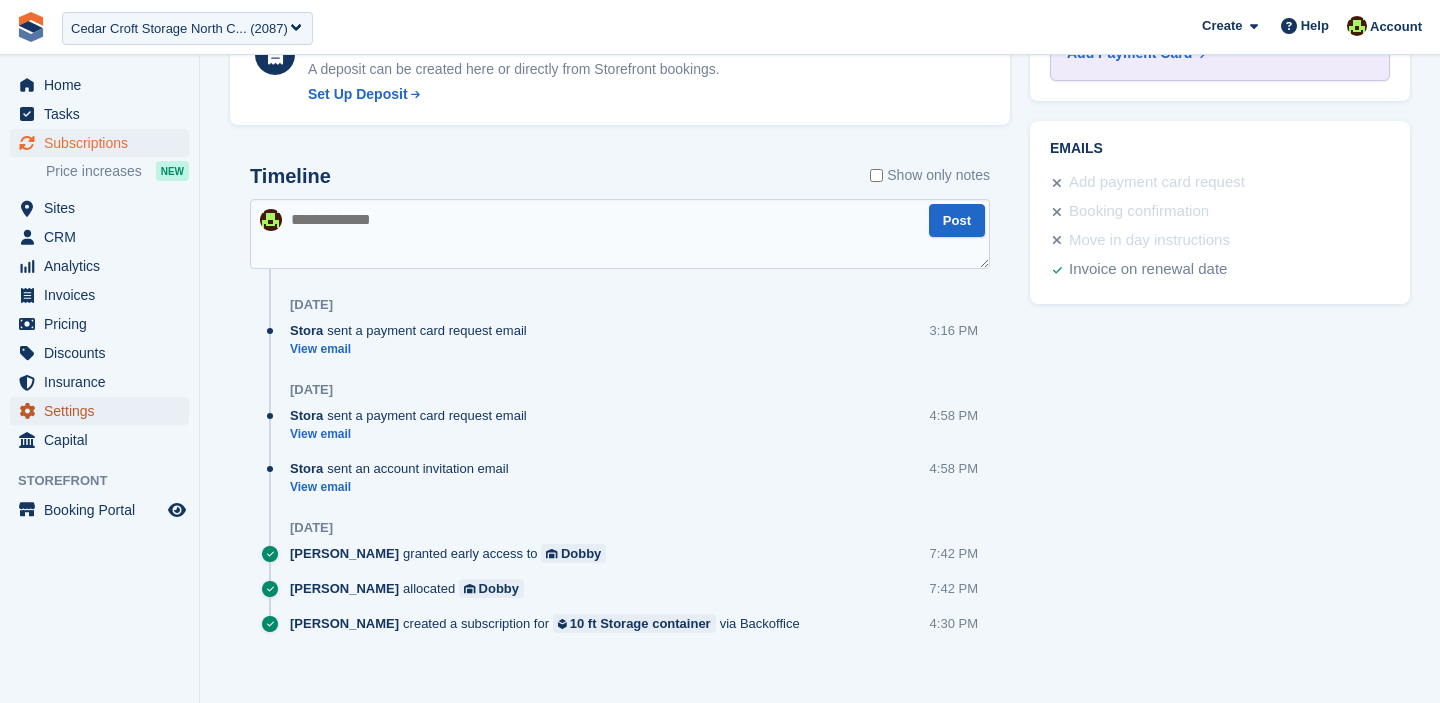 click on "Settings" at bounding box center (104, 411) 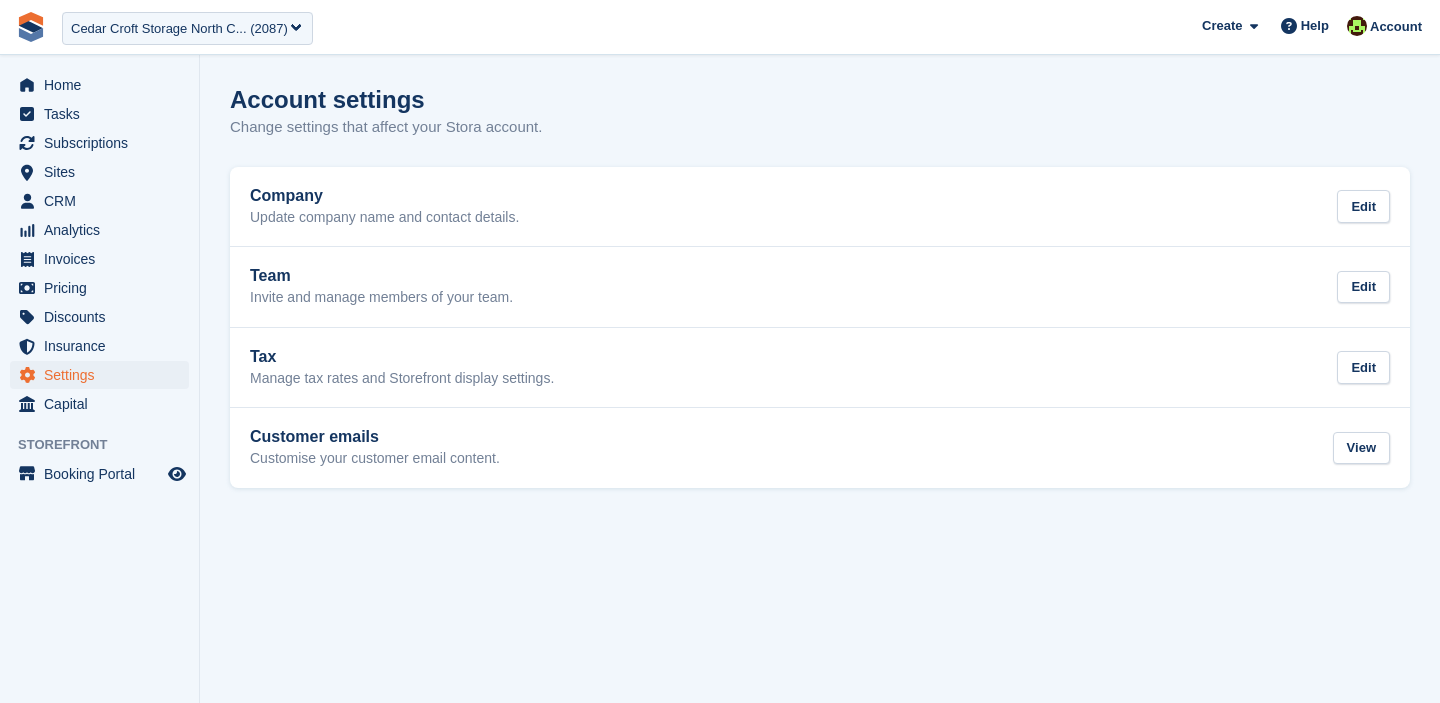scroll, scrollTop: 0, scrollLeft: 0, axis: both 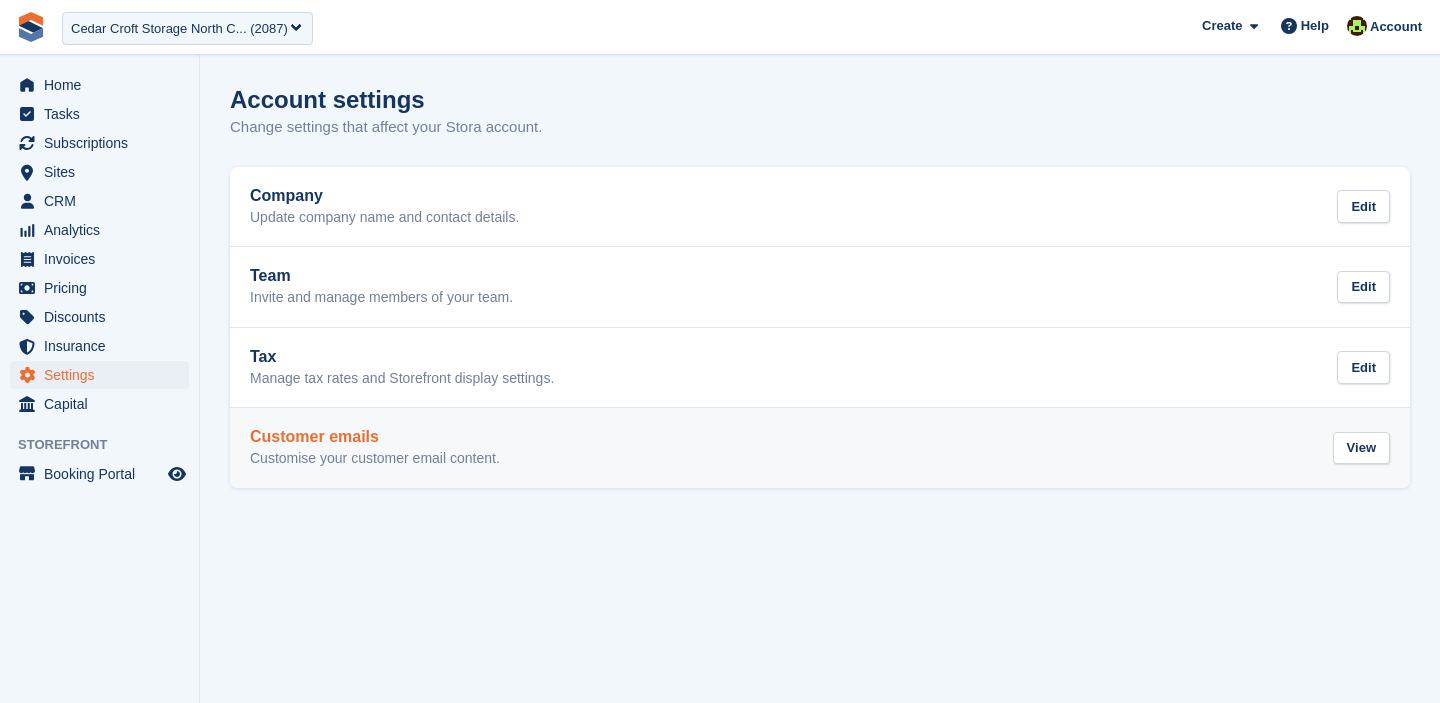 click on "Customer emails
Customise your customer email content.
View" at bounding box center (820, 448) 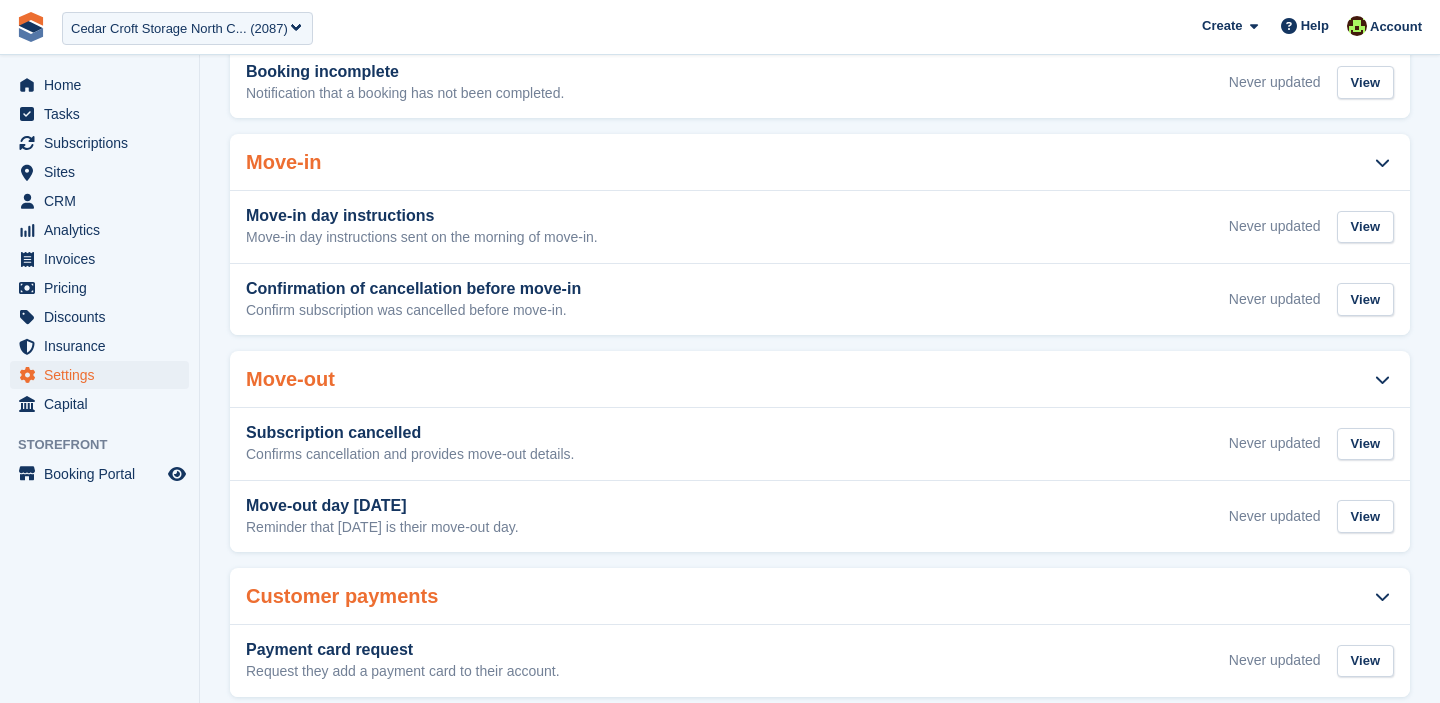 scroll, scrollTop: 566, scrollLeft: 0, axis: vertical 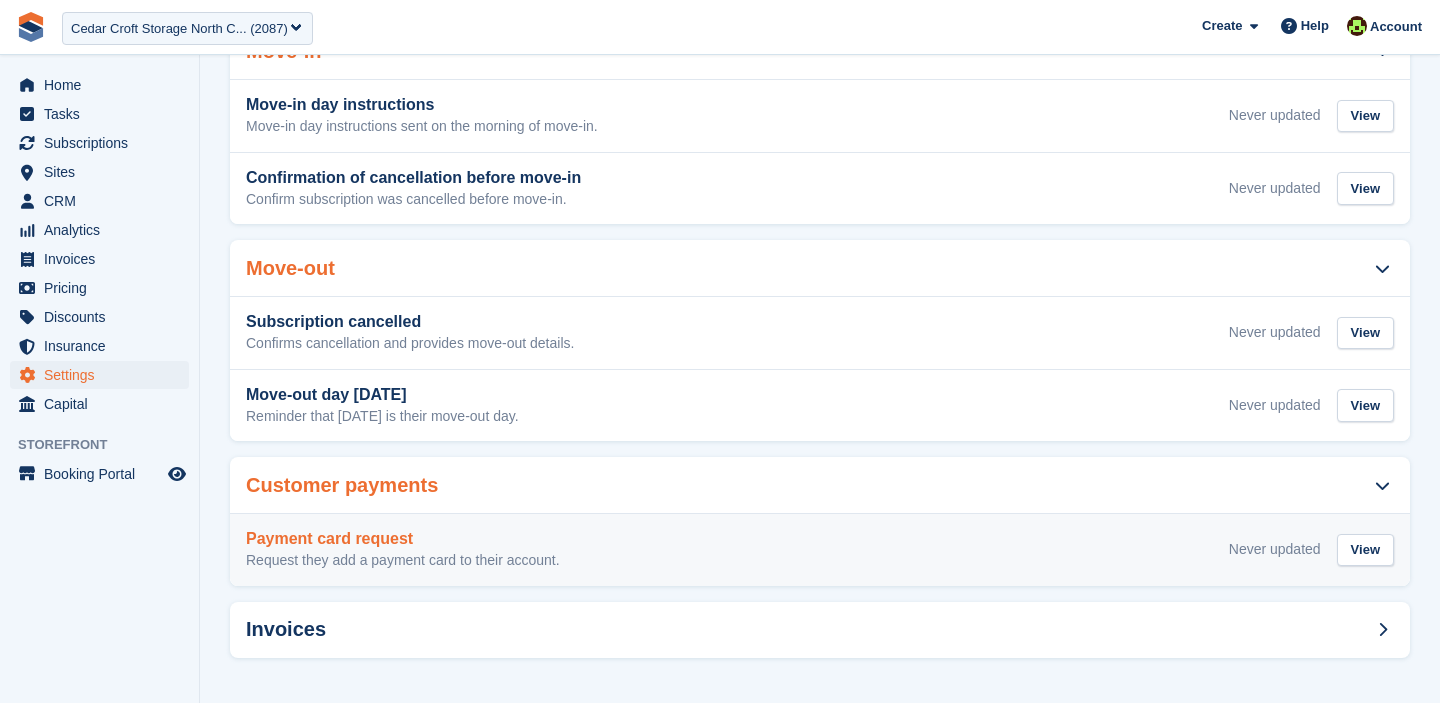 click on "Payment card request" at bounding box center [403, 539] 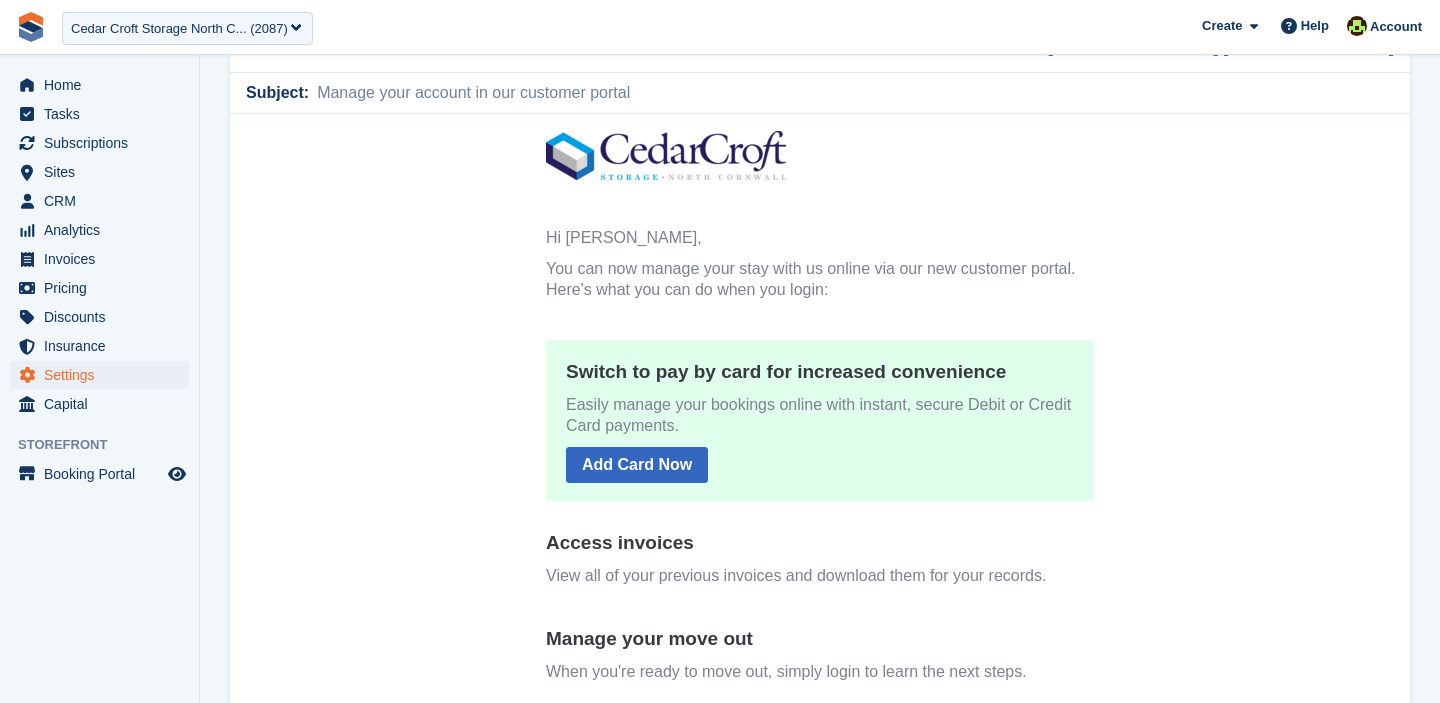 scroll, scrollTop: 21, scrollLeft: 0, axis: vertical 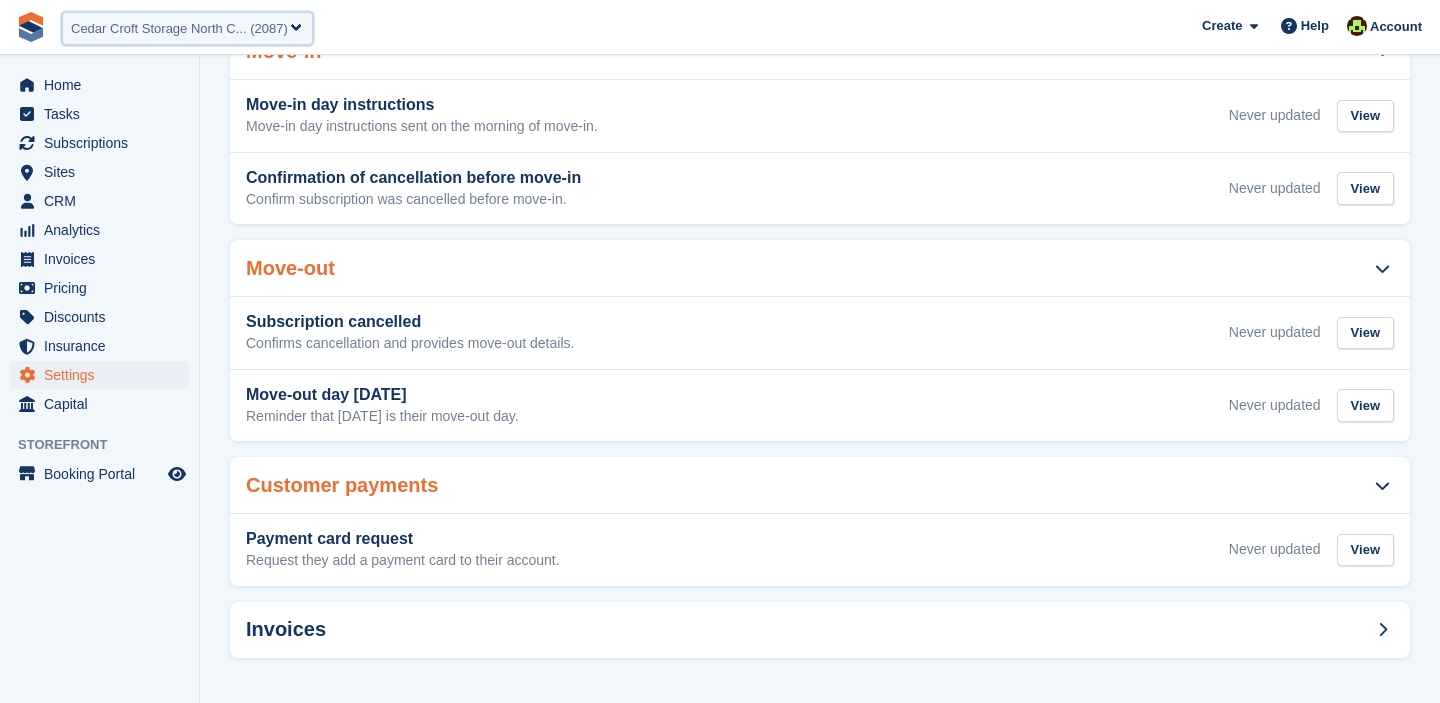 click on "Cedar Croft Storage North C... (2087)" at bounding box center [71, 29] 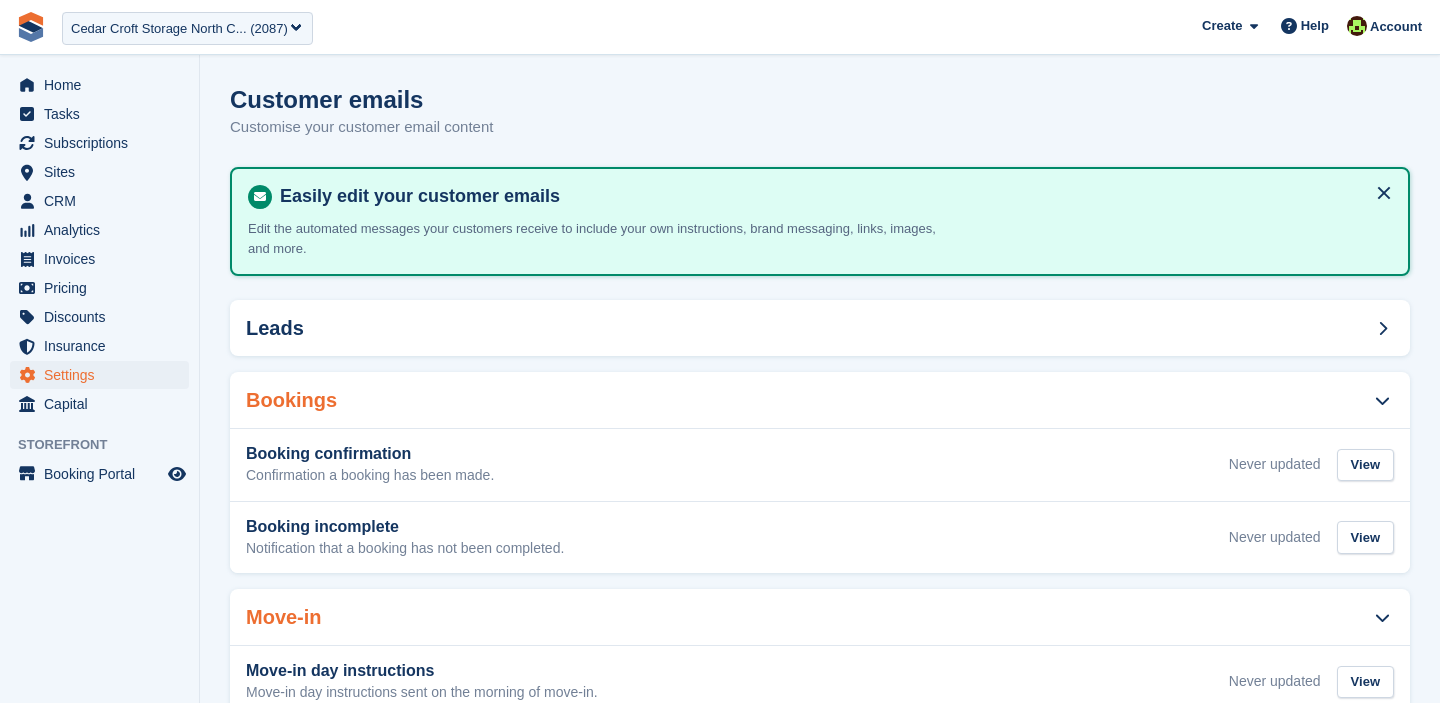 scroll, scrollTop: 0, scrollLeft: 0, axis: both 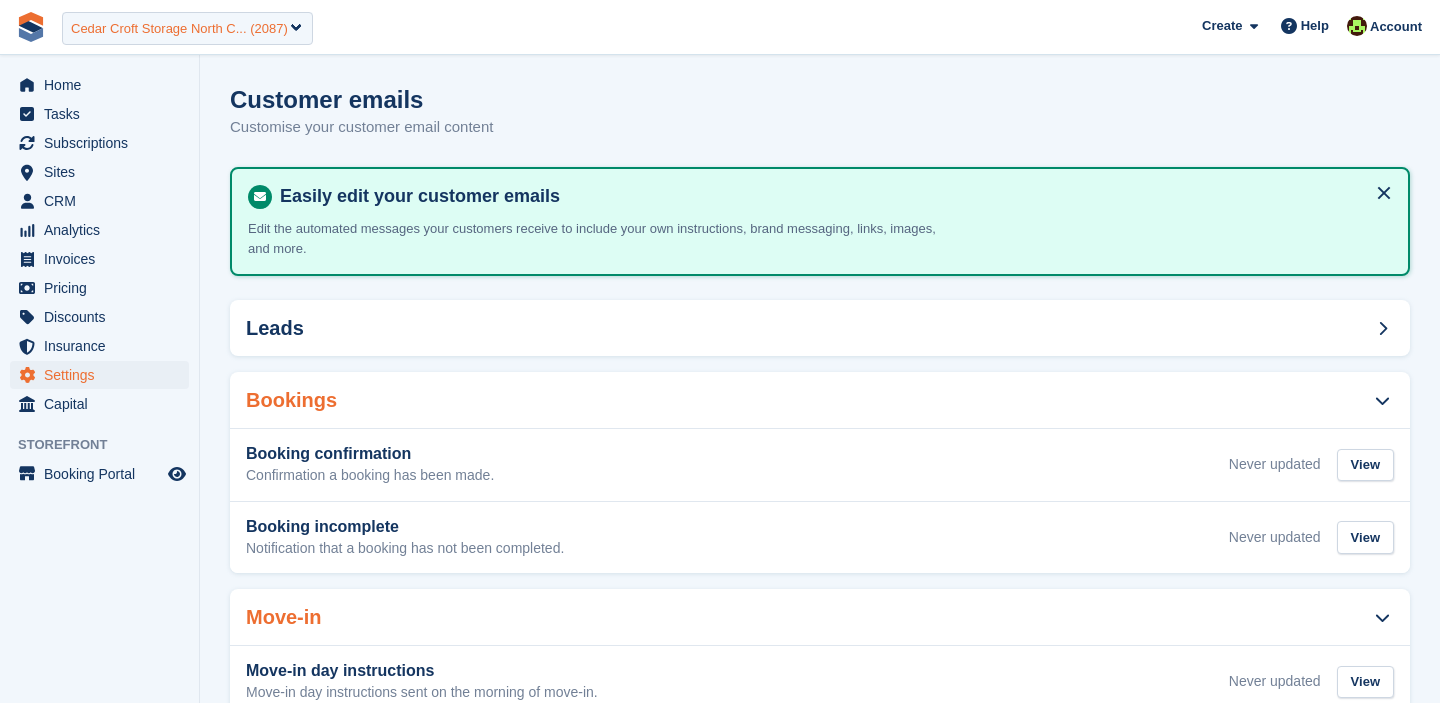 click on "Cedar Croft Storage North C... (2087)" at bounding box center [179, 29] 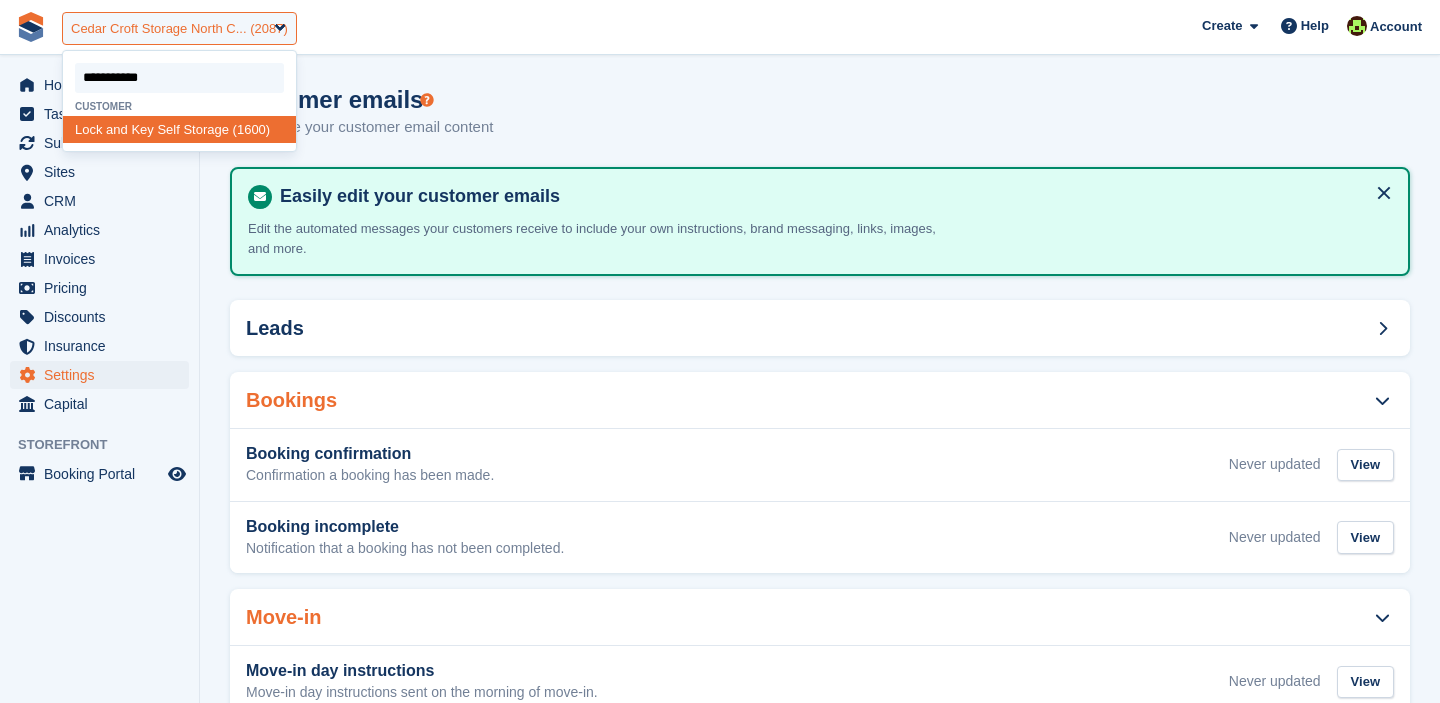 type on "**********" 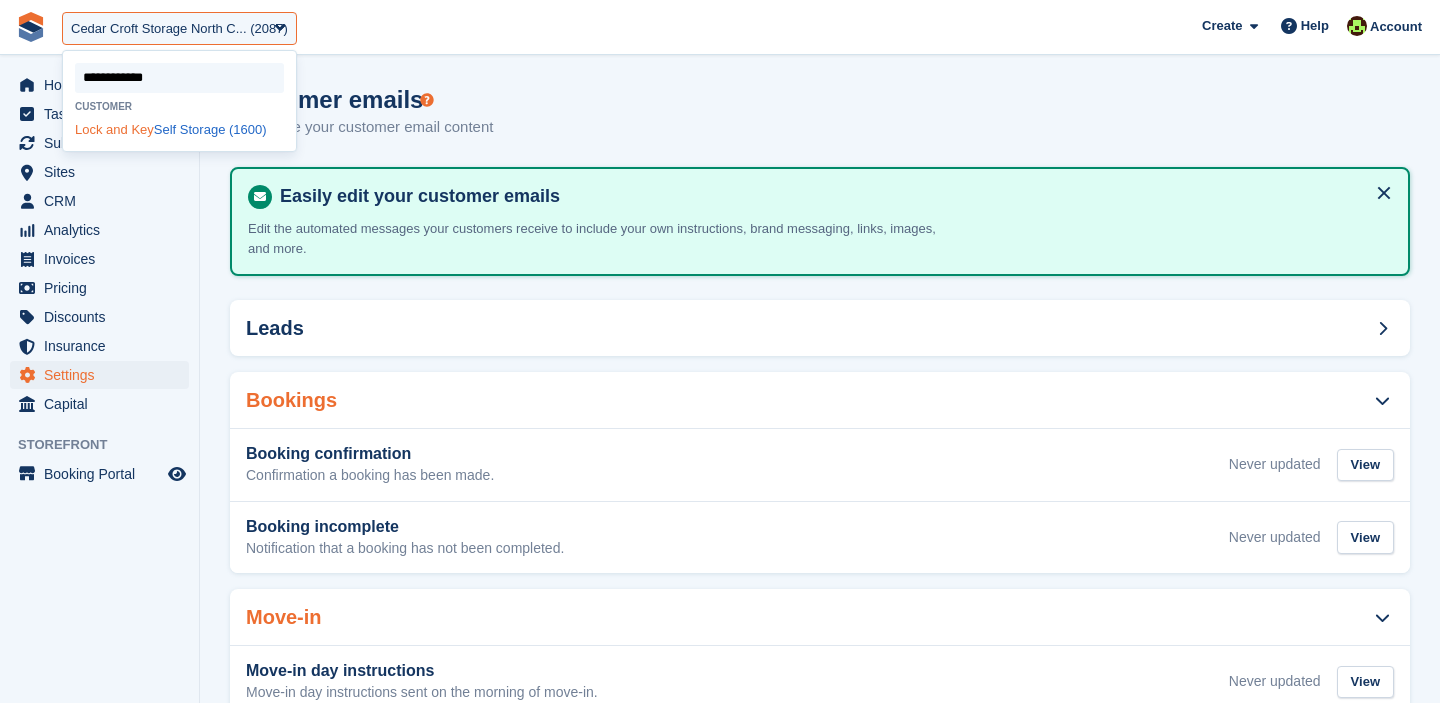 click on "Lock   and   Key  Self Storage (1600)" at bounding box center [179, 129] 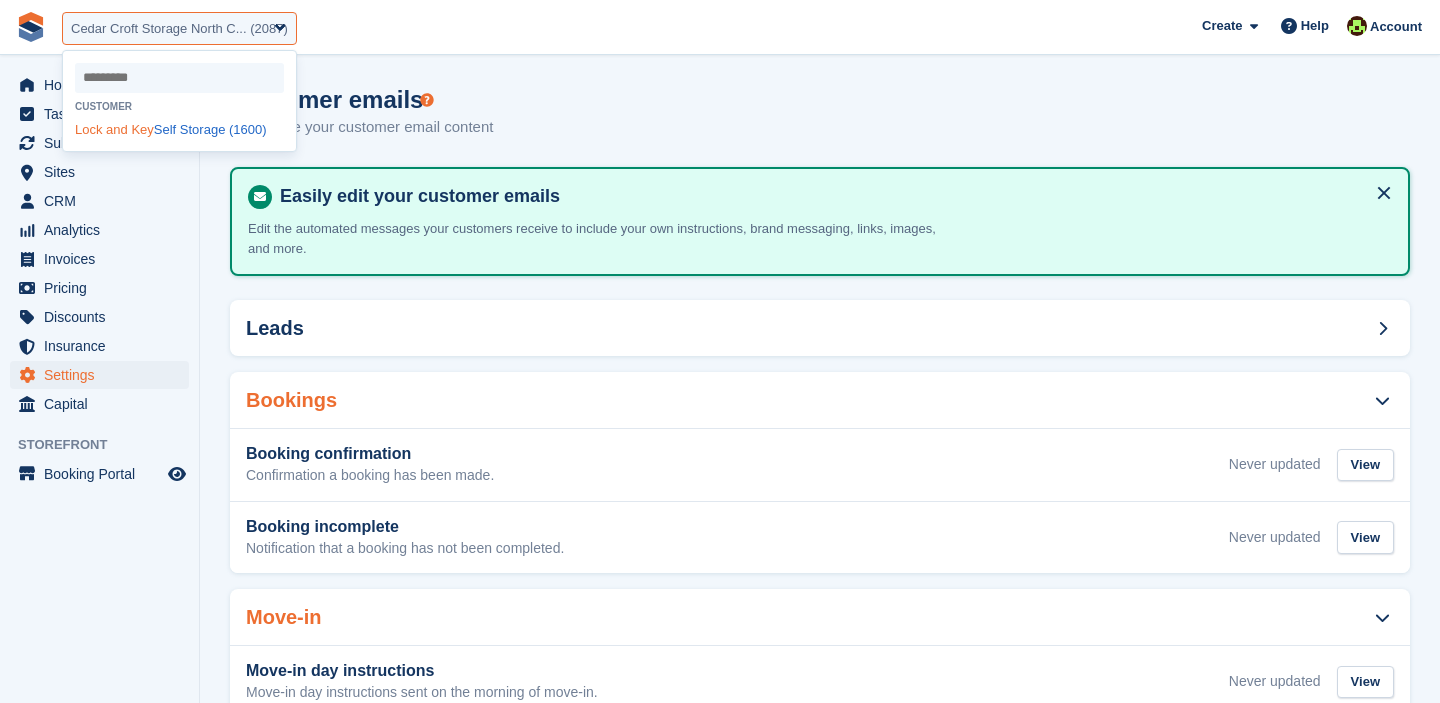 select on "****" 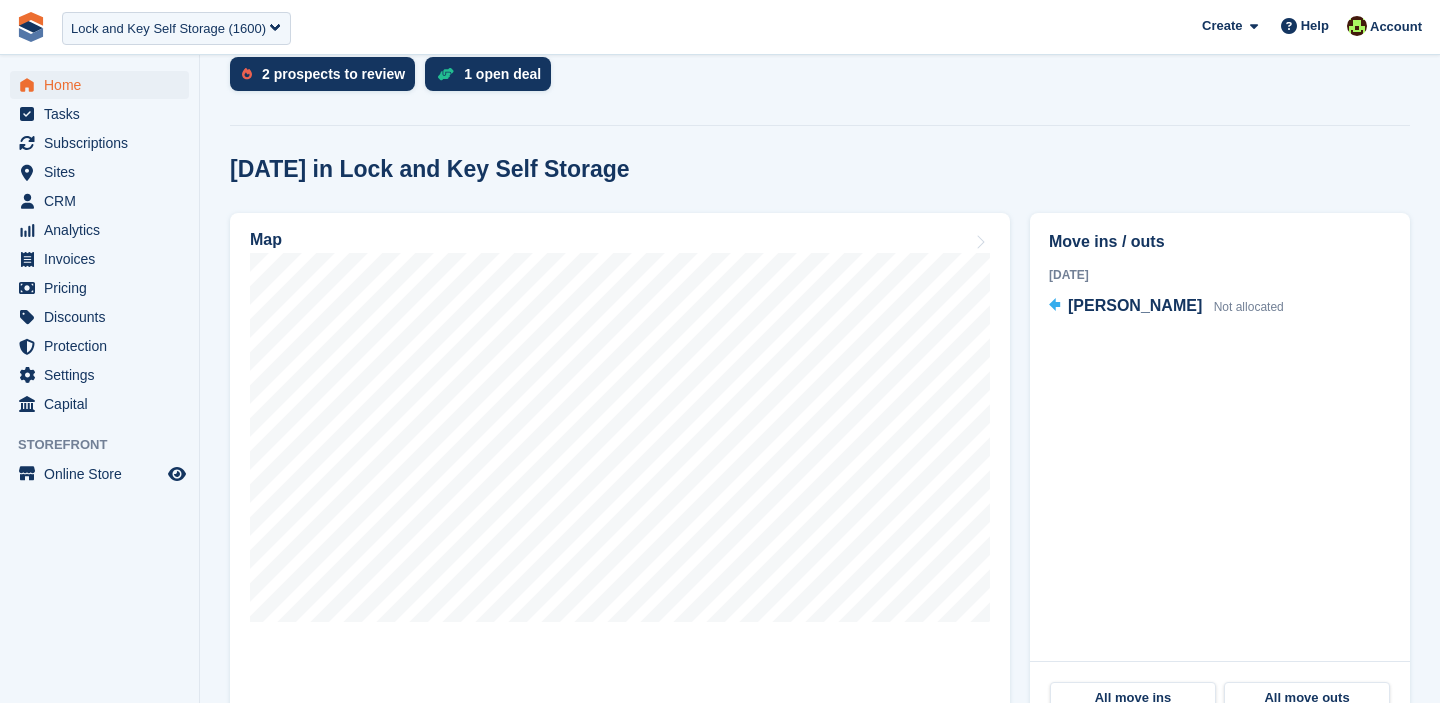 scroll, scrollTop: 460, scrollLeft: 0, axis: vertical 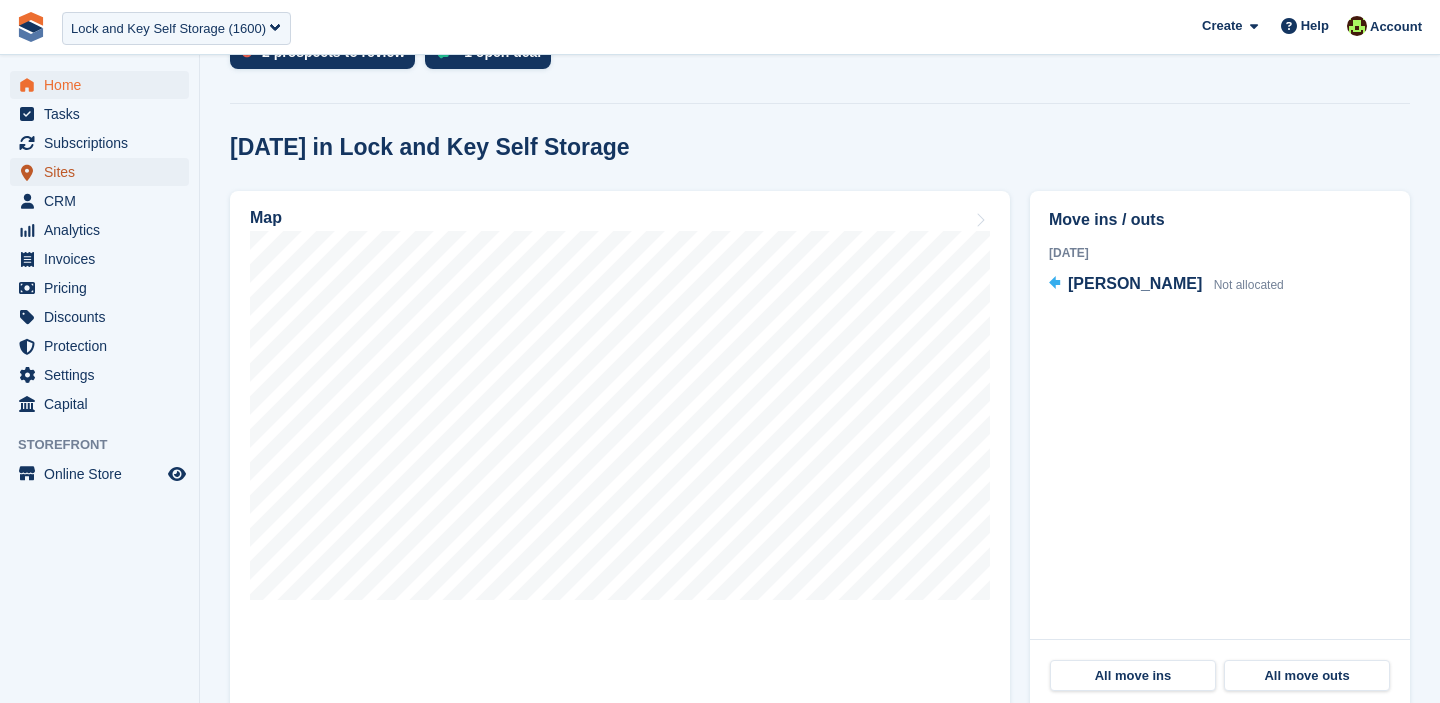 click on "Sites" at bounding box center [104, 172] 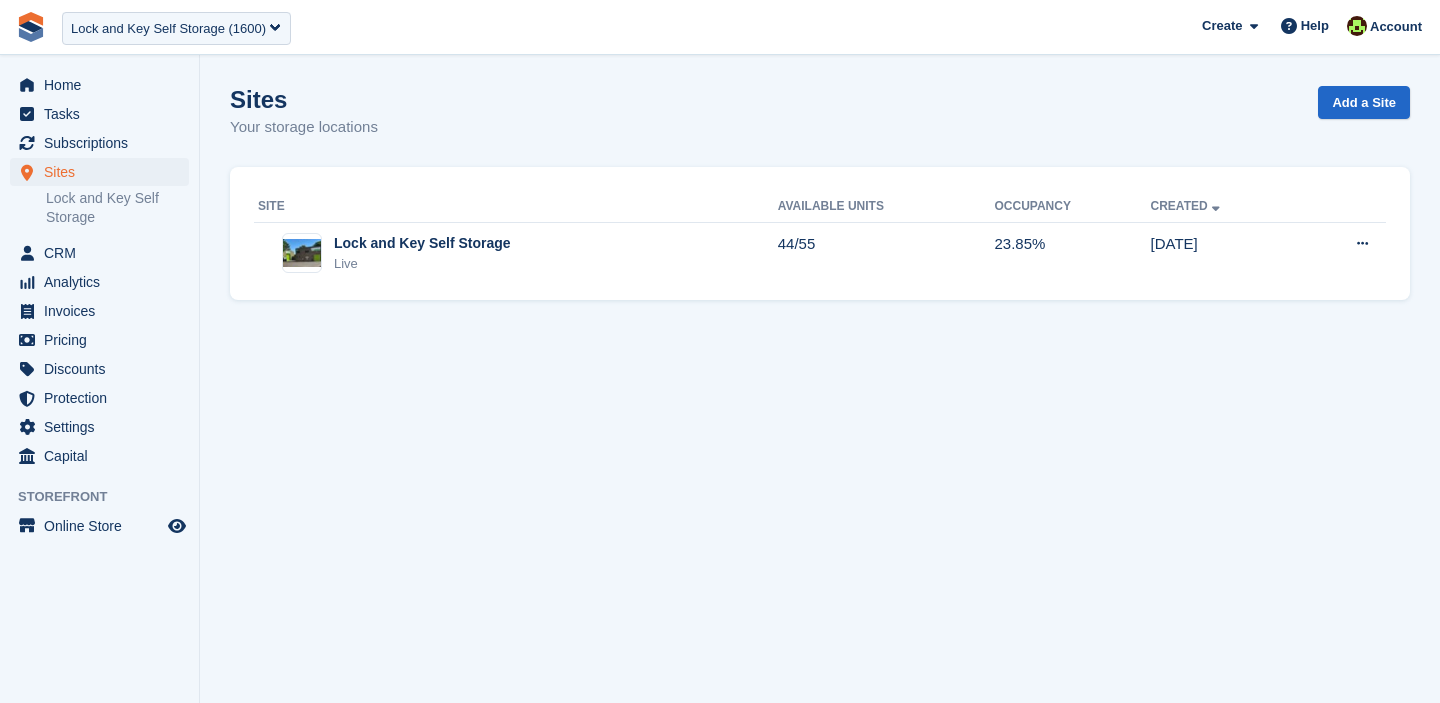 scroll, scrollTop: 0, scrollLeft: 0, axis: both 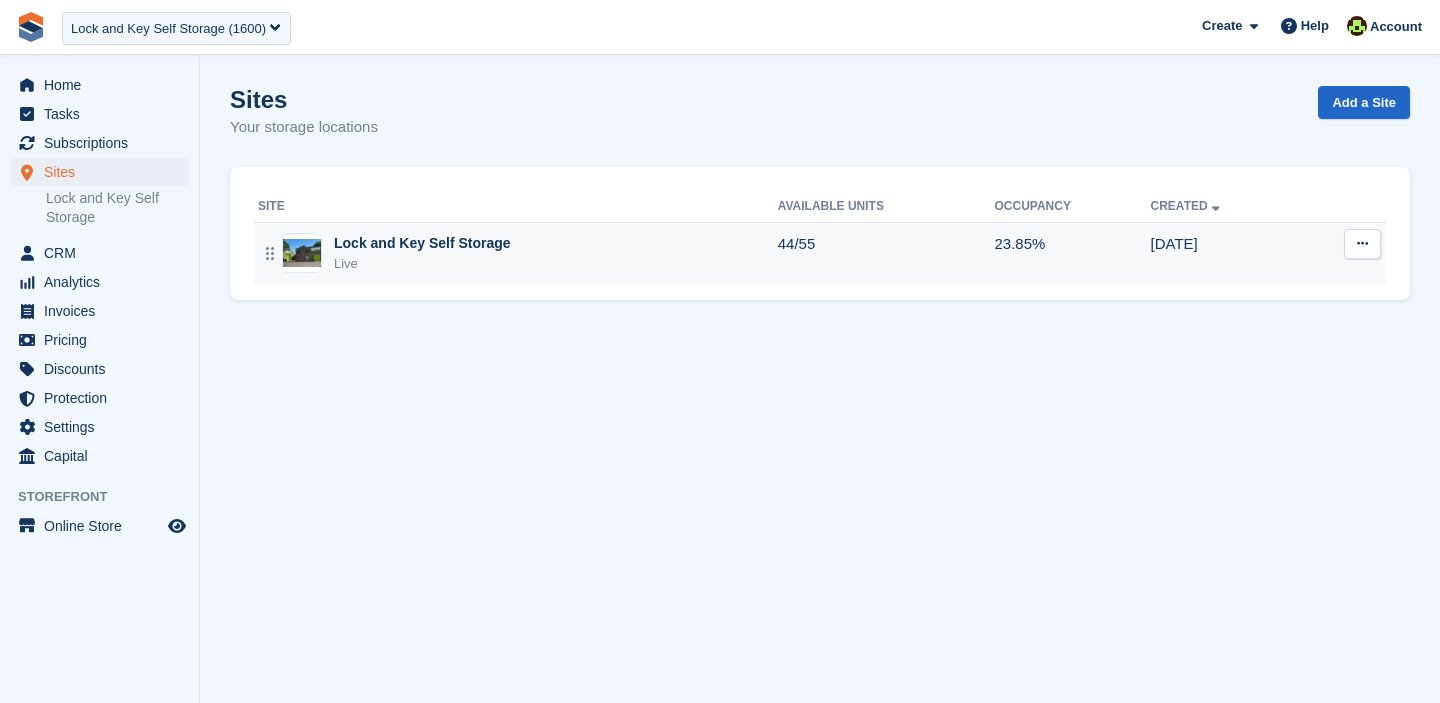click at bounding box center (1362, 243) 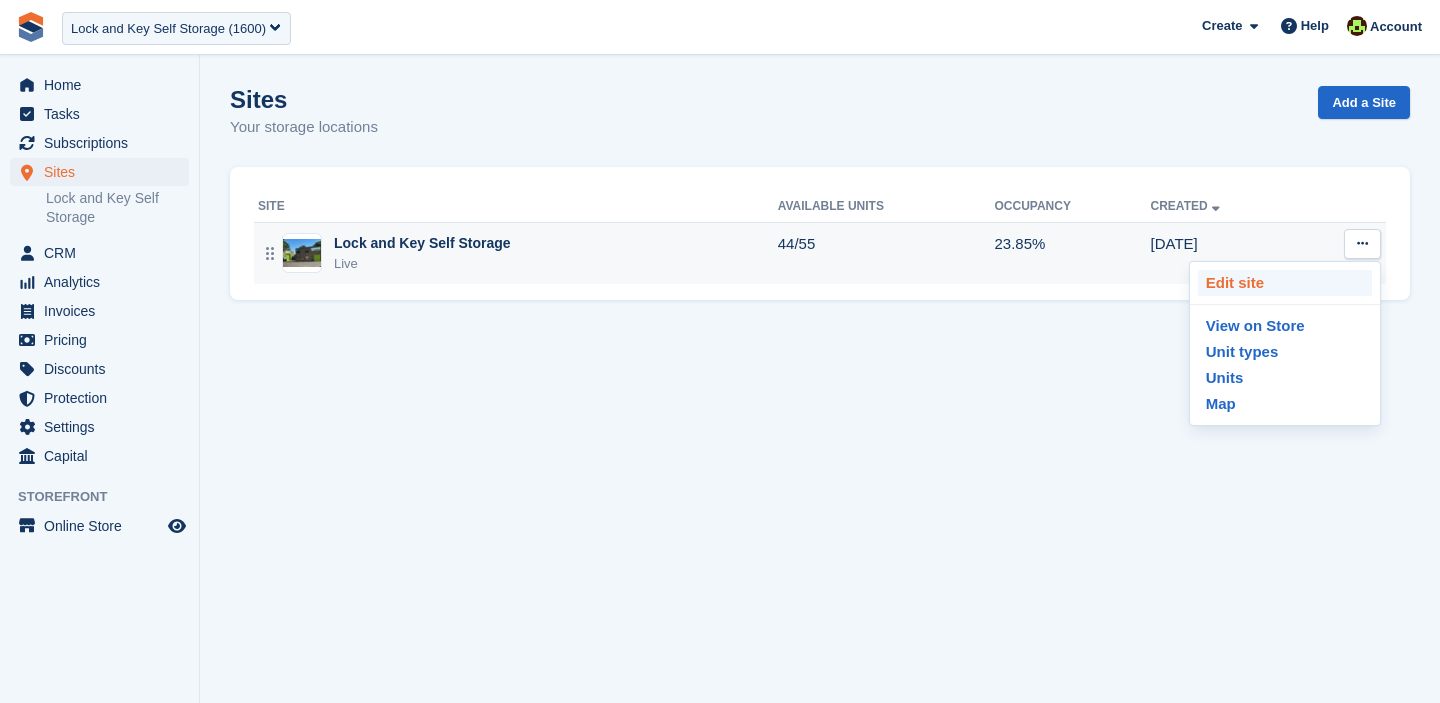 click on "Edit site" at bounding box center (1285, 283) 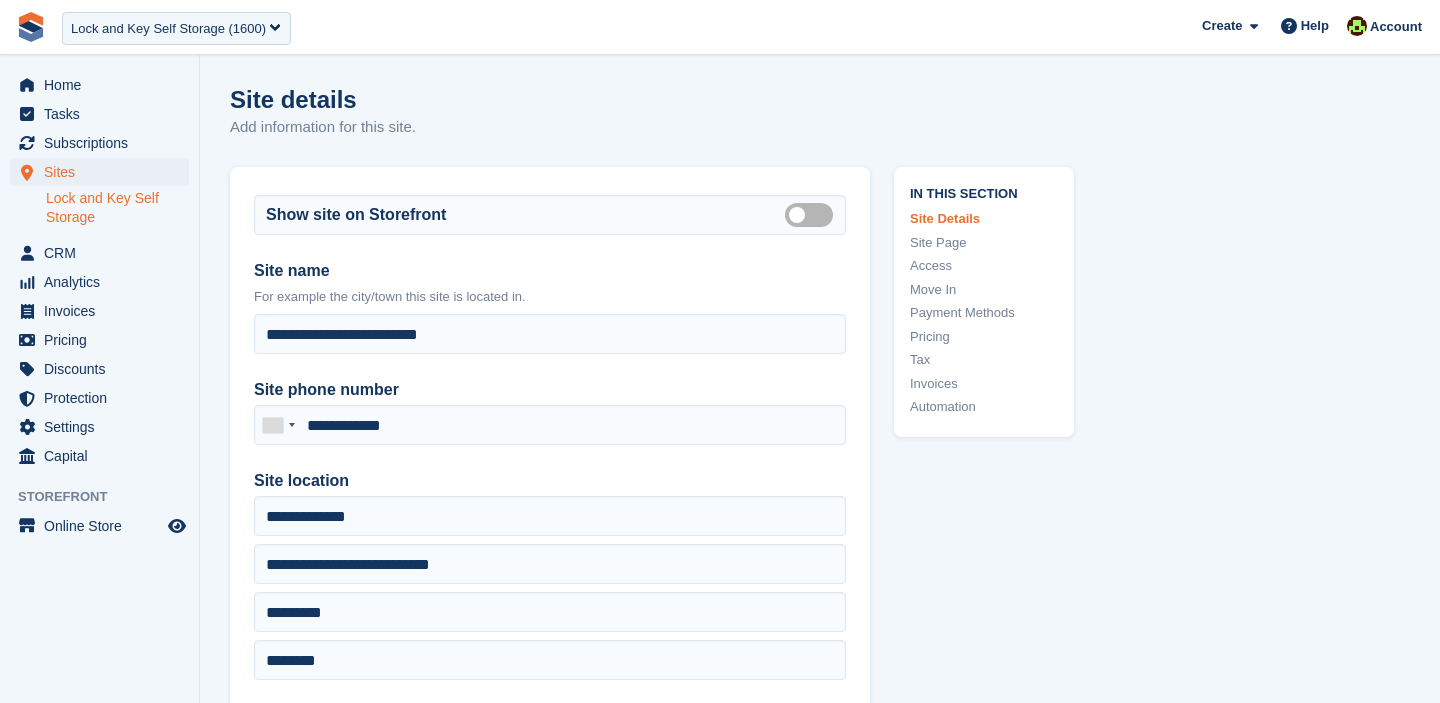 click on "Tax" at bounding box center [984, 360] 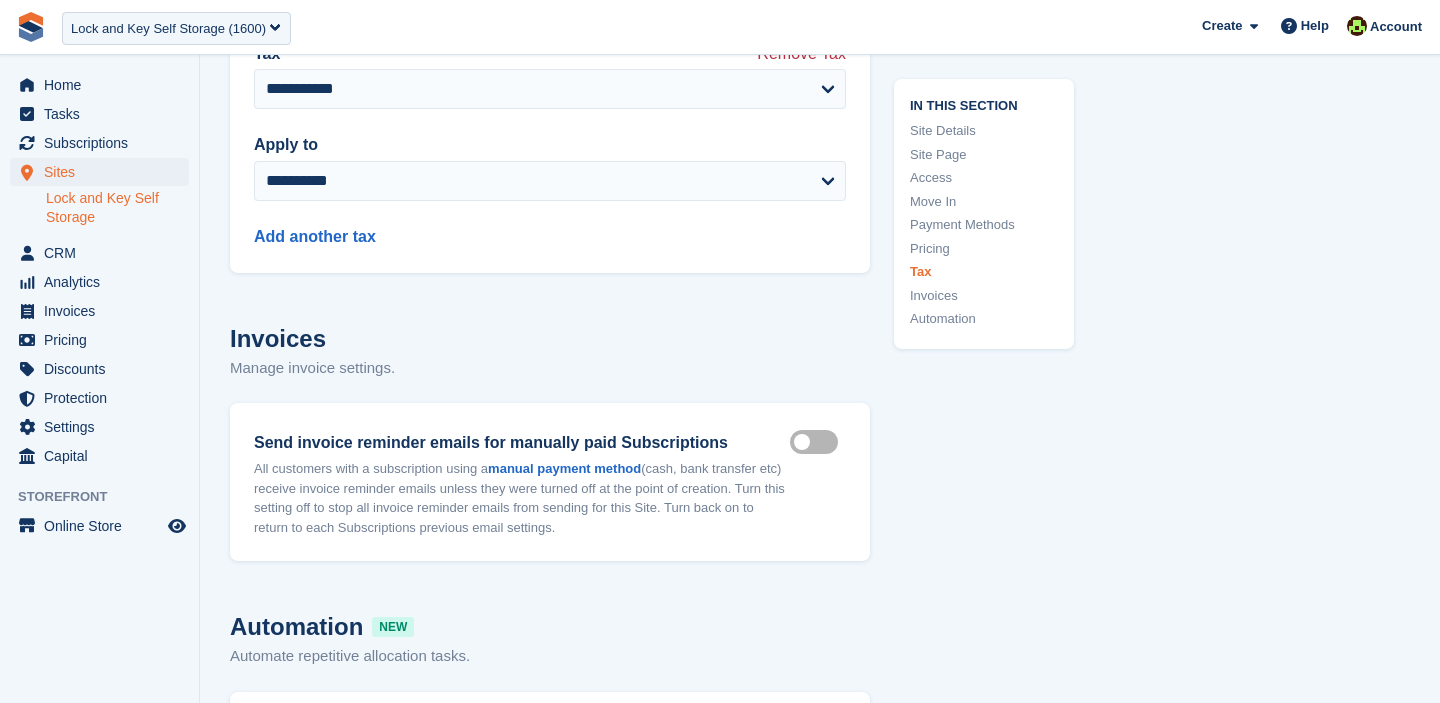 scroll, scrollTop: 8229, scrollLeft: 0, axis: vertical 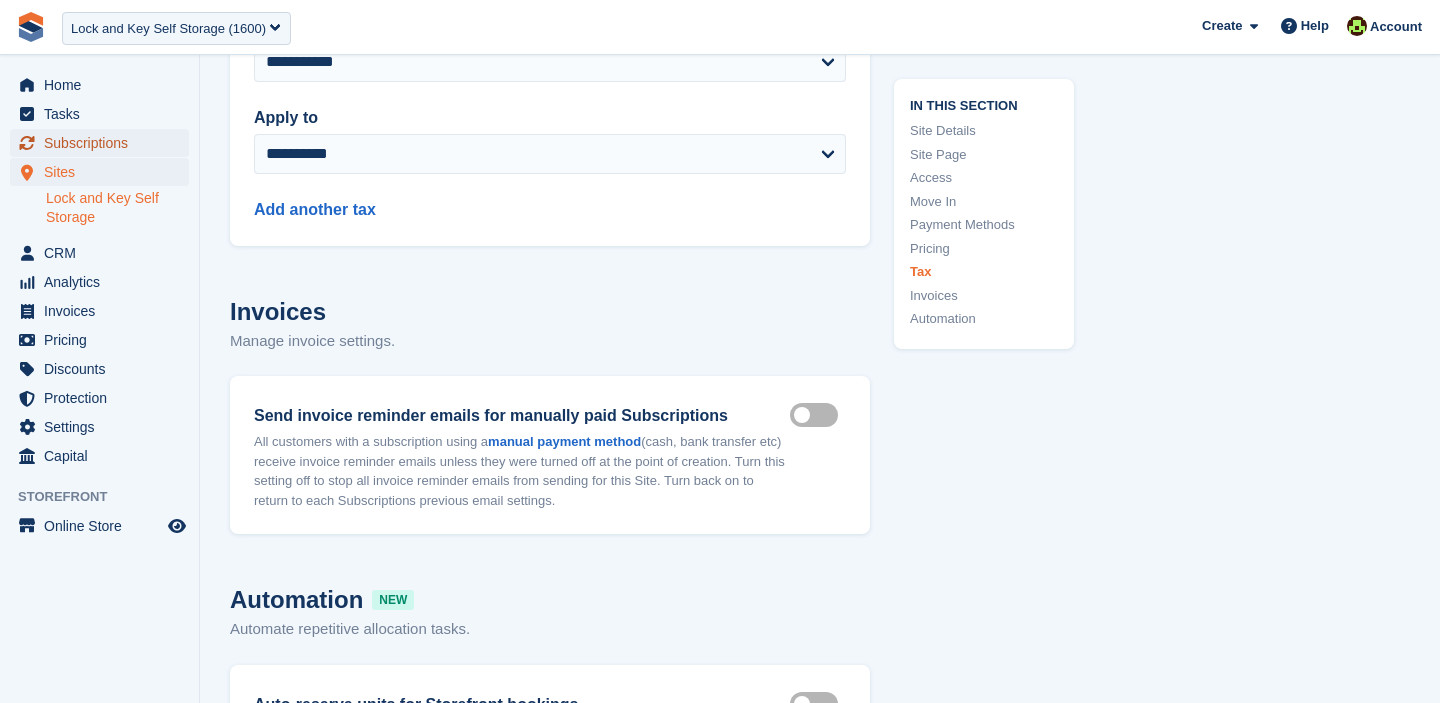 click on "Subscriptions" at bounding box center [104, 143] 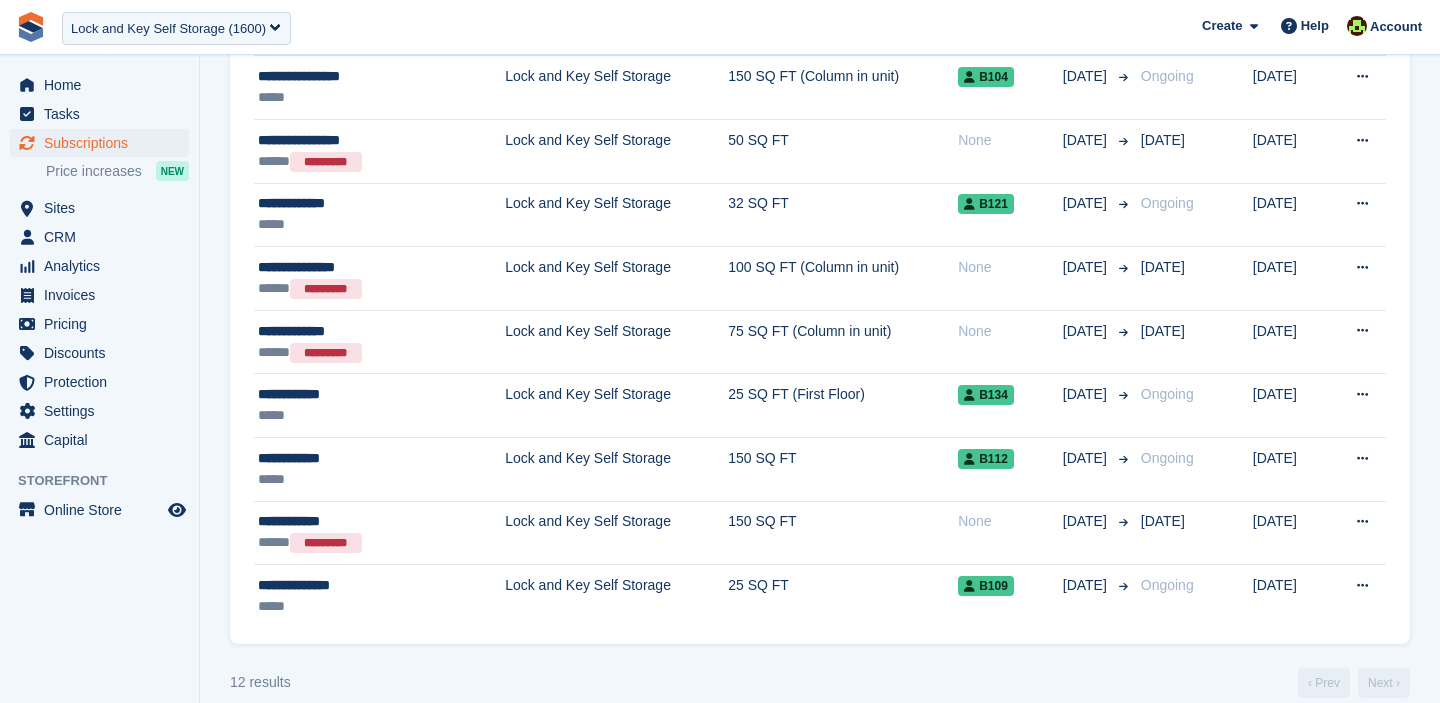 scroll, scrollTop: 495, scrollLeft: 0, axis: vertical 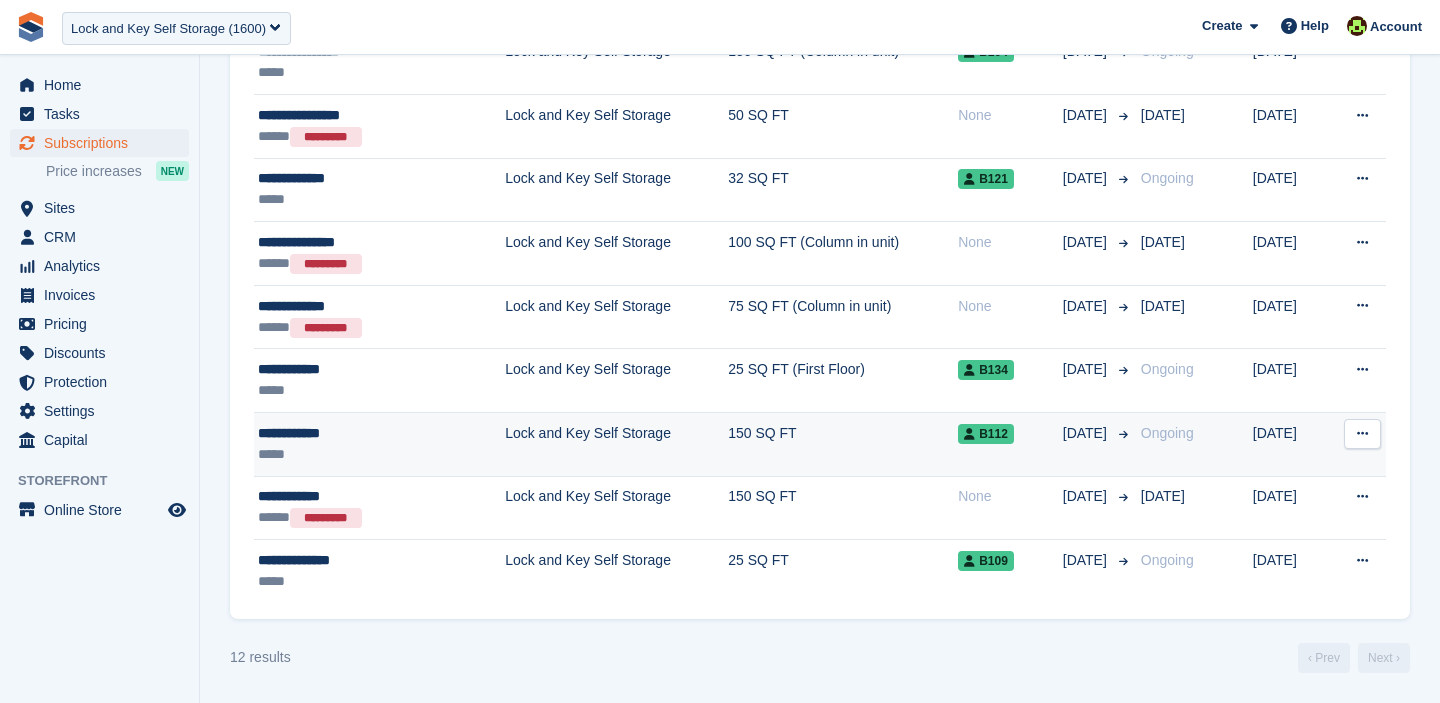 click on "Lock and Key Self Storage" at bounding box center (616, 445) 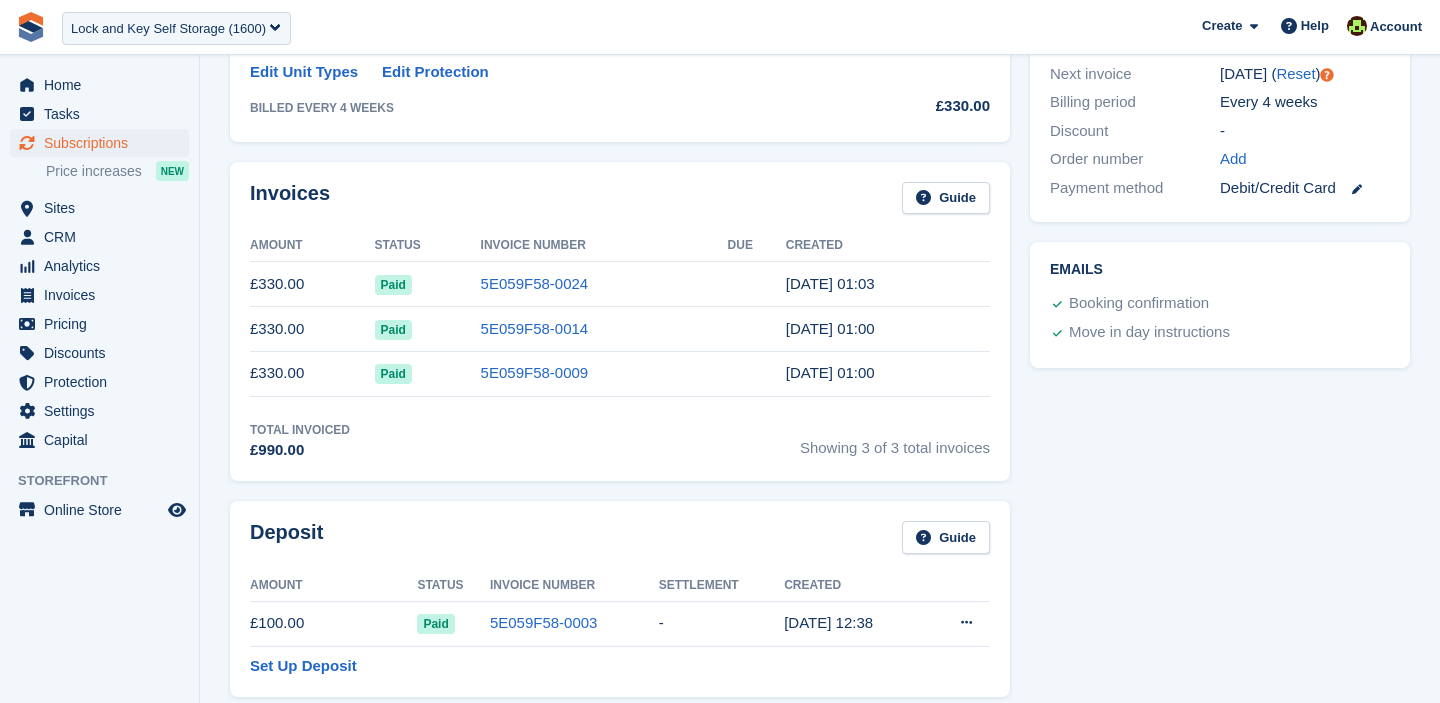 scroll, scrollTop: 562, scrollLeft: 0, axis: vertical 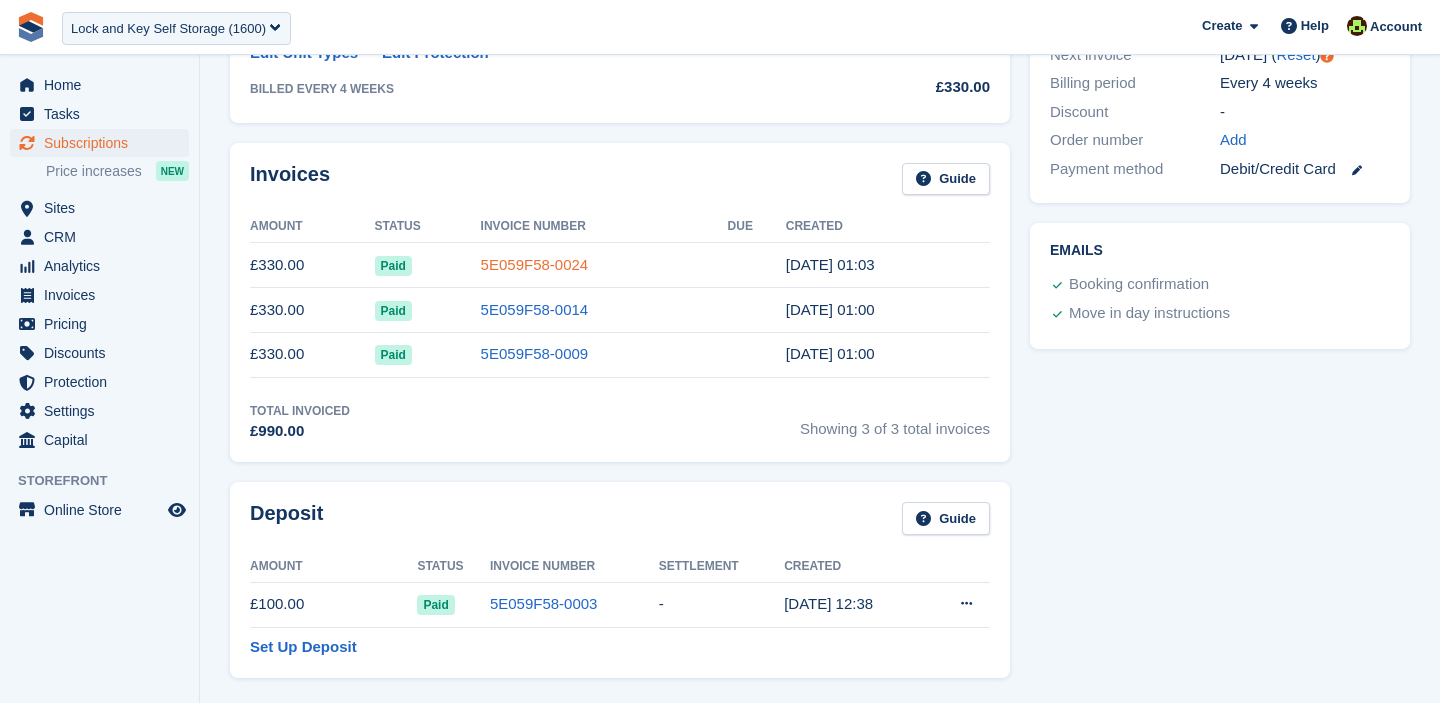 click on "5E059F58-0024" at bounding box center [535, 264] 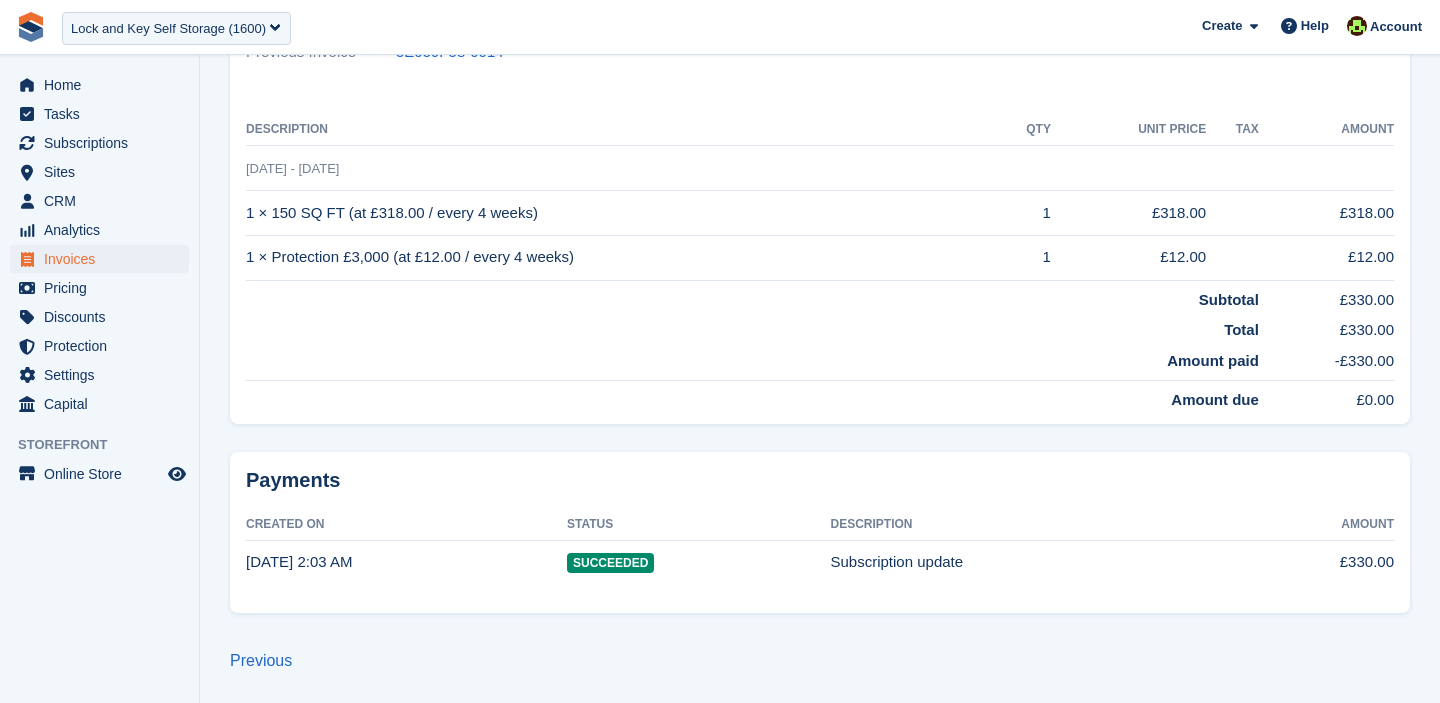 scroll, scrollTop: 0, scrollLeft: 0, axis: both 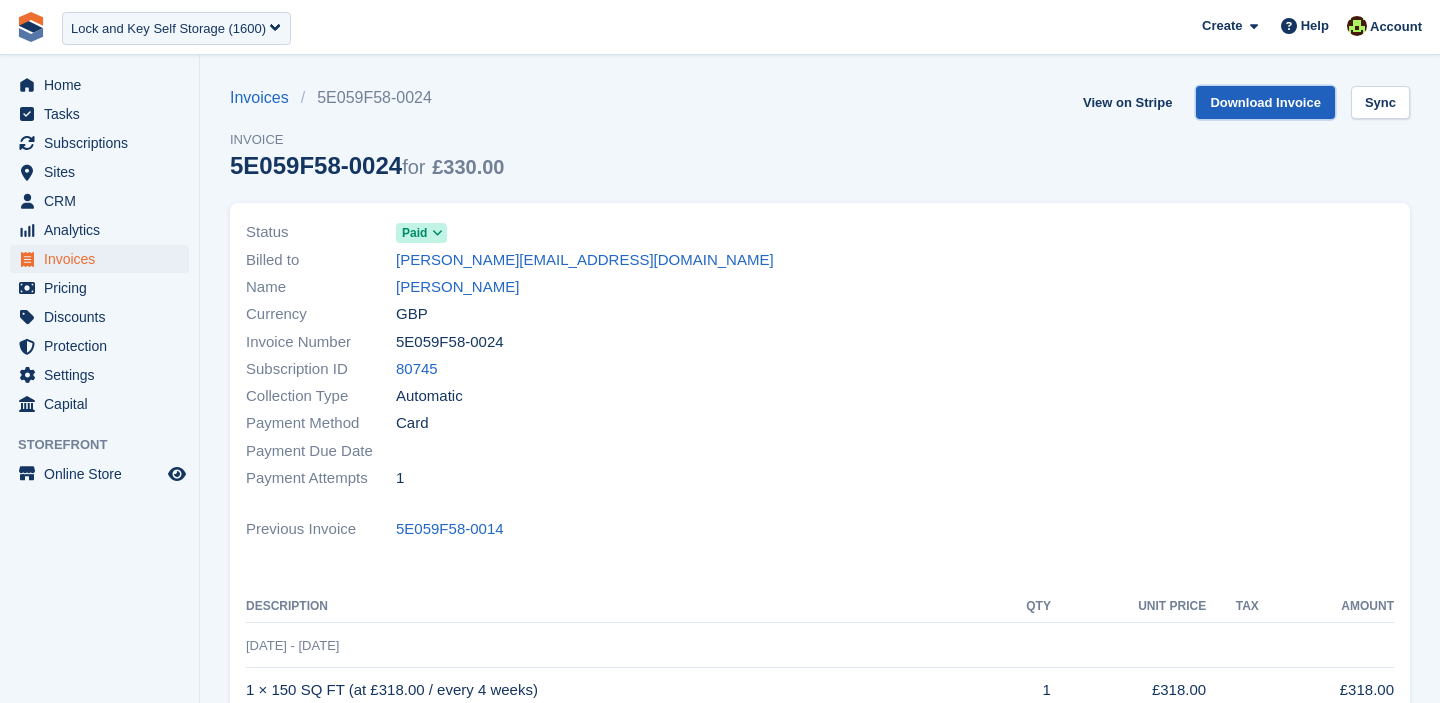 click on "Download Invoice" at bounding box center [1265, 102] 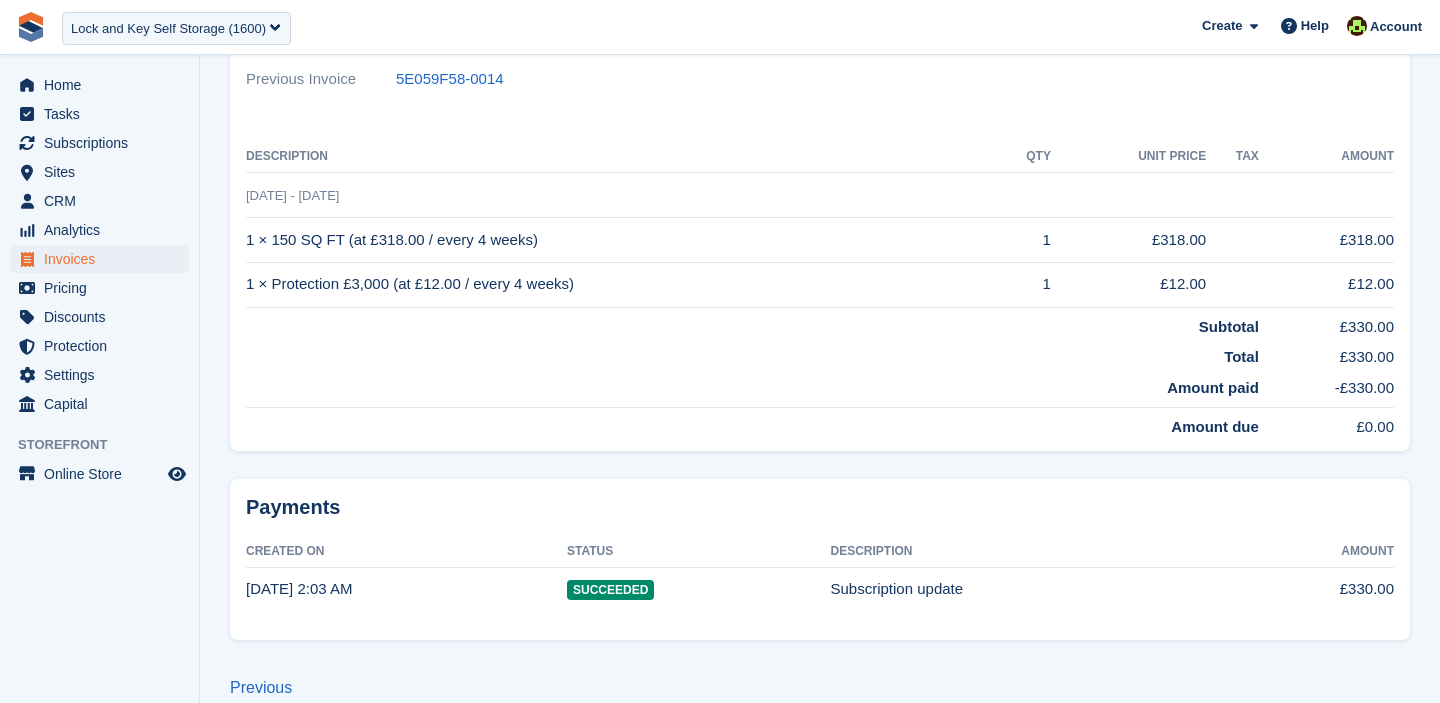 scroll, scrollTop: 457, scrollLeft: 0, axis: vertical 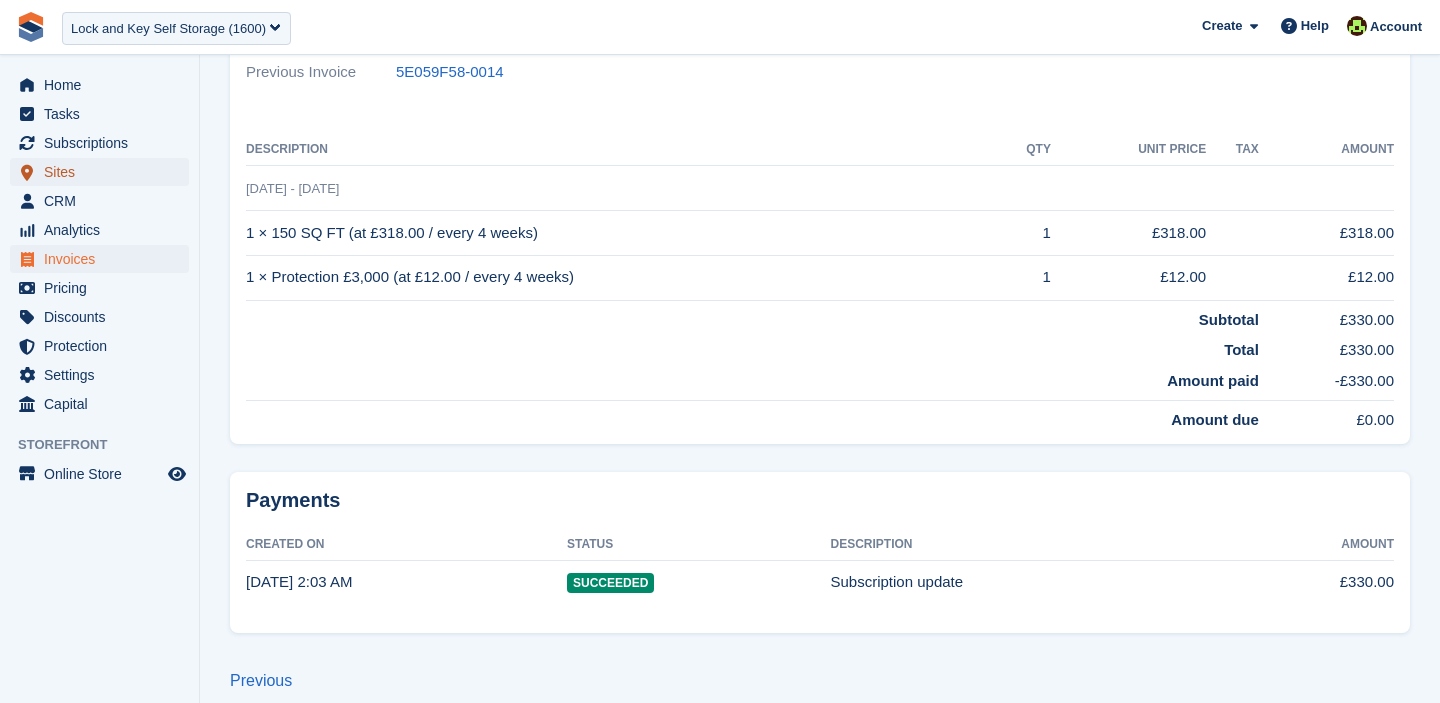 click on "Sites" at bounding box center (104, 172) 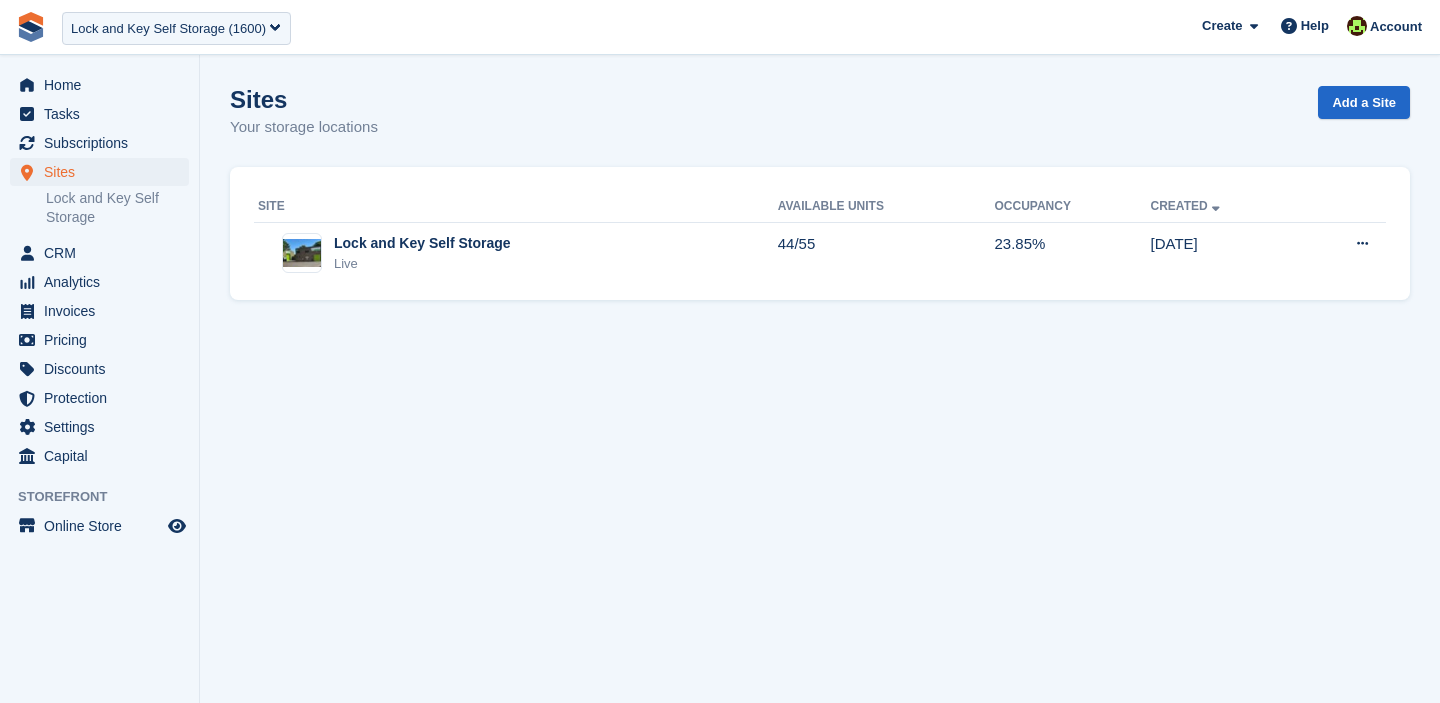 scroll, scrollTop: 0, scrollLeft: 0, axis: both 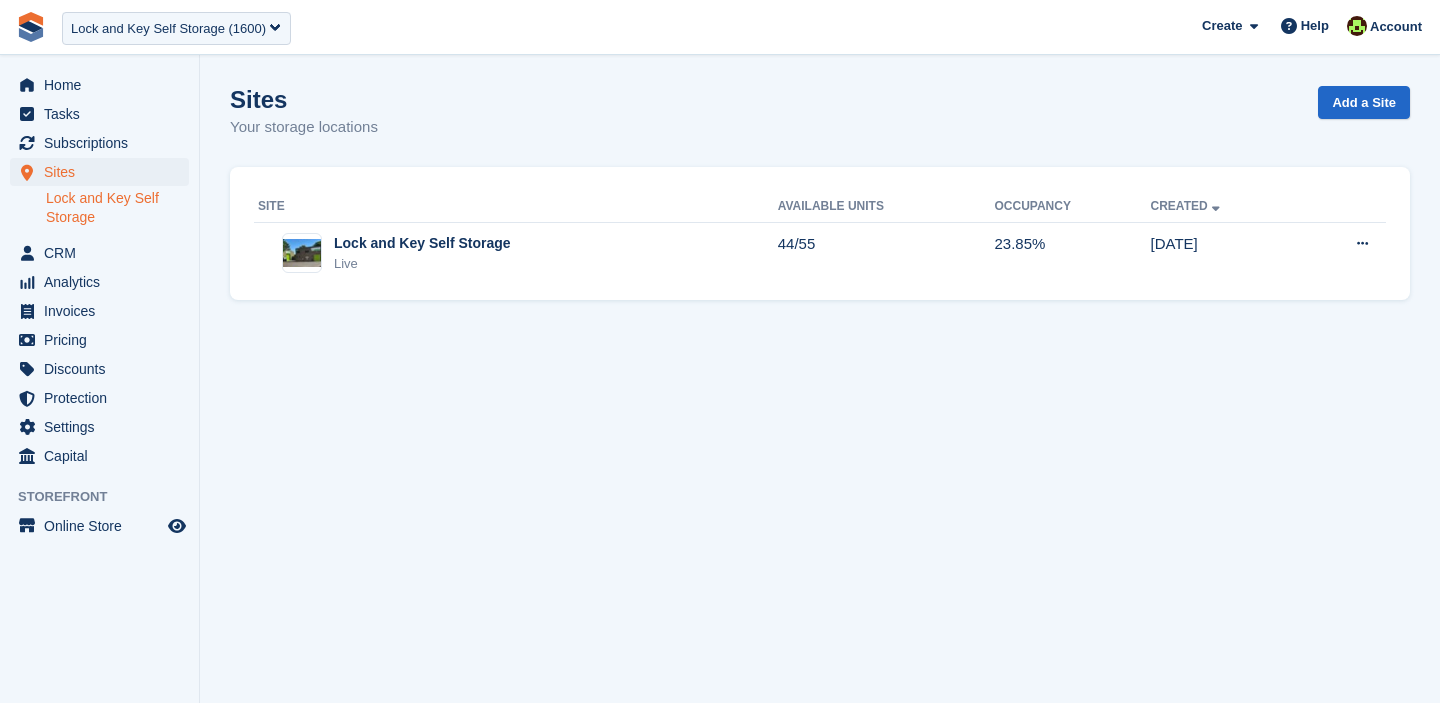 click on "Lock and Key Self Storage" at bounding box center (117, 208) 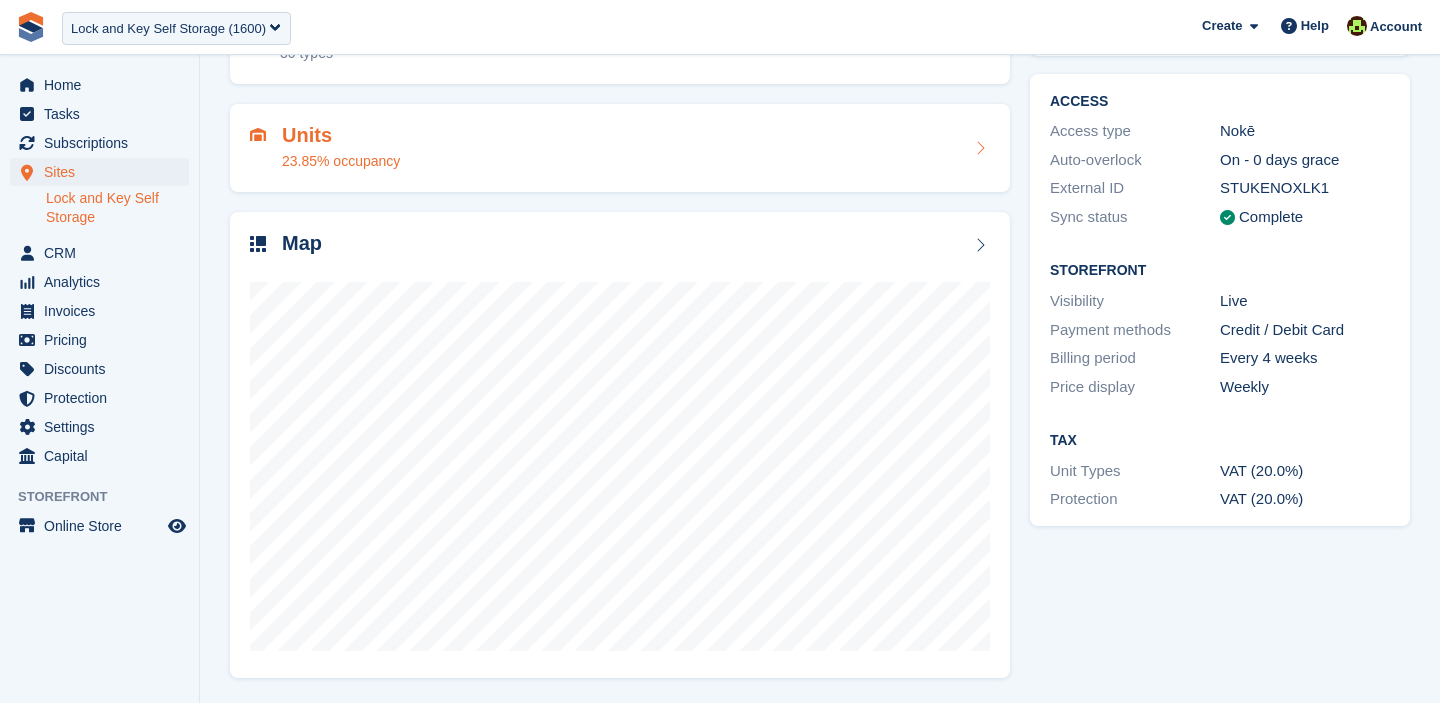 scroll, scrollTop: 0, scrollLeft: 0, axis: both 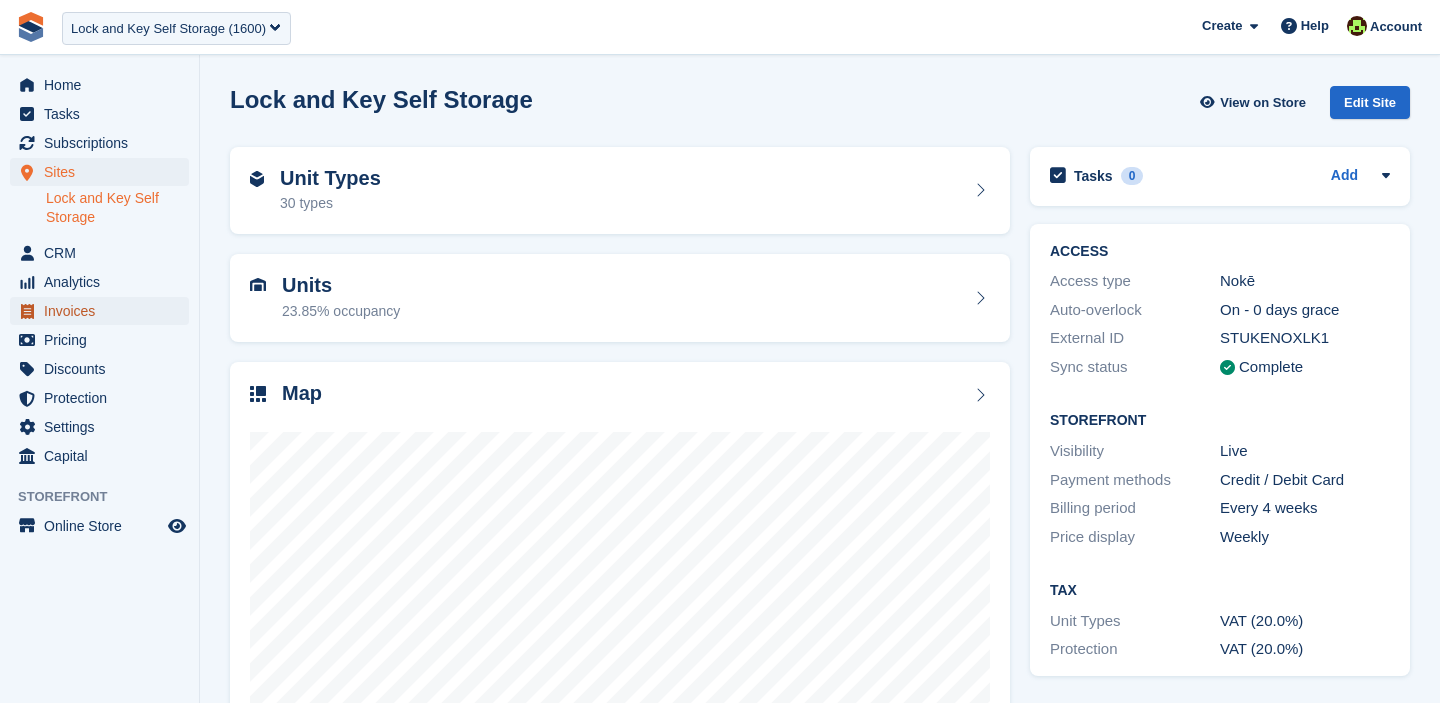 click on "Invoices" at bounding box center (104, 311) 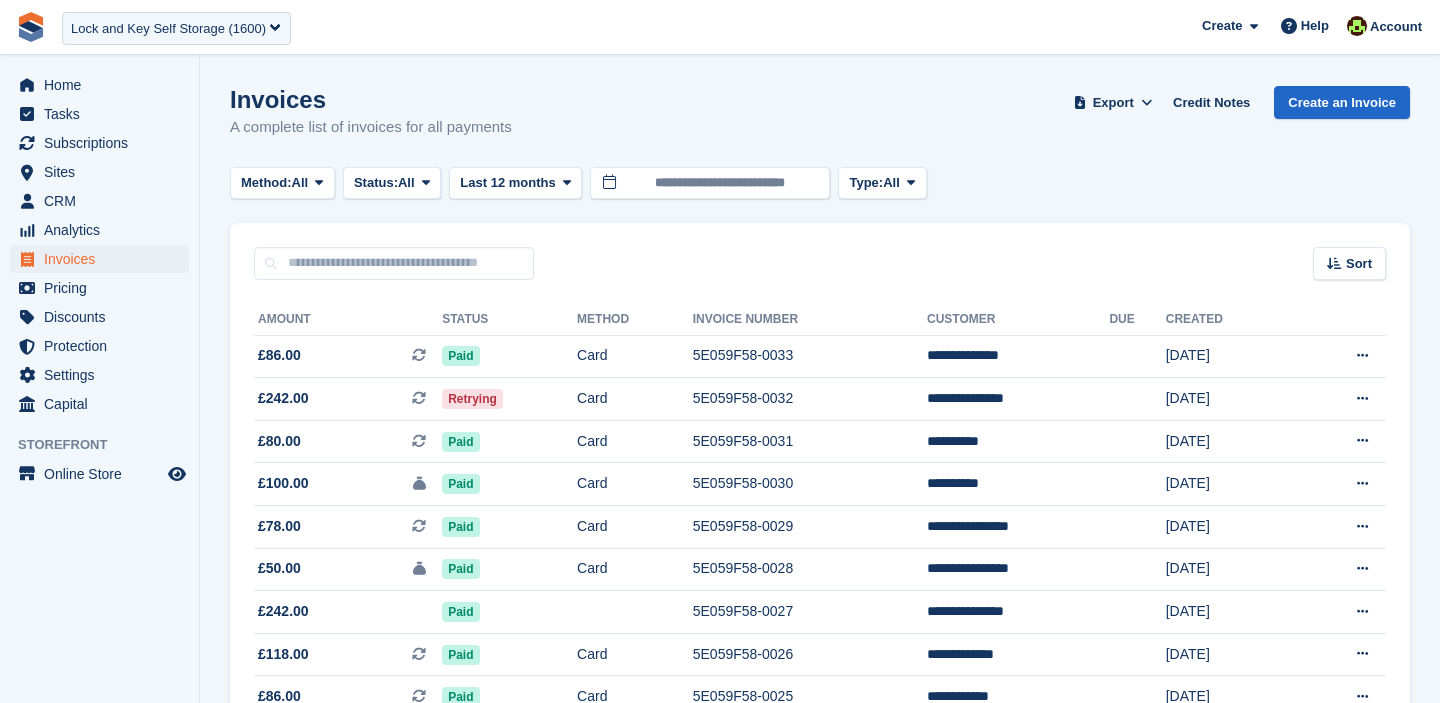 scroll, scrollTop: 0, scrollLeft: 0, axis: both 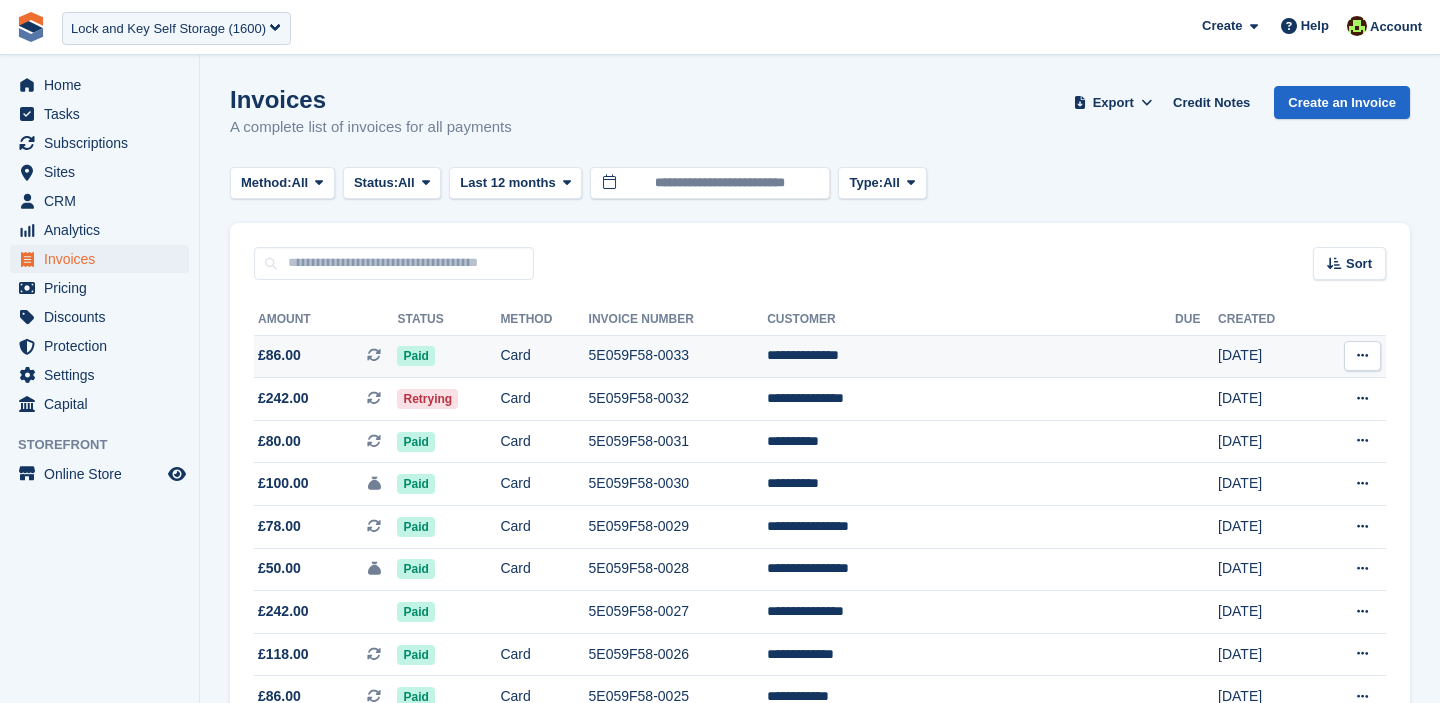 click on "5E059F58-0033" at bounding box center (678, 356) 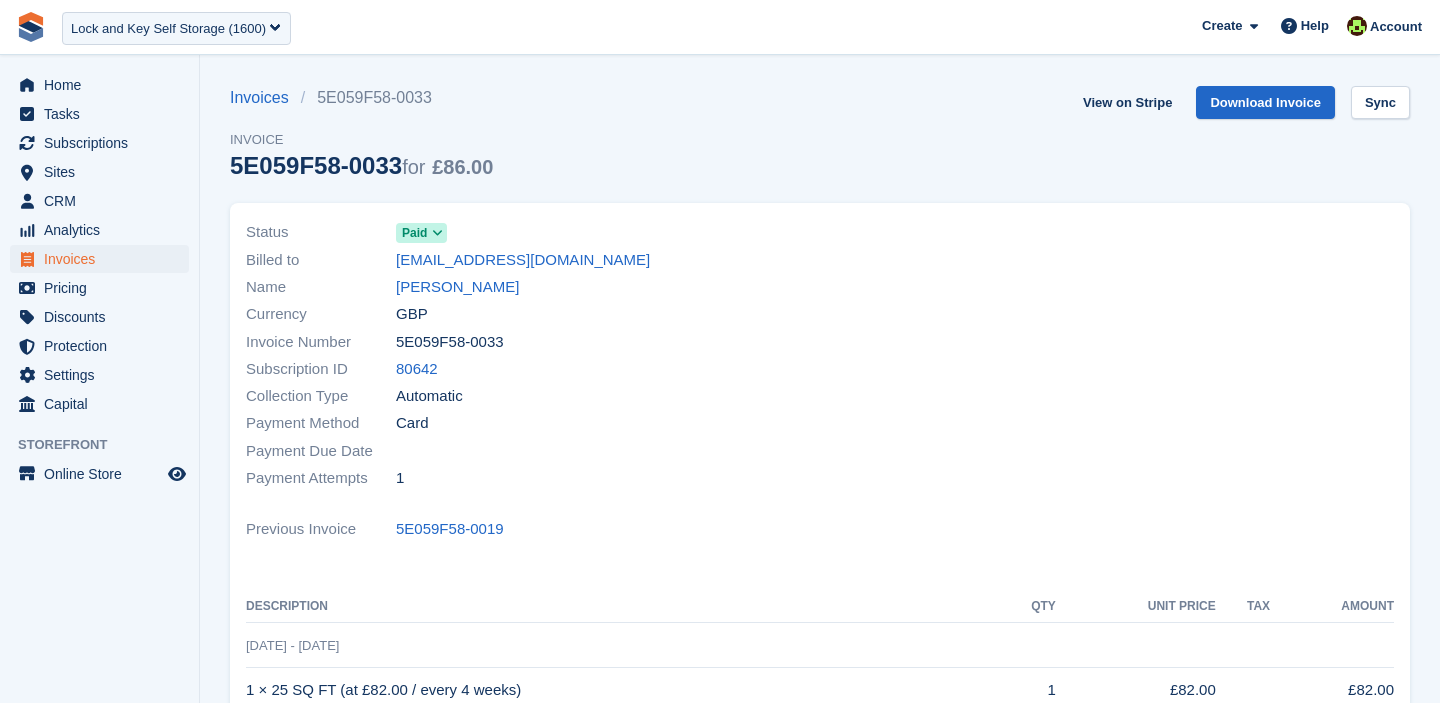 scroll, scrollTop: 0, scrollLeft: 0, axis: both 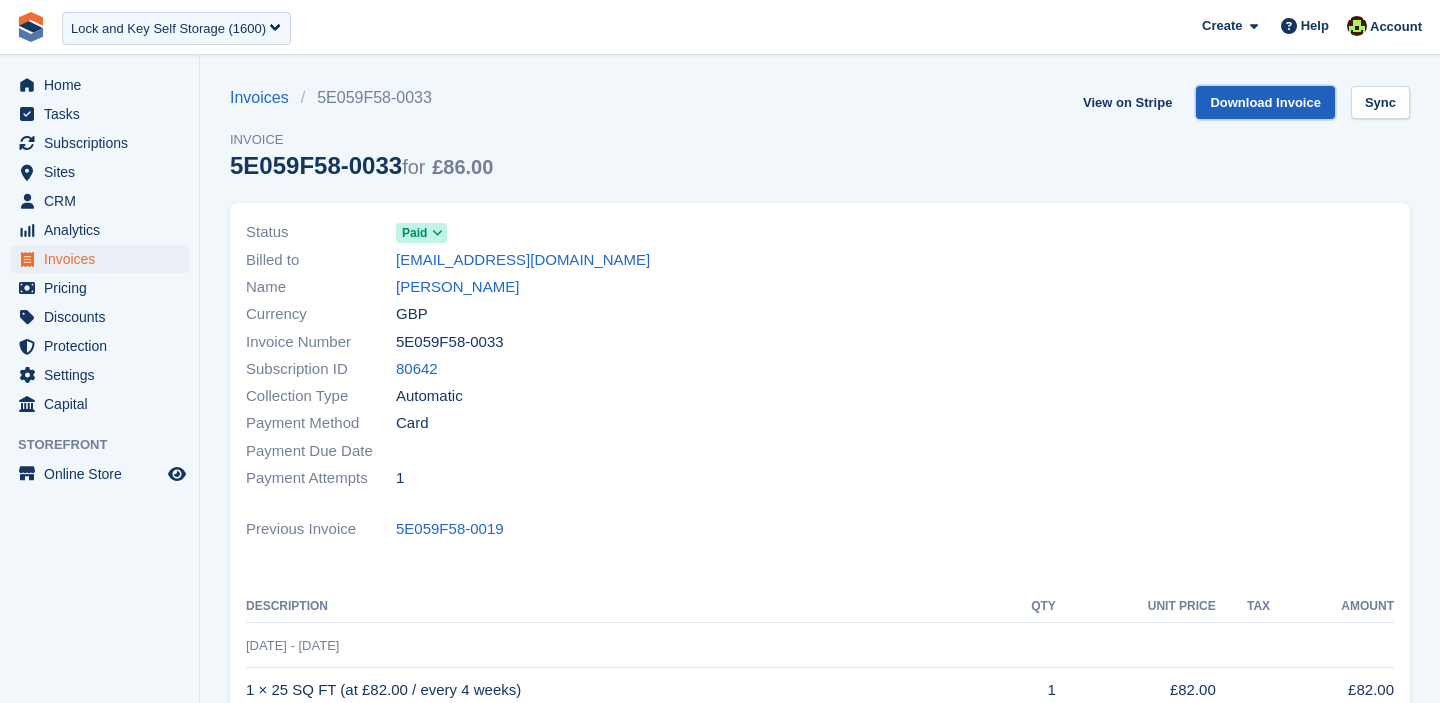 click on "Download Invoice" at bounding box center [1265, 102] 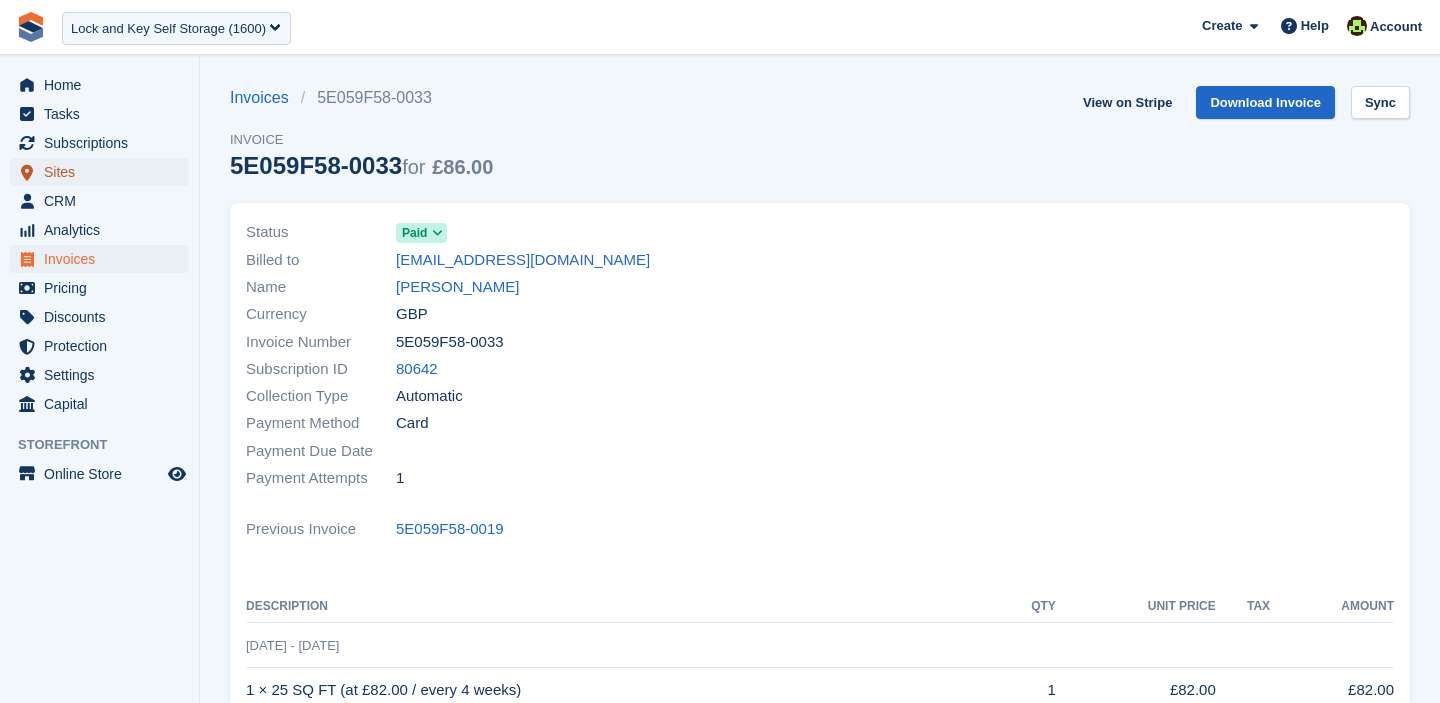 click on "Sites" at bounding box center (104, 172) 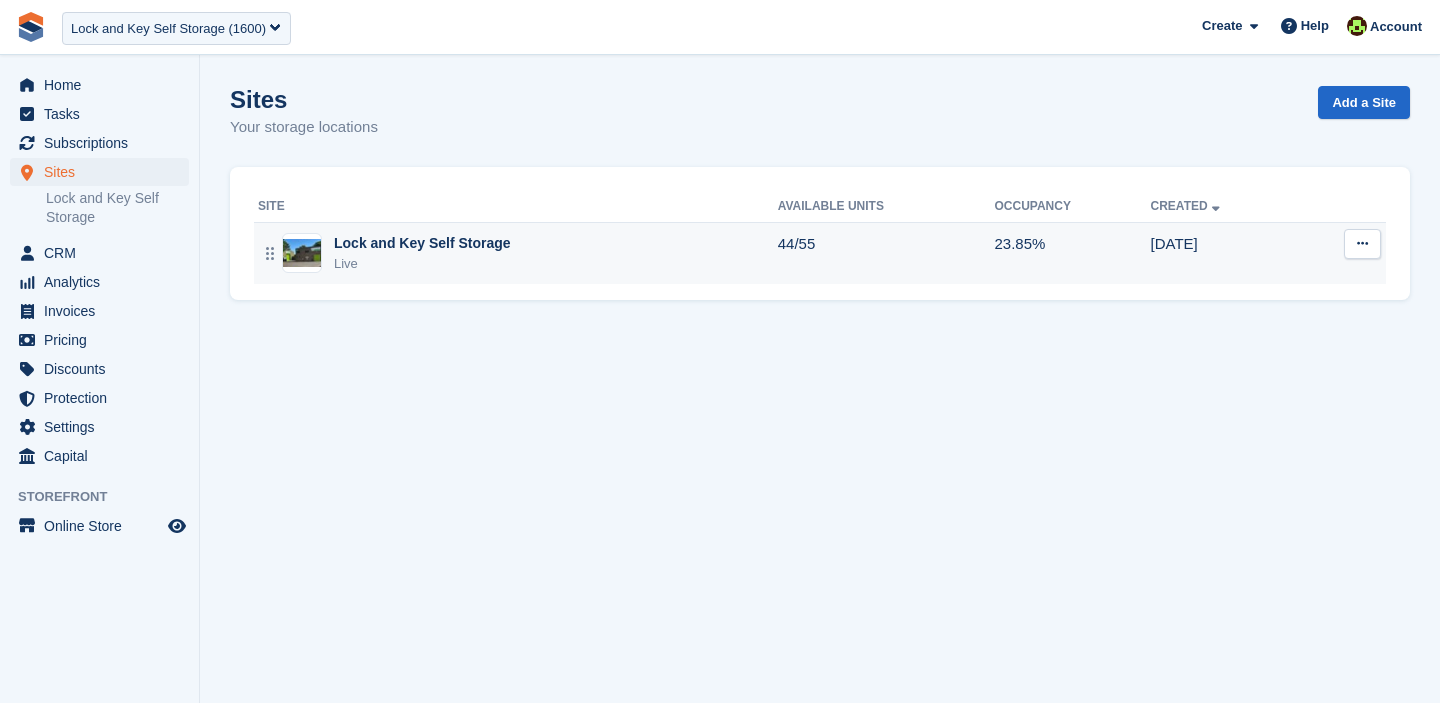 click on "Lock and Key Self Storage
Live" at bounding box center [518, 253] 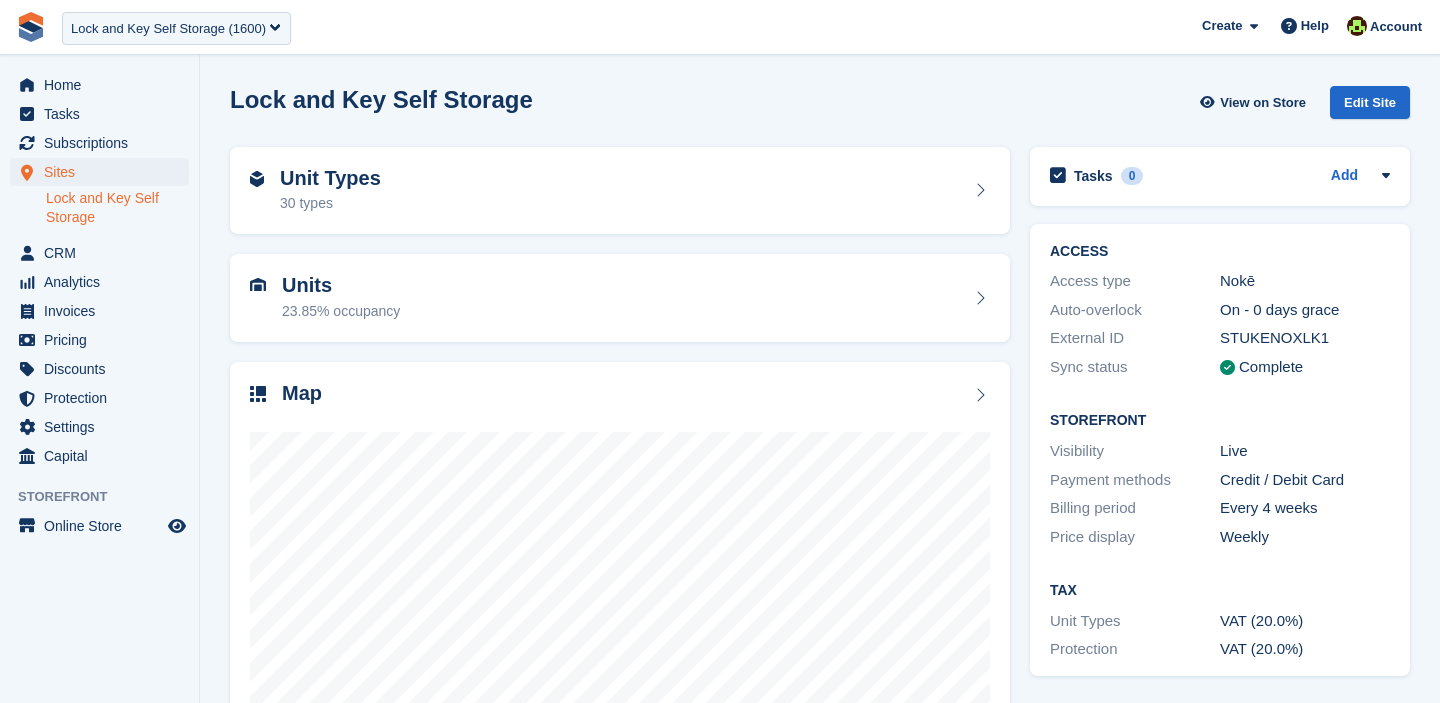 scroll, scrollTop: 0, scrollLeft: 0, axis: both 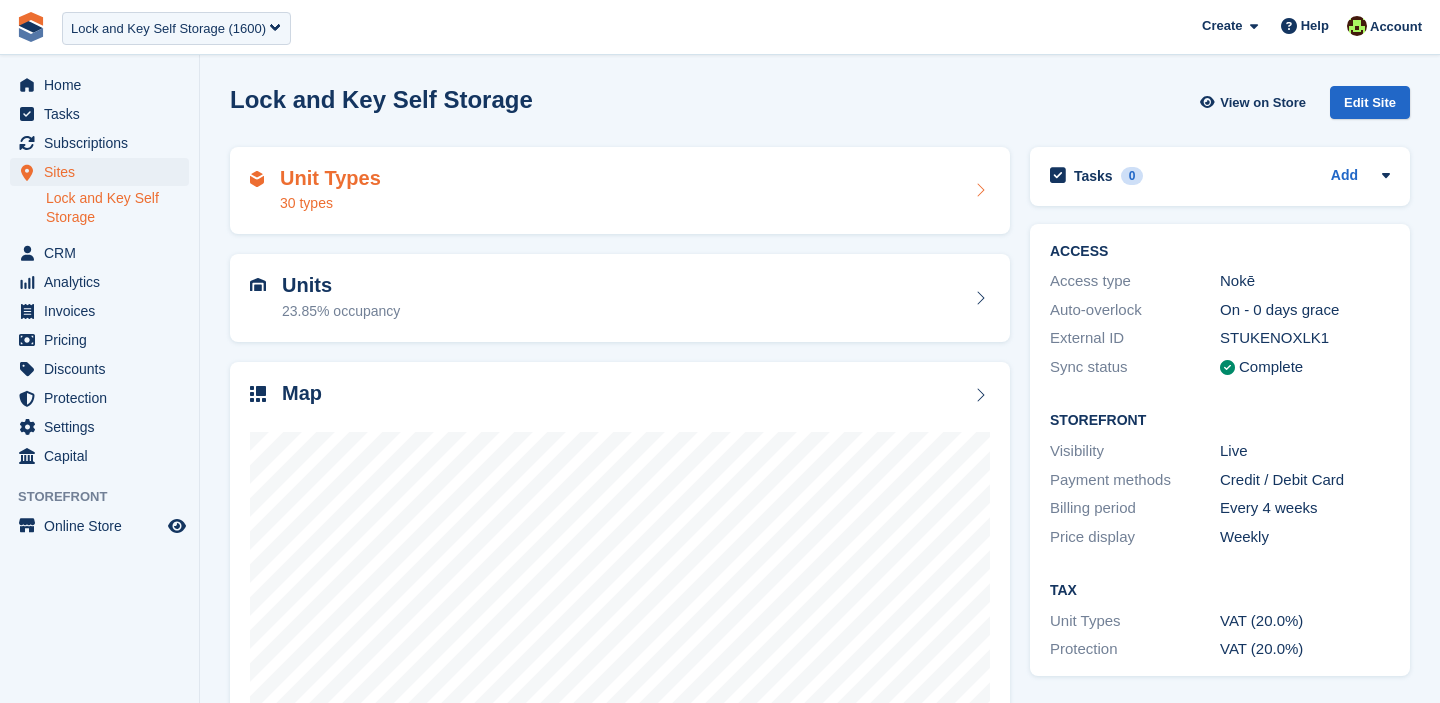 click on "Unit Types
30 types" at bounding box center [620, 191] 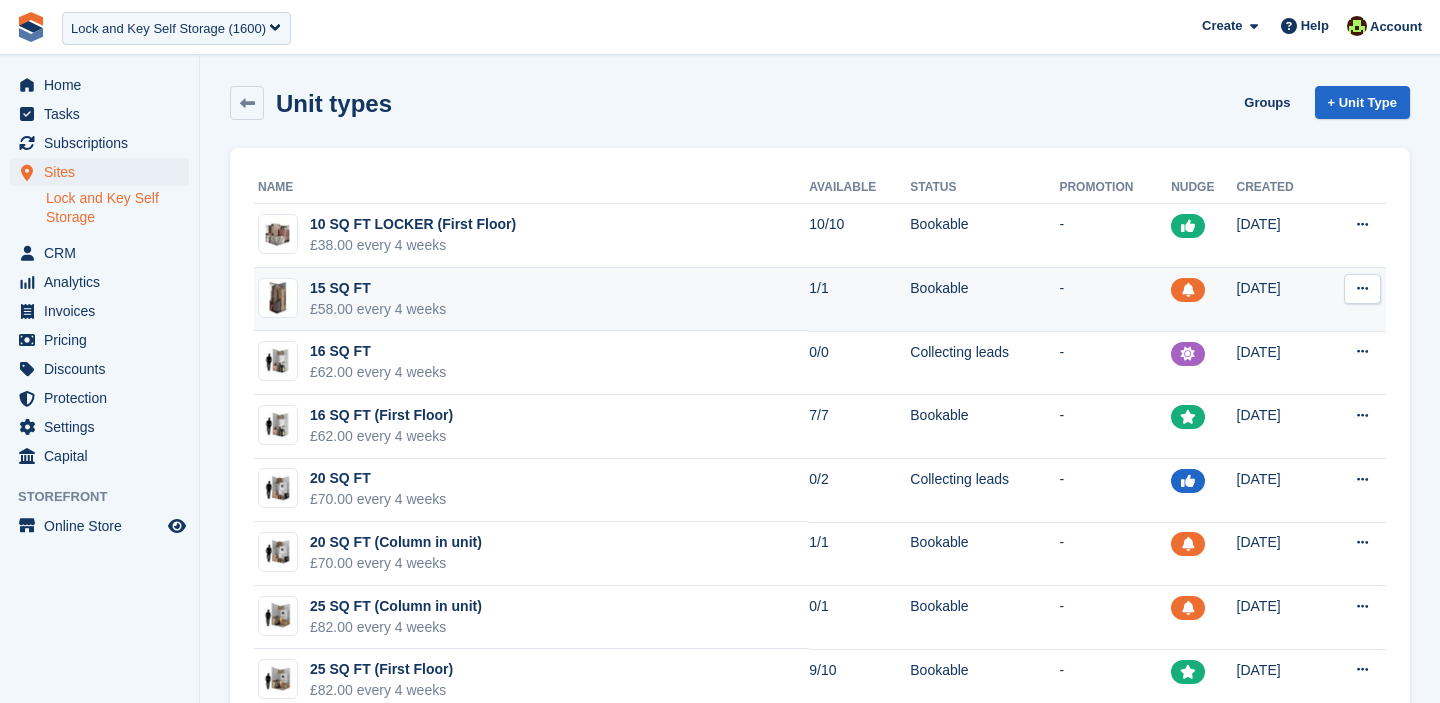 scroll, scrollTop: 0, scrollLeft: 0, axis: both 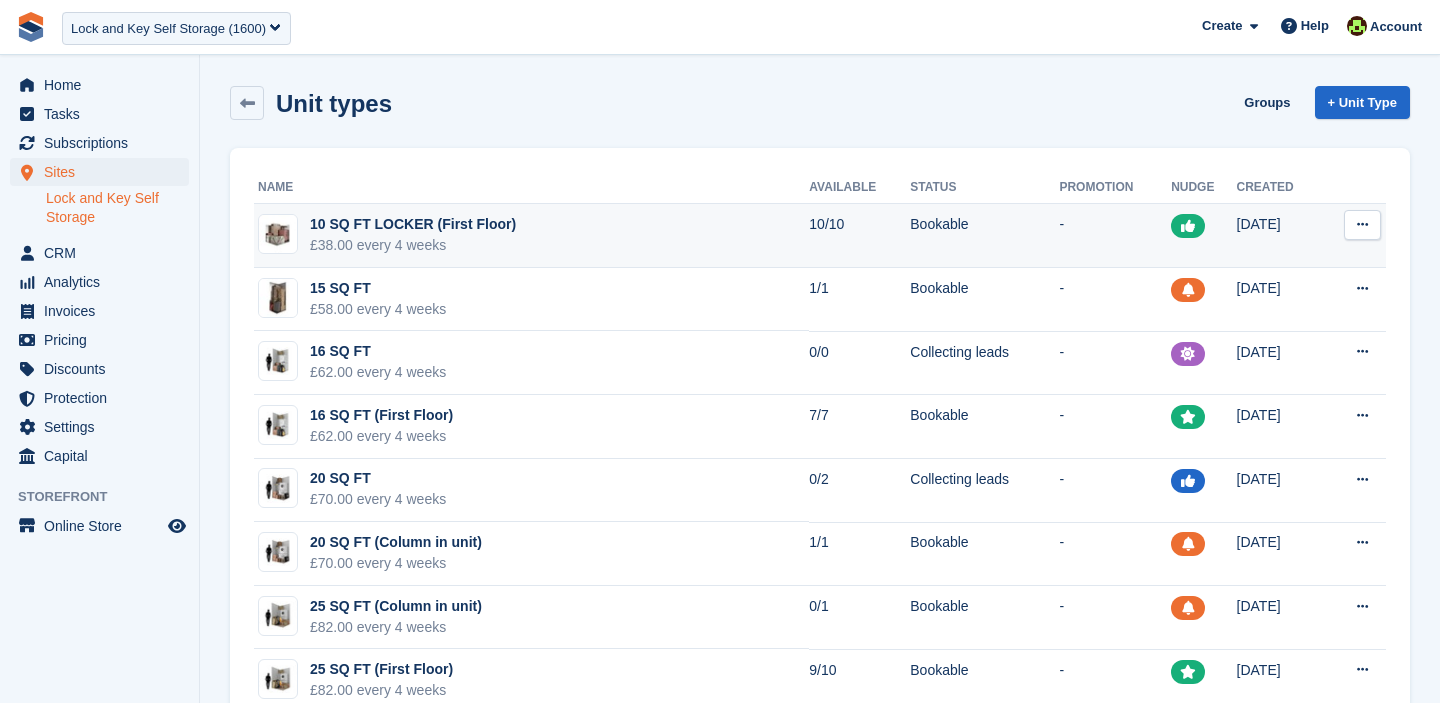 click at bounding box center (1362, 225) 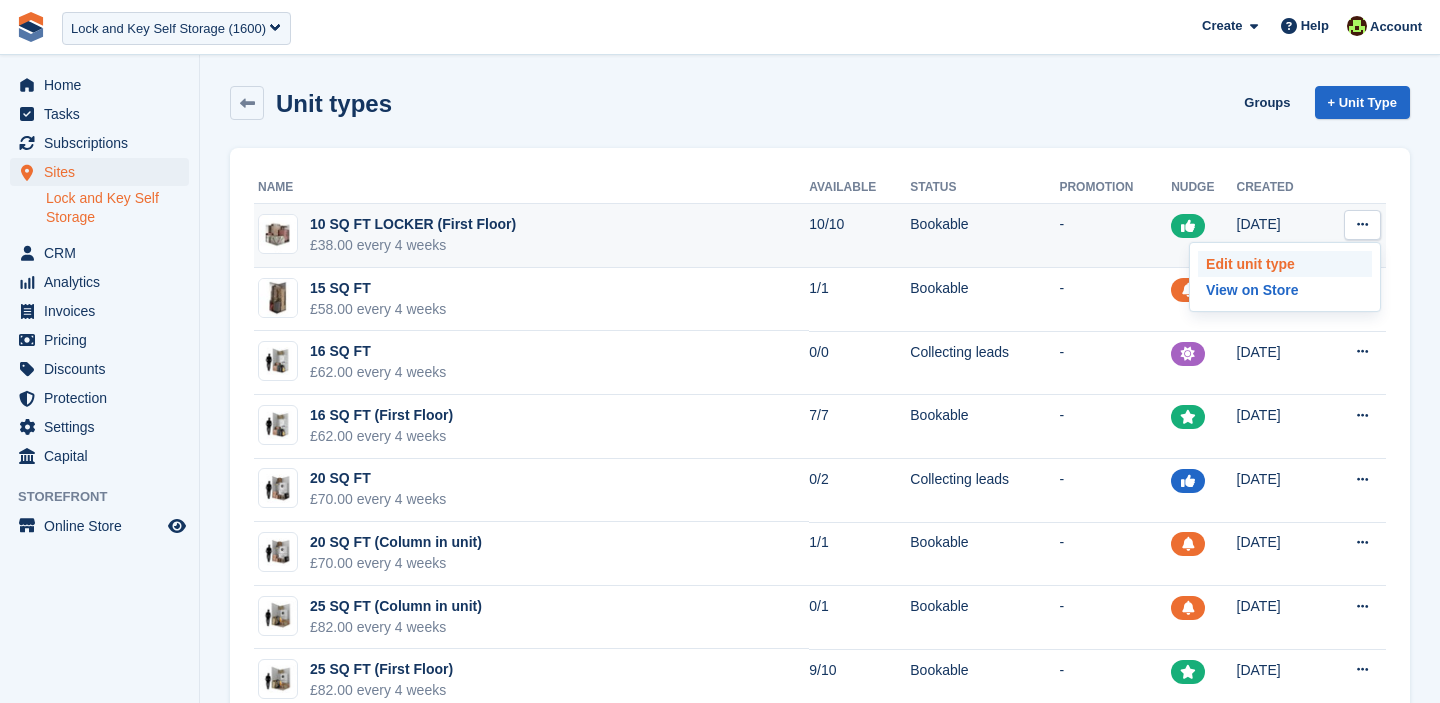 click on "Edit unit type" at bounding box center [1285, 264] 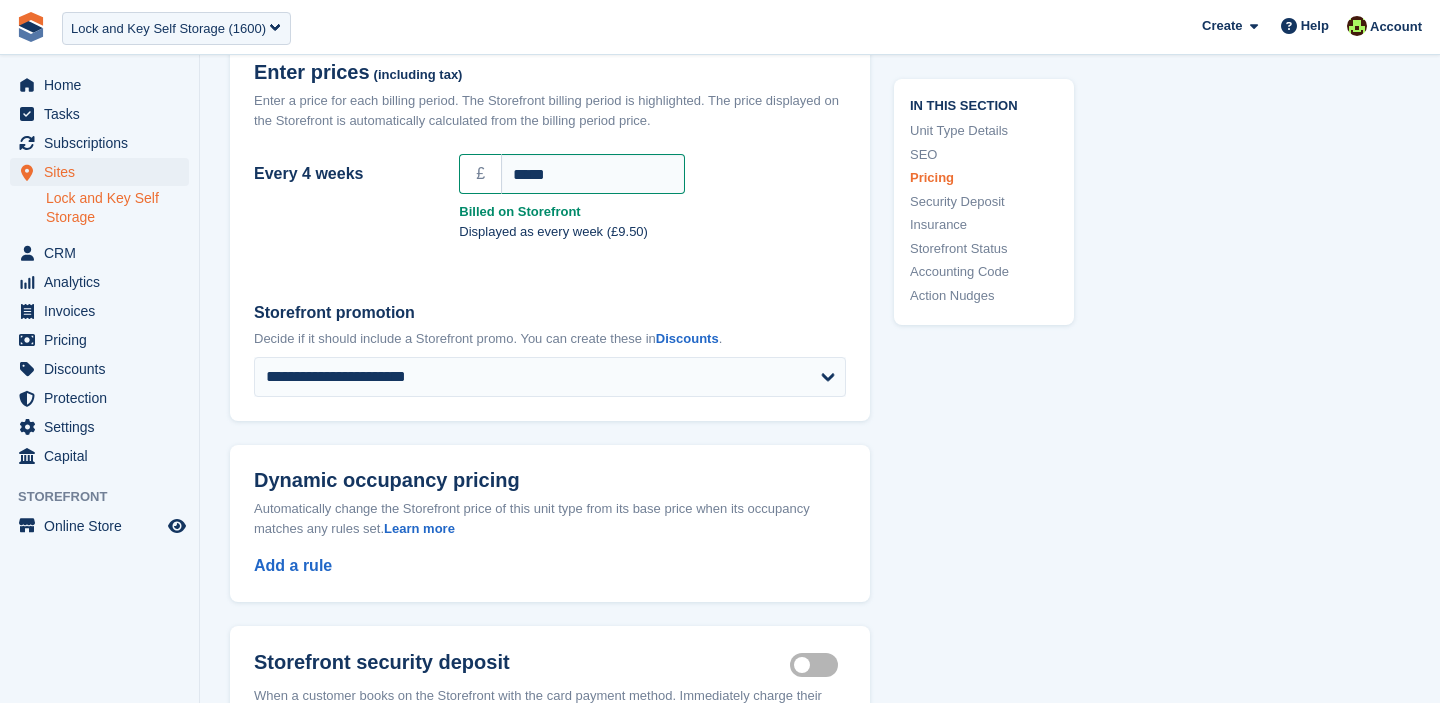 scroll, scrollTop: 1869, scrollLeft: 0, axis: vertical 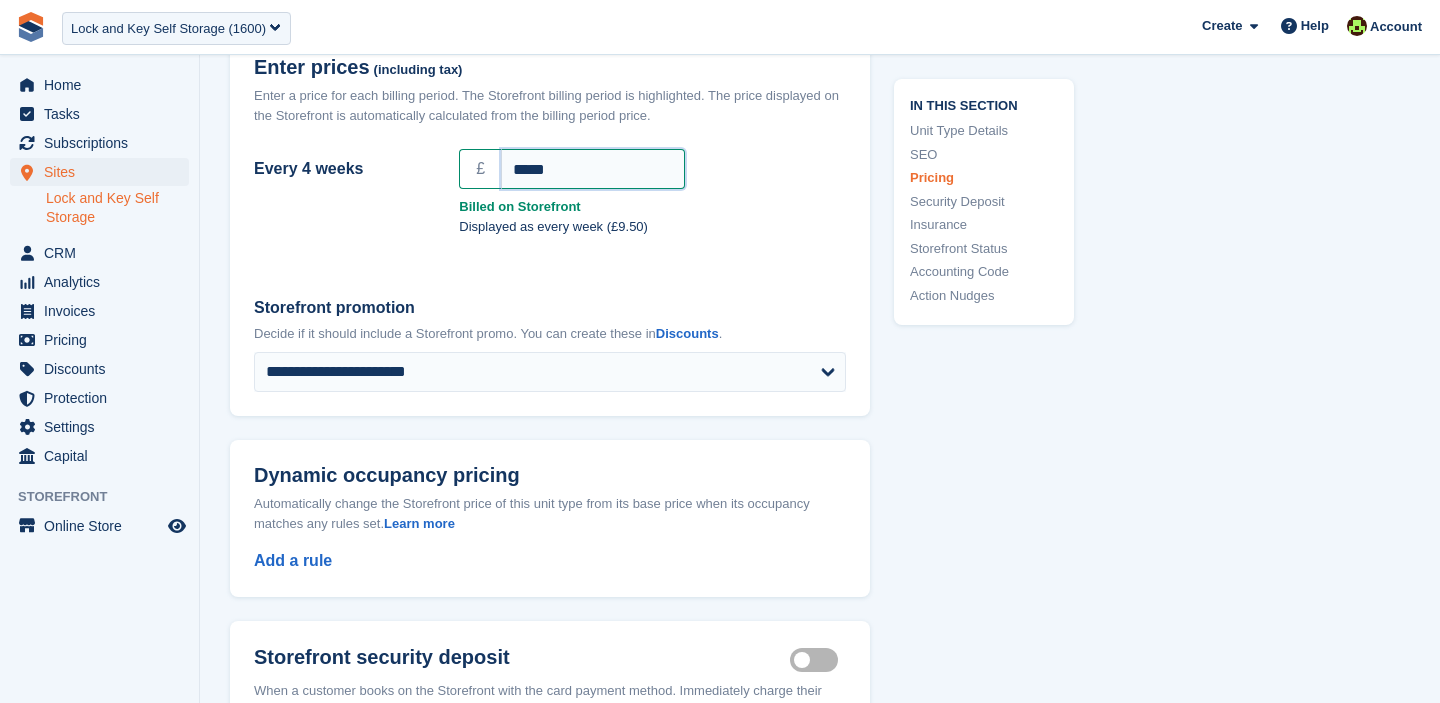 click on "*****" at bounding box center [593, 169] 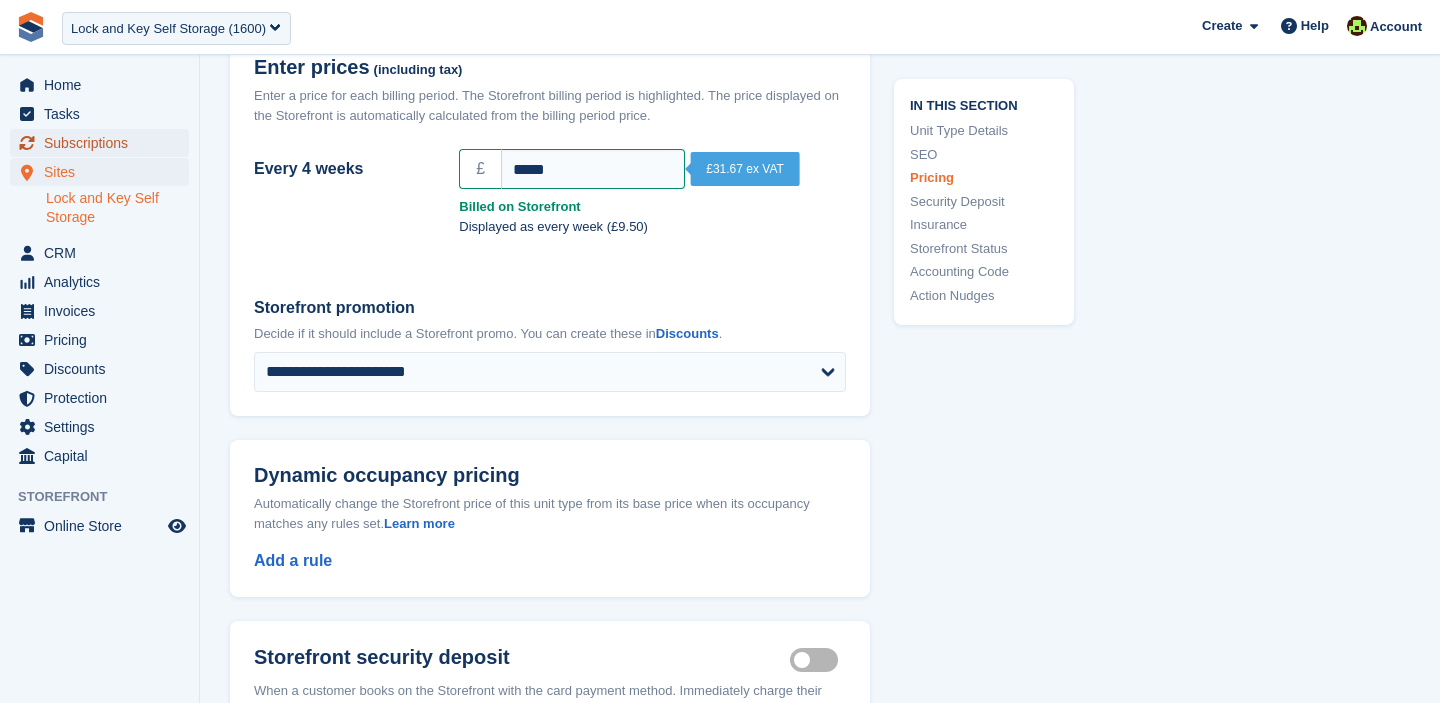 click on "Subscriptions" at bounding box center (104, 143) 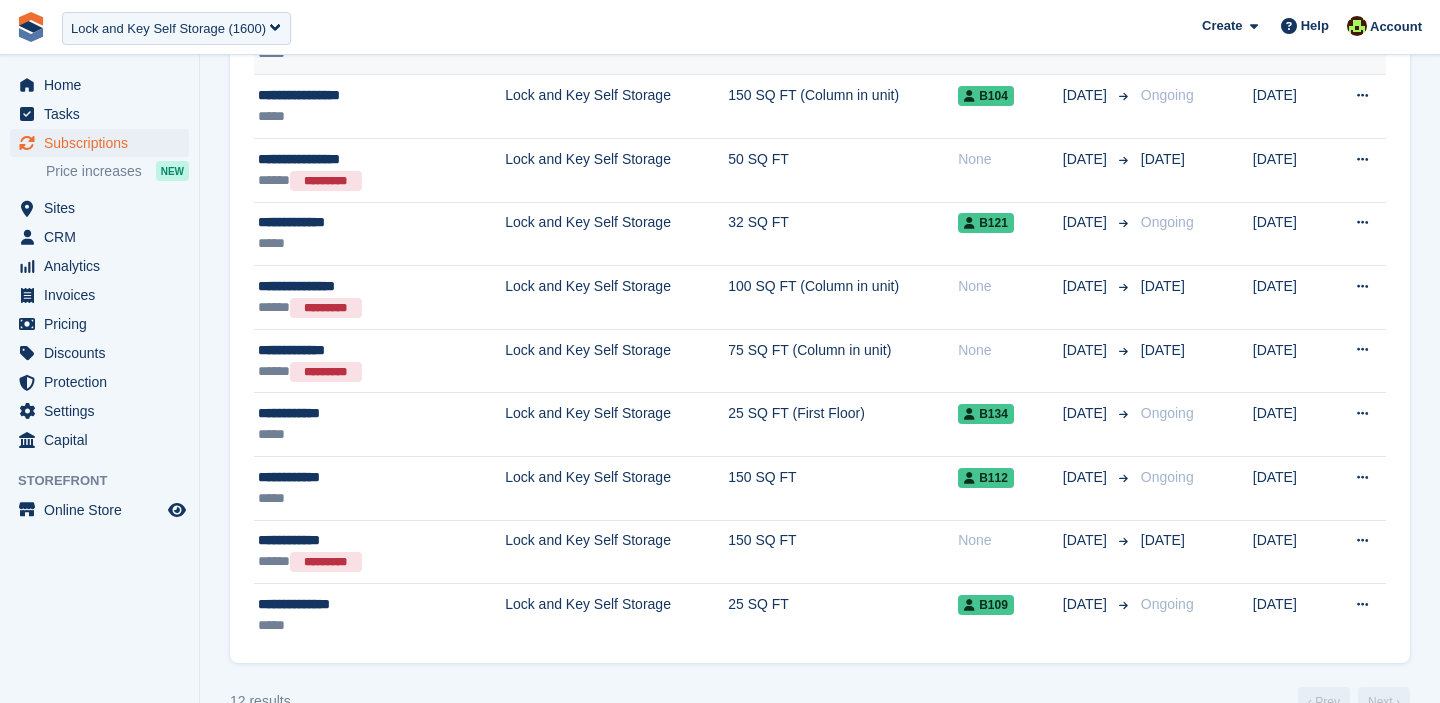 scroll, scrollTop: 455, scrollLeft: 0, axis: vertical 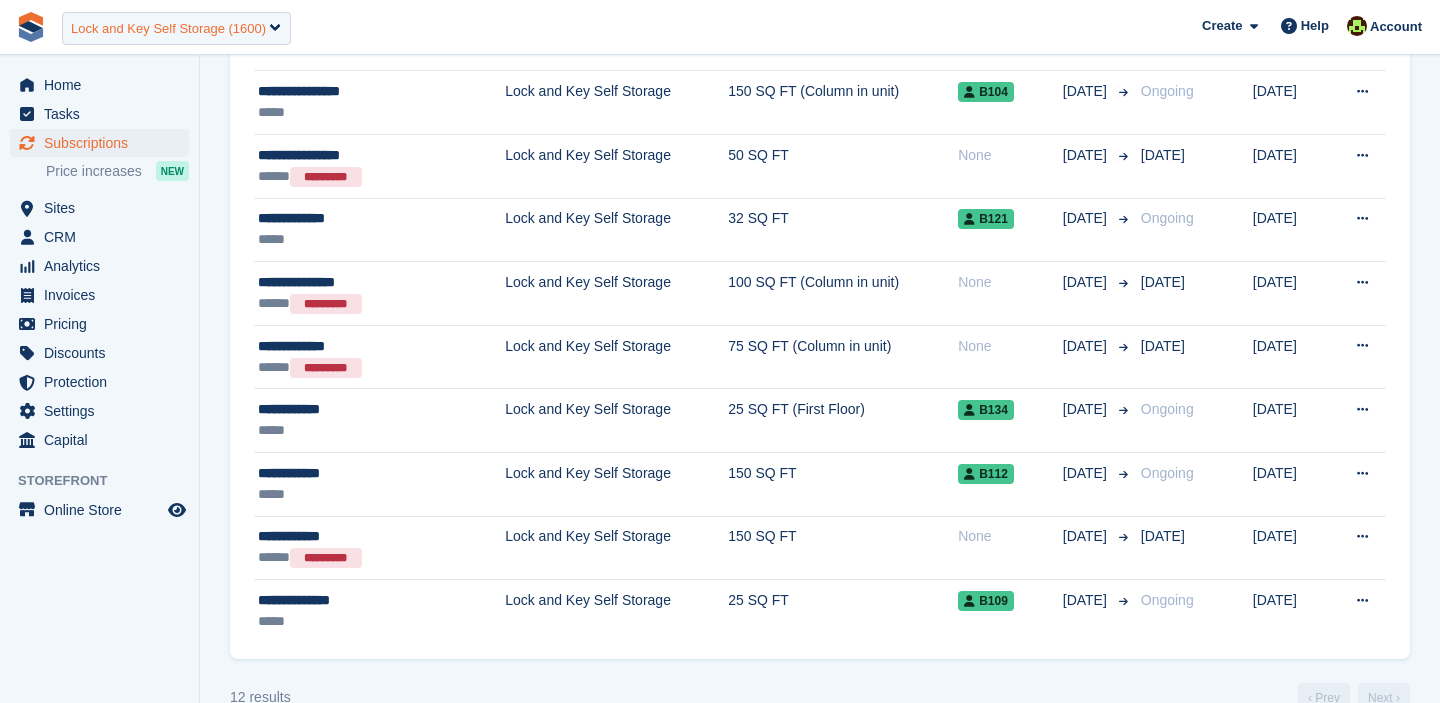 click on "Lock and Key Self Storage (1600)" at bounding box center [168, 29] 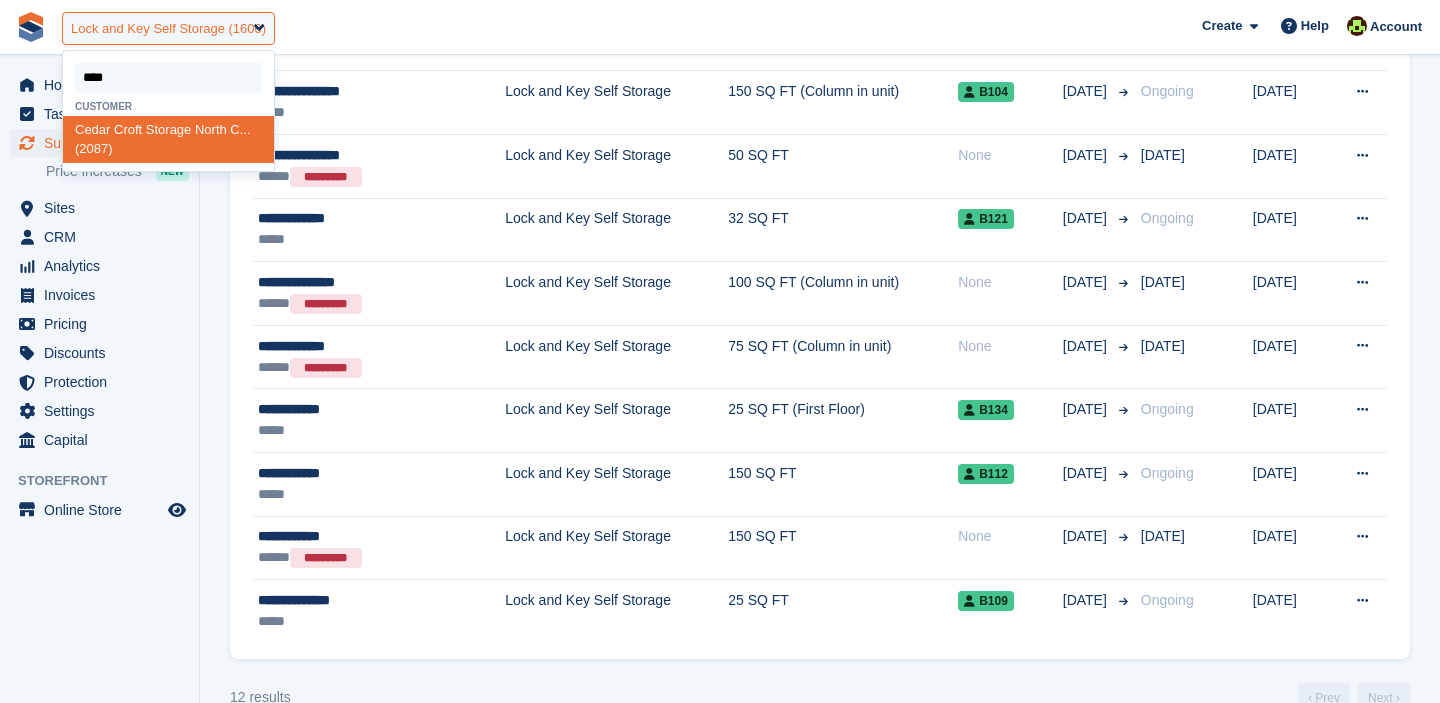 type on "*****" 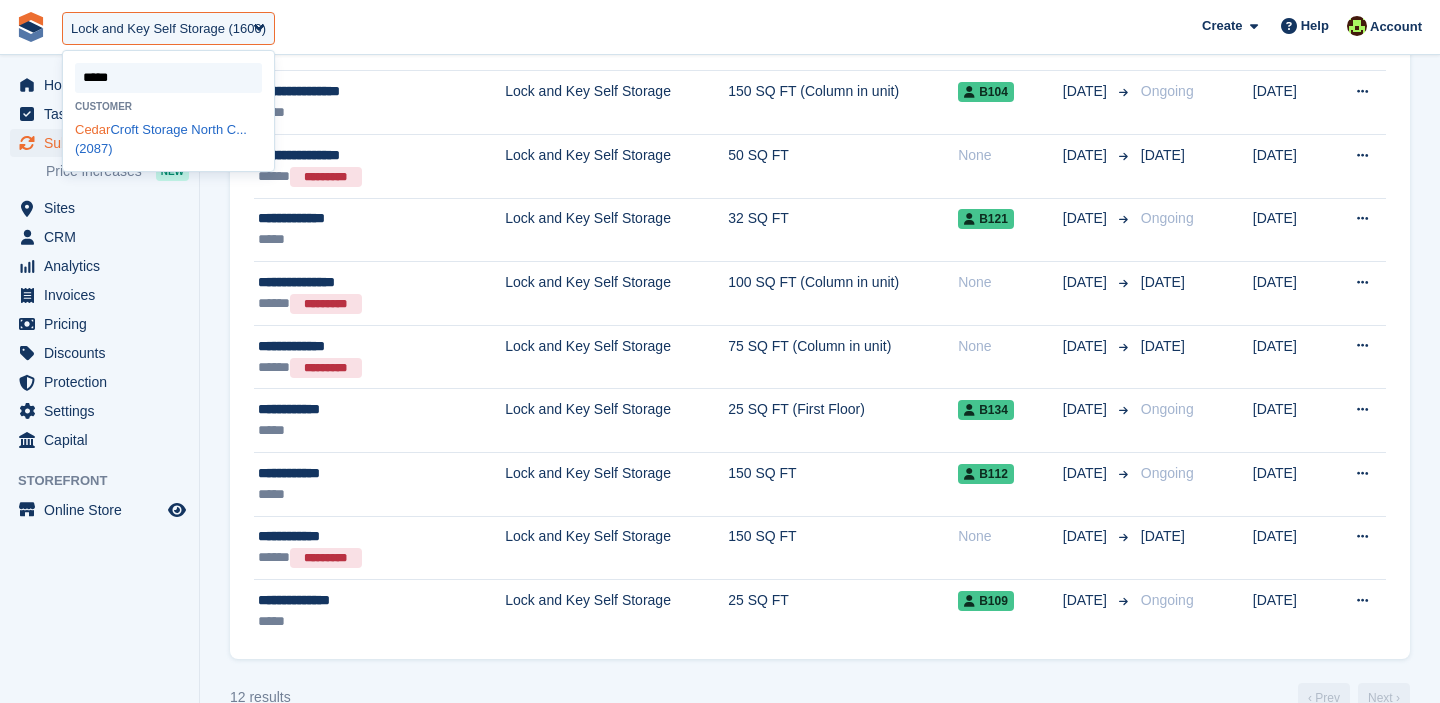 click on "Cedar  Croft Storage North C... (2087)" at bounding box center (168, 139) 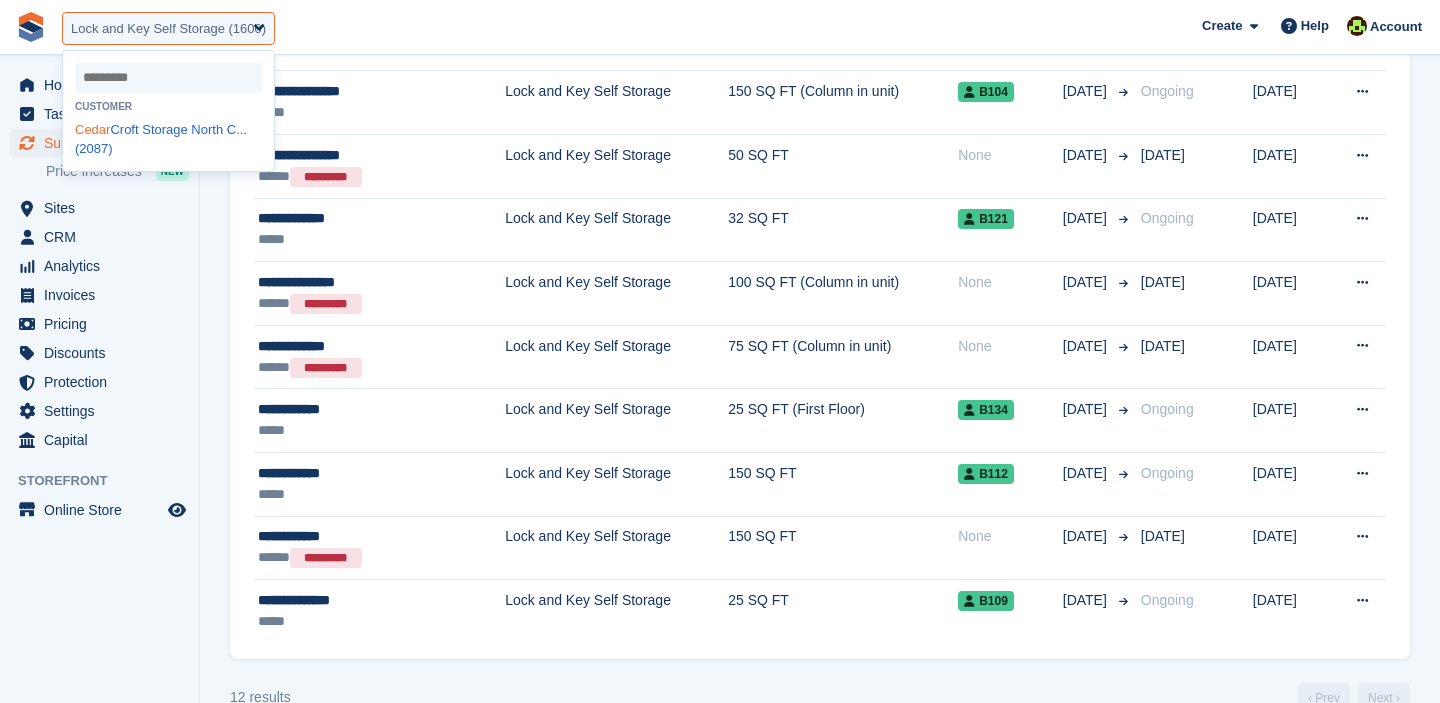 select on "****" 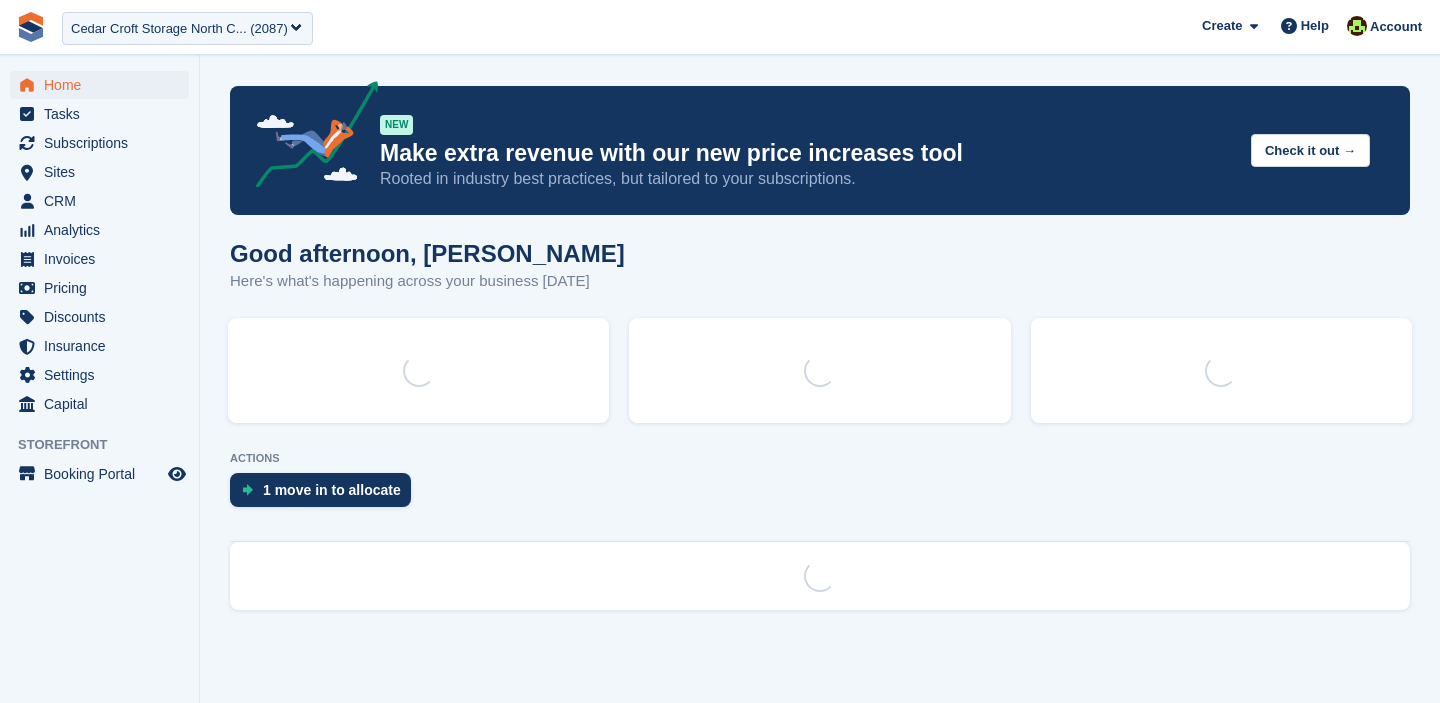 scroll, scrollTop: 0, scrollLeft: 0, axis: both 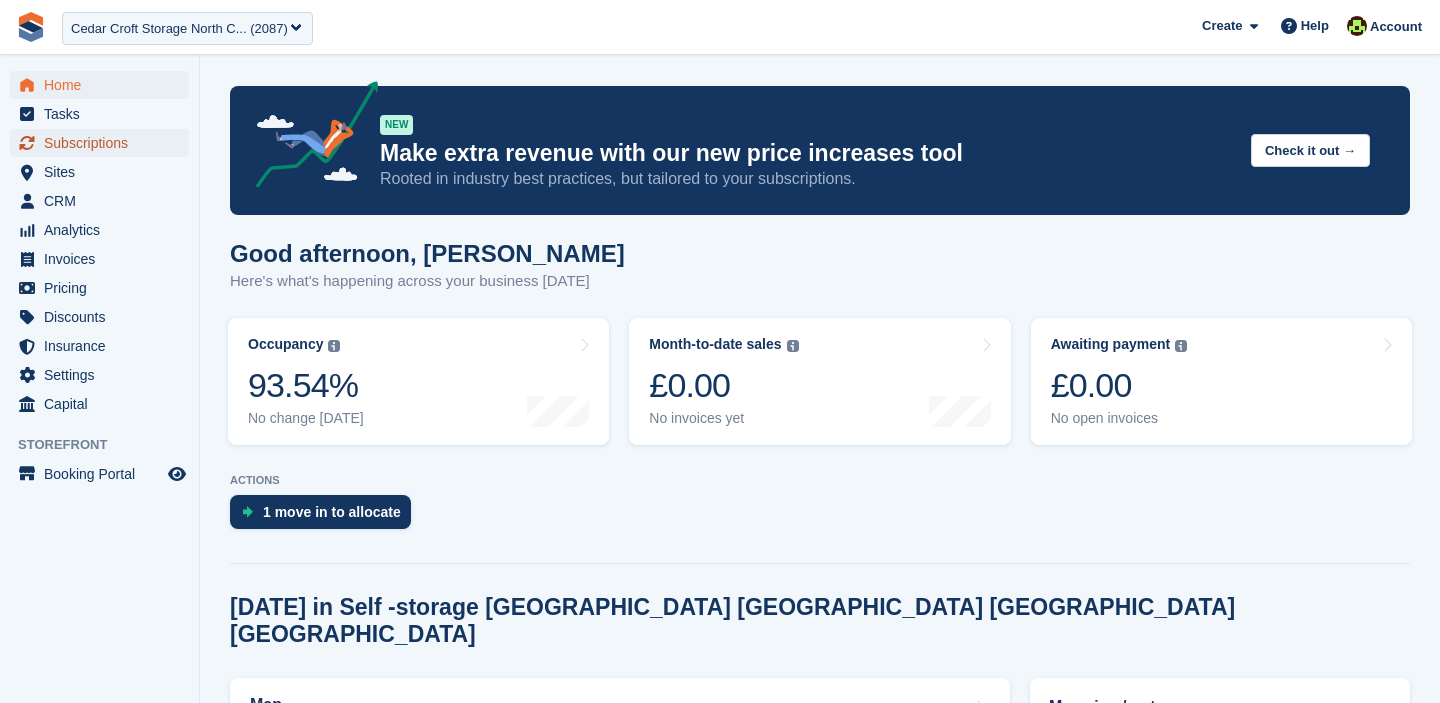 click on "Subscriptions" at bounding box center (104, 143) 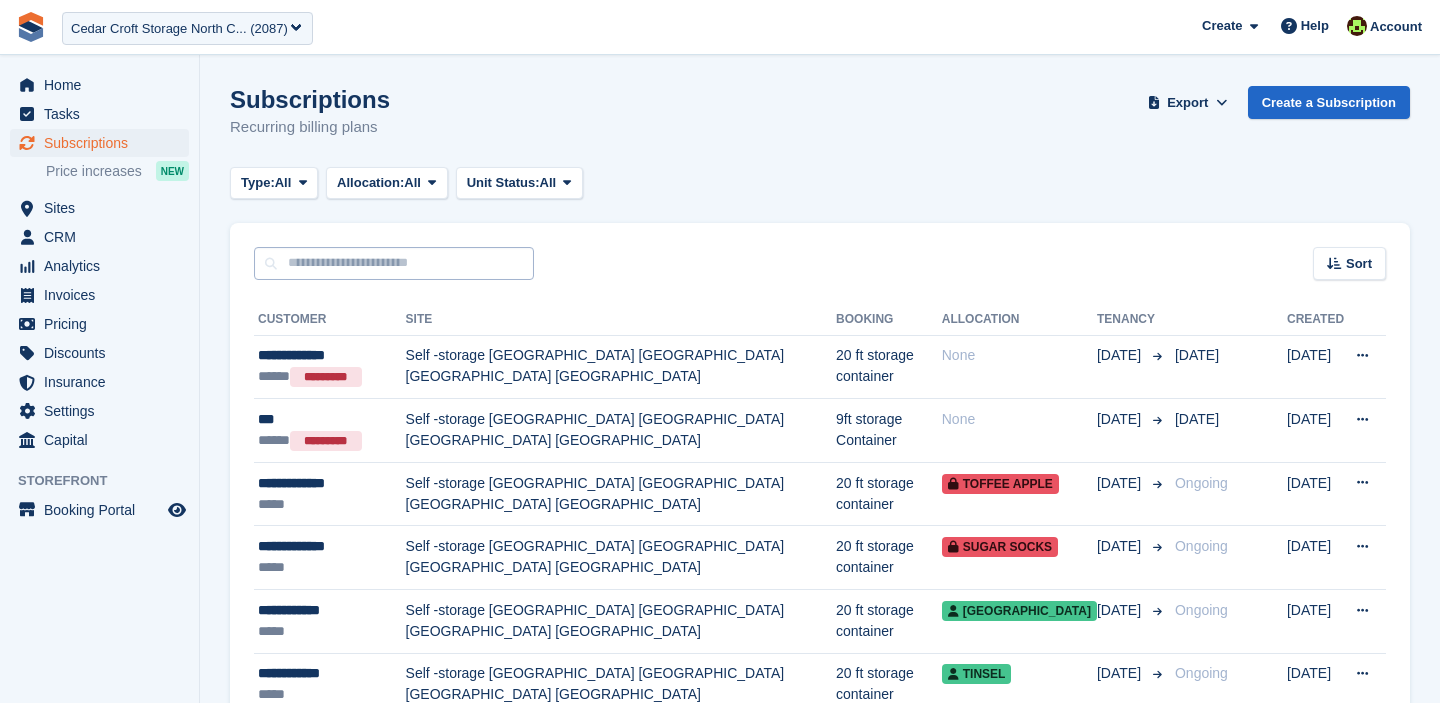 scroll, scrollTop: 0, scrollLeft: 0, axis: both 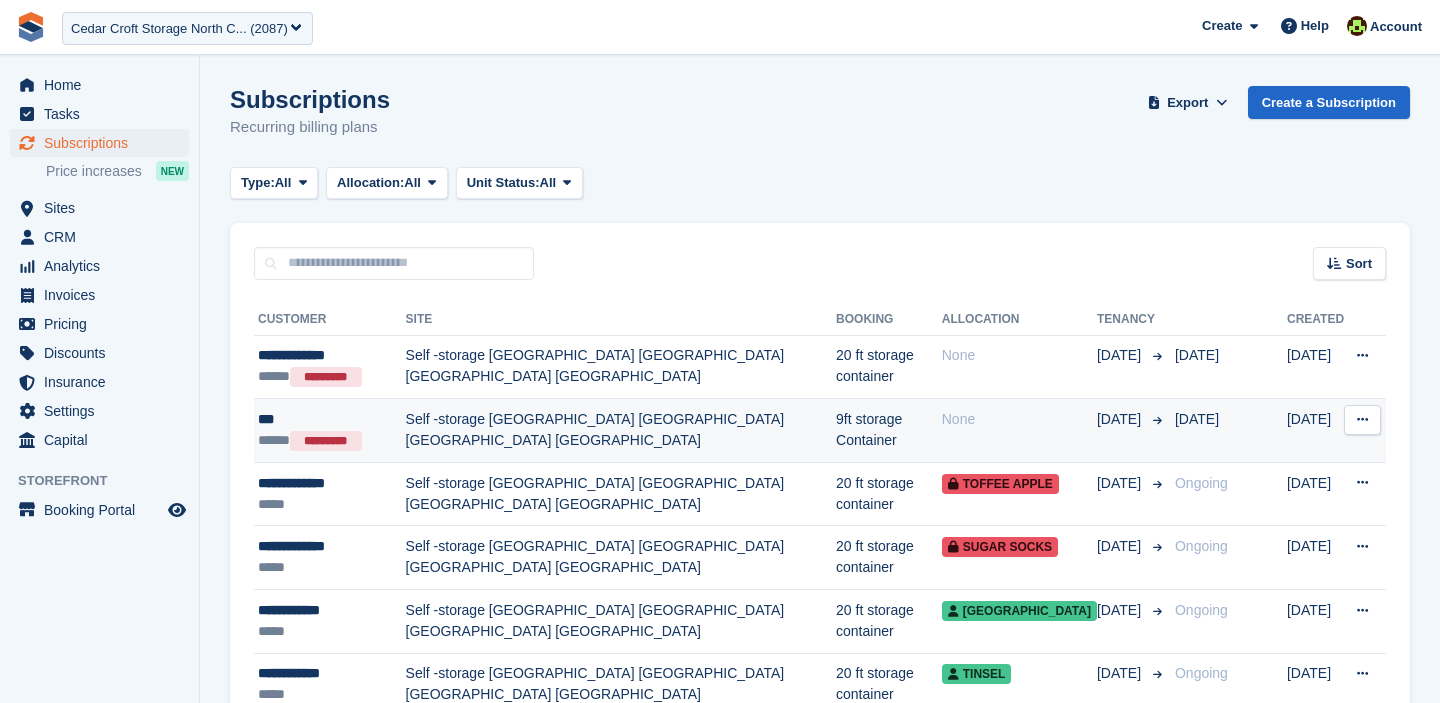 click on "9ft storage Container" at bounding box center [889, 431] 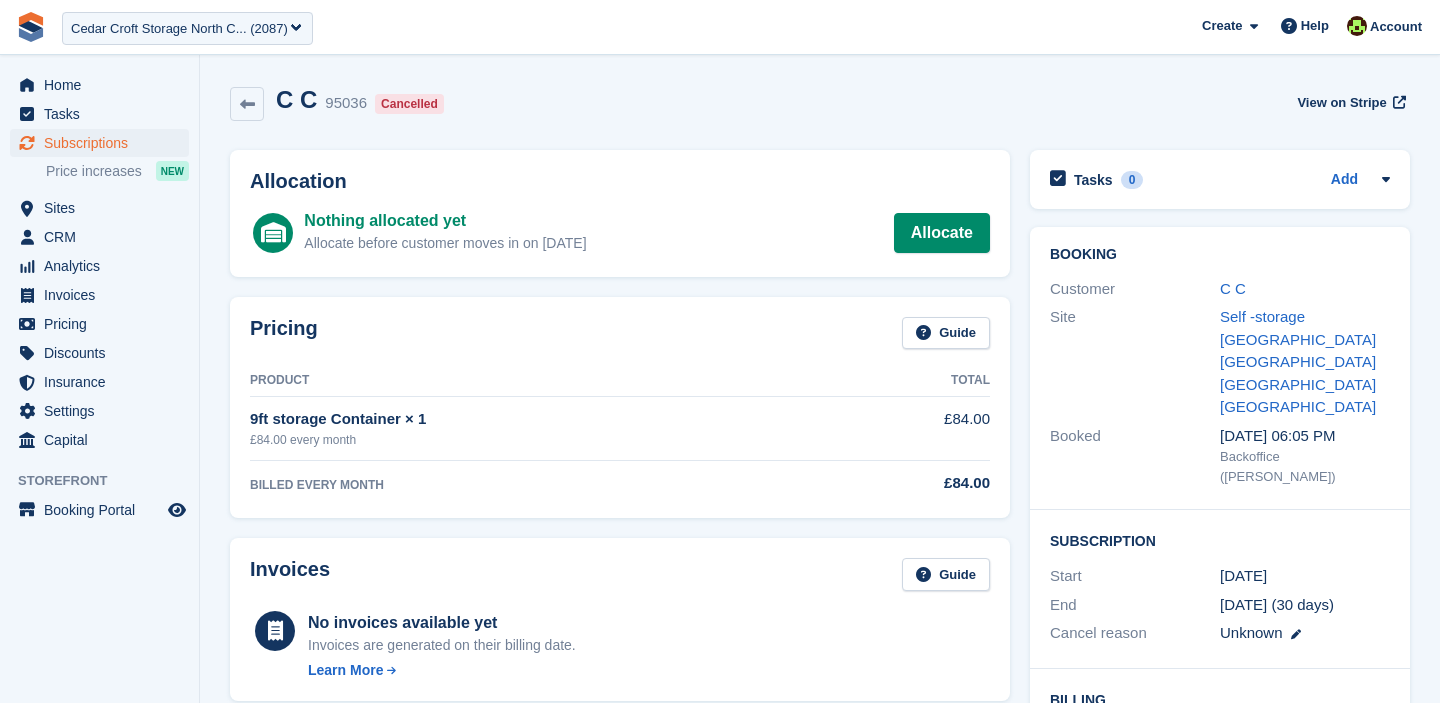 scroll, scrollTop: 0, scrollLeft: 0, axis: both 